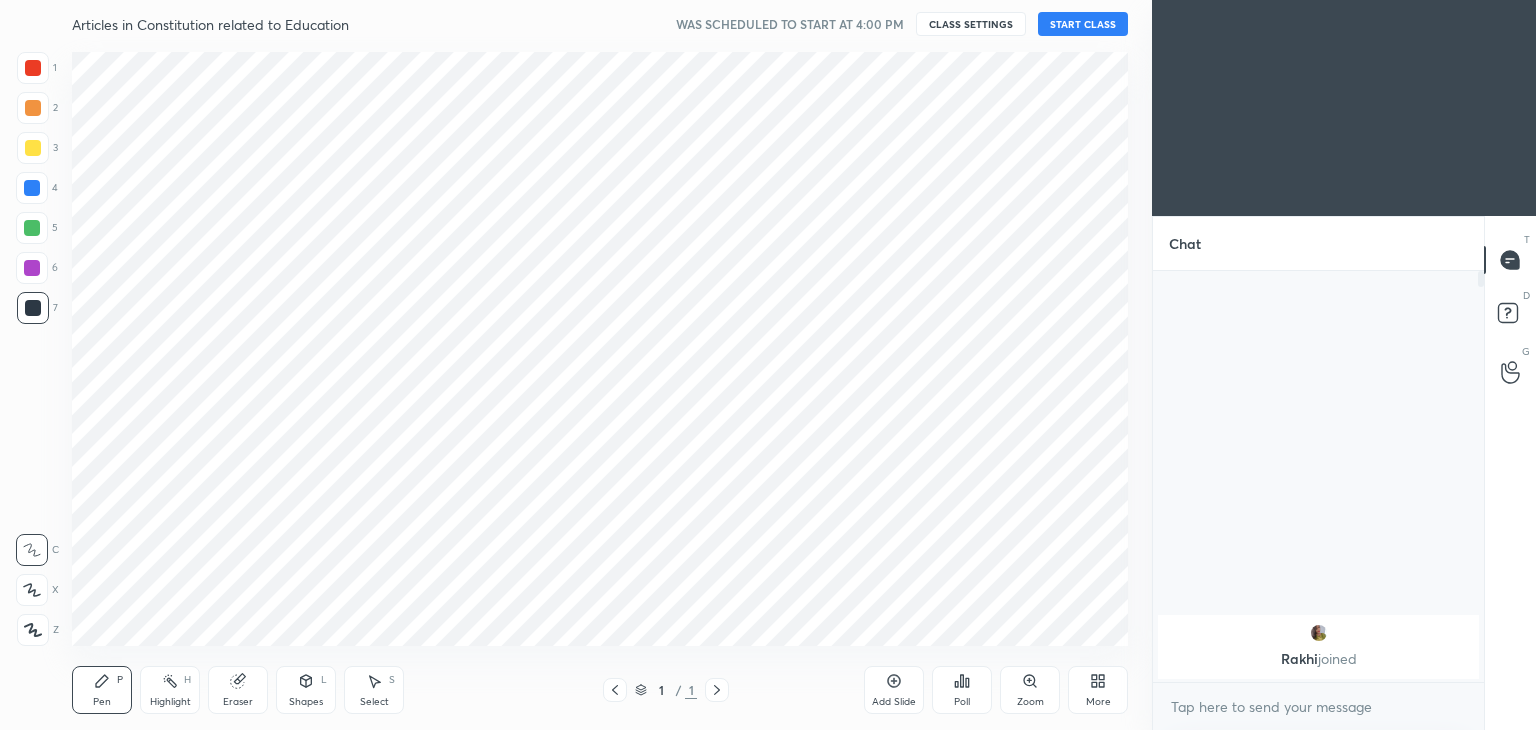 scroll, scrollTop: 0, scrollLeft: 0, axis: both 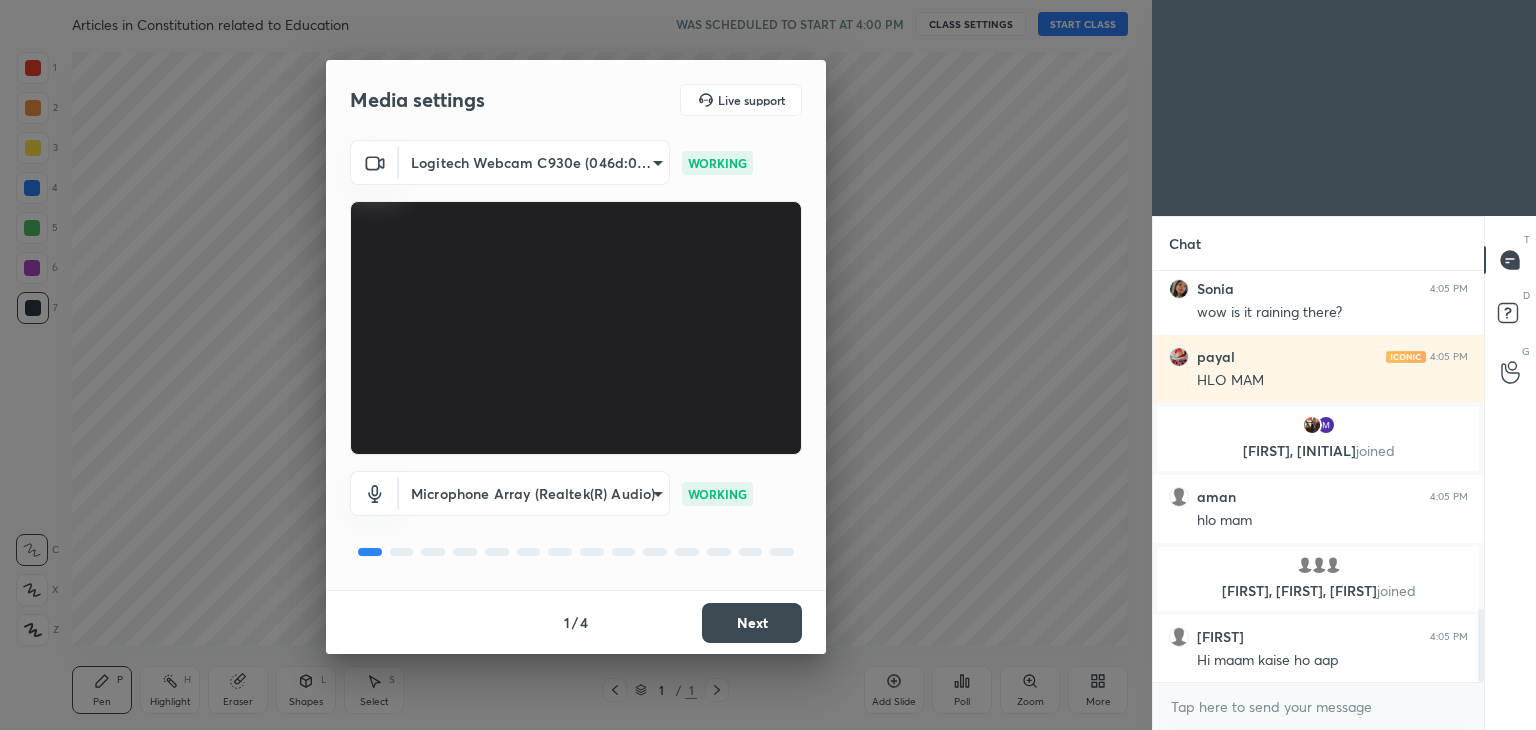 click on "Next" at bounding box center (752, 623) 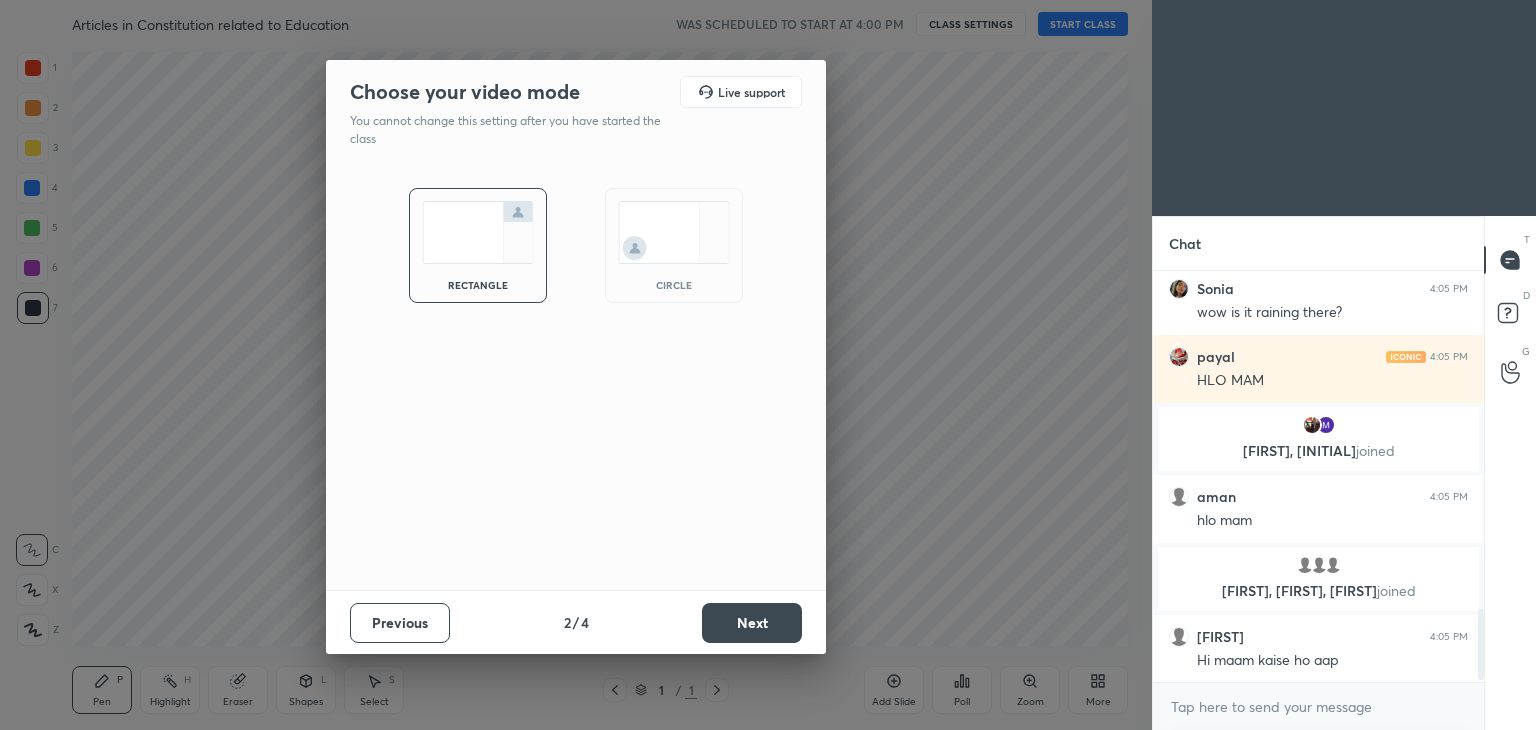 scroll, scrollTop: 1968, scrollLeft: 0, axis: vertical 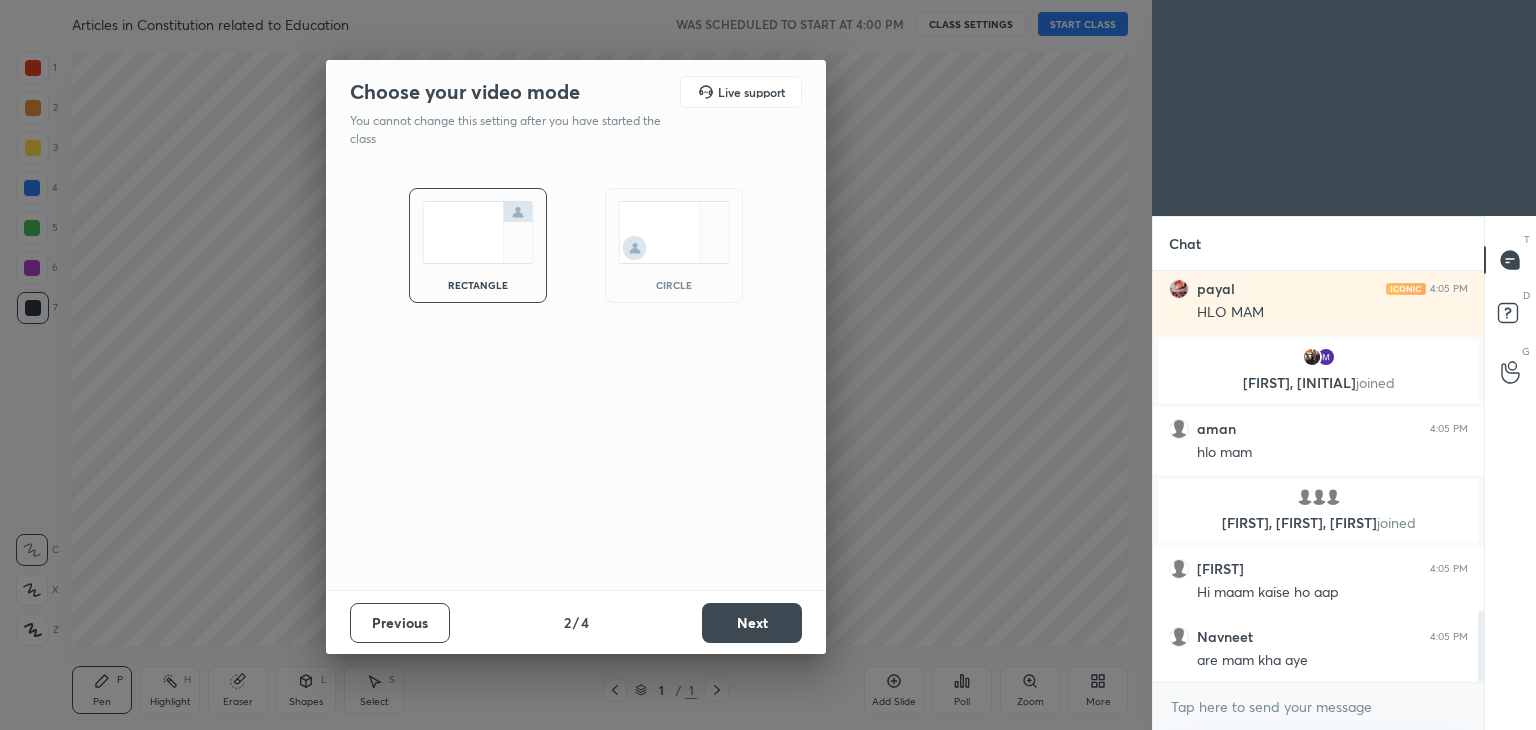 click at bounding box center [674, 232] 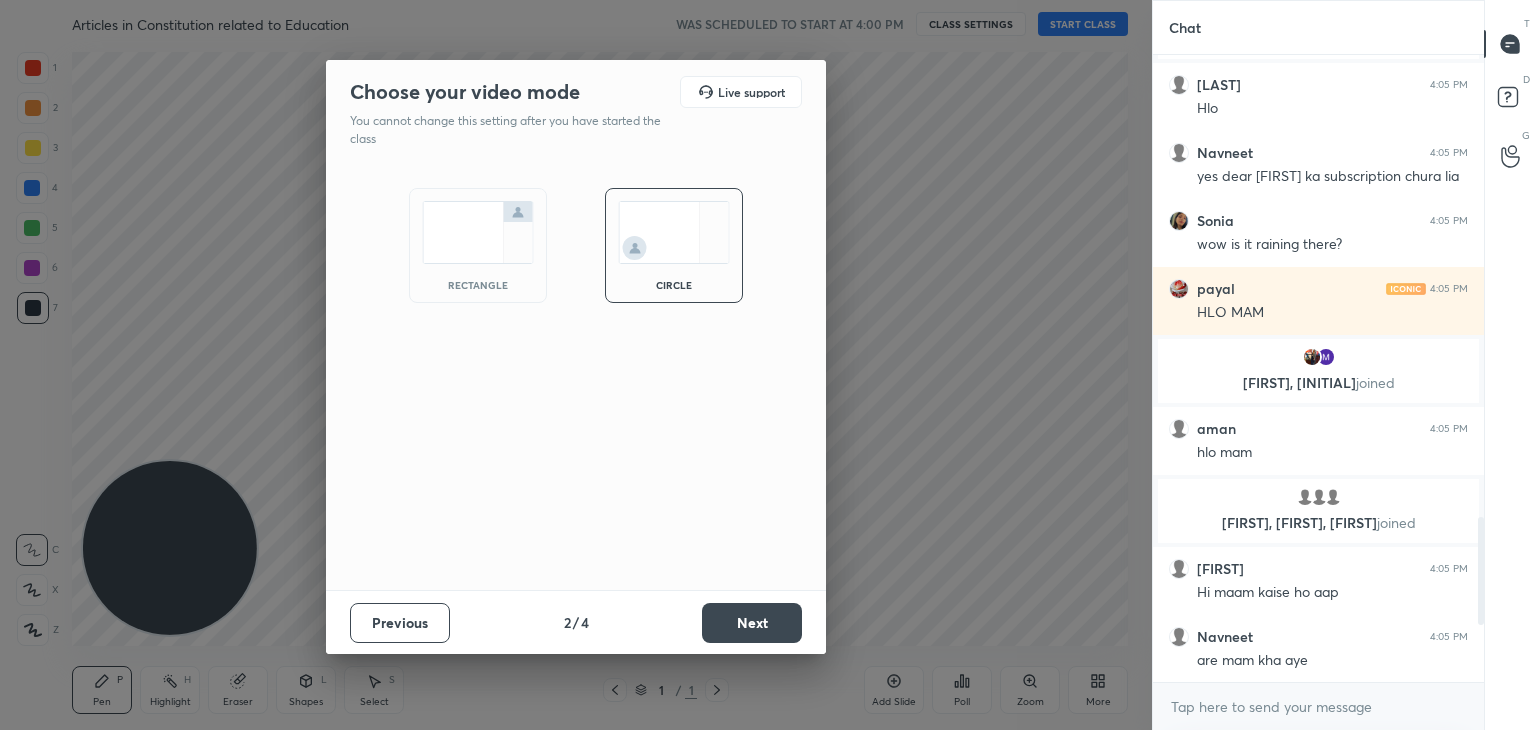 scroll, scrollTop: 6, scrollLeft: 6, axis: both 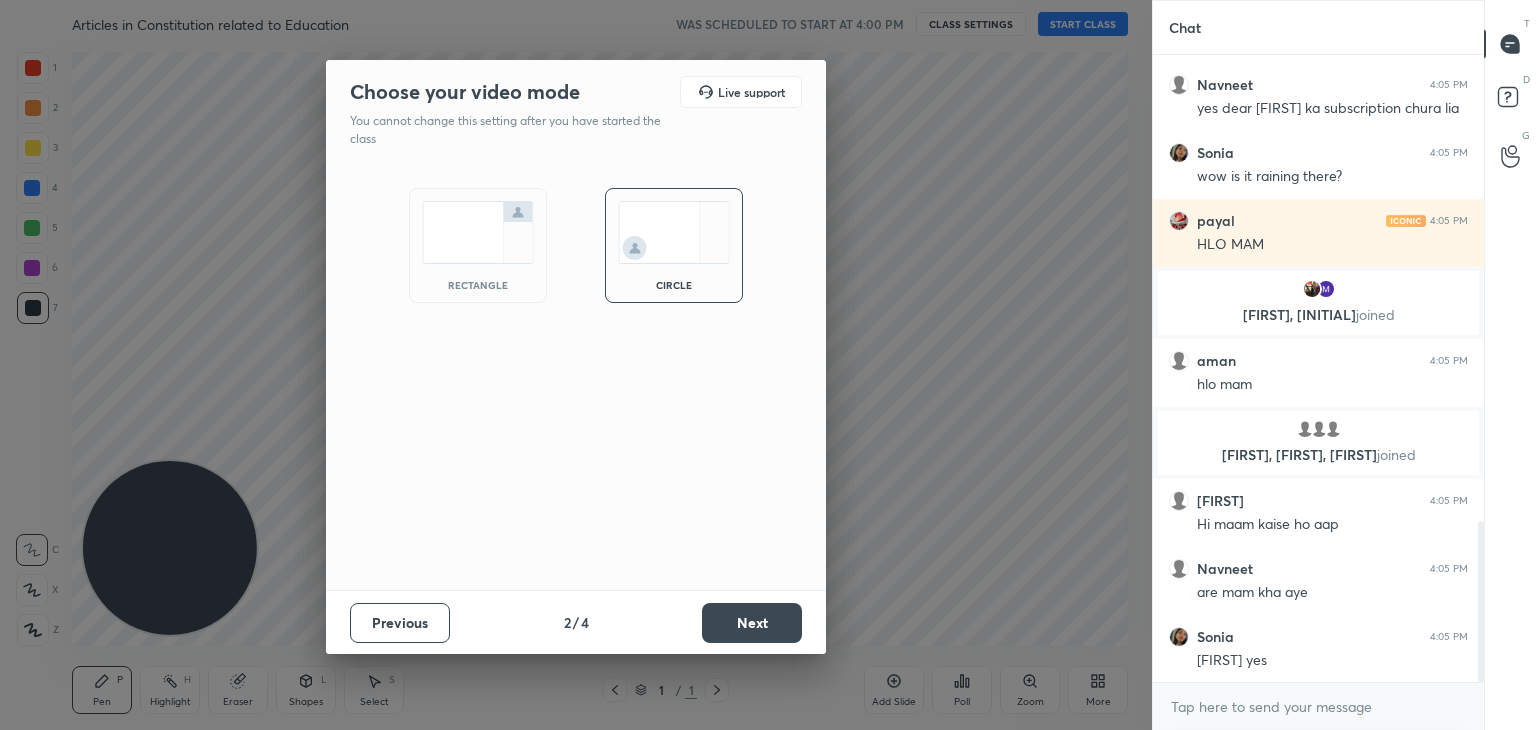 click on "Next" at bounding box center (752, 623) 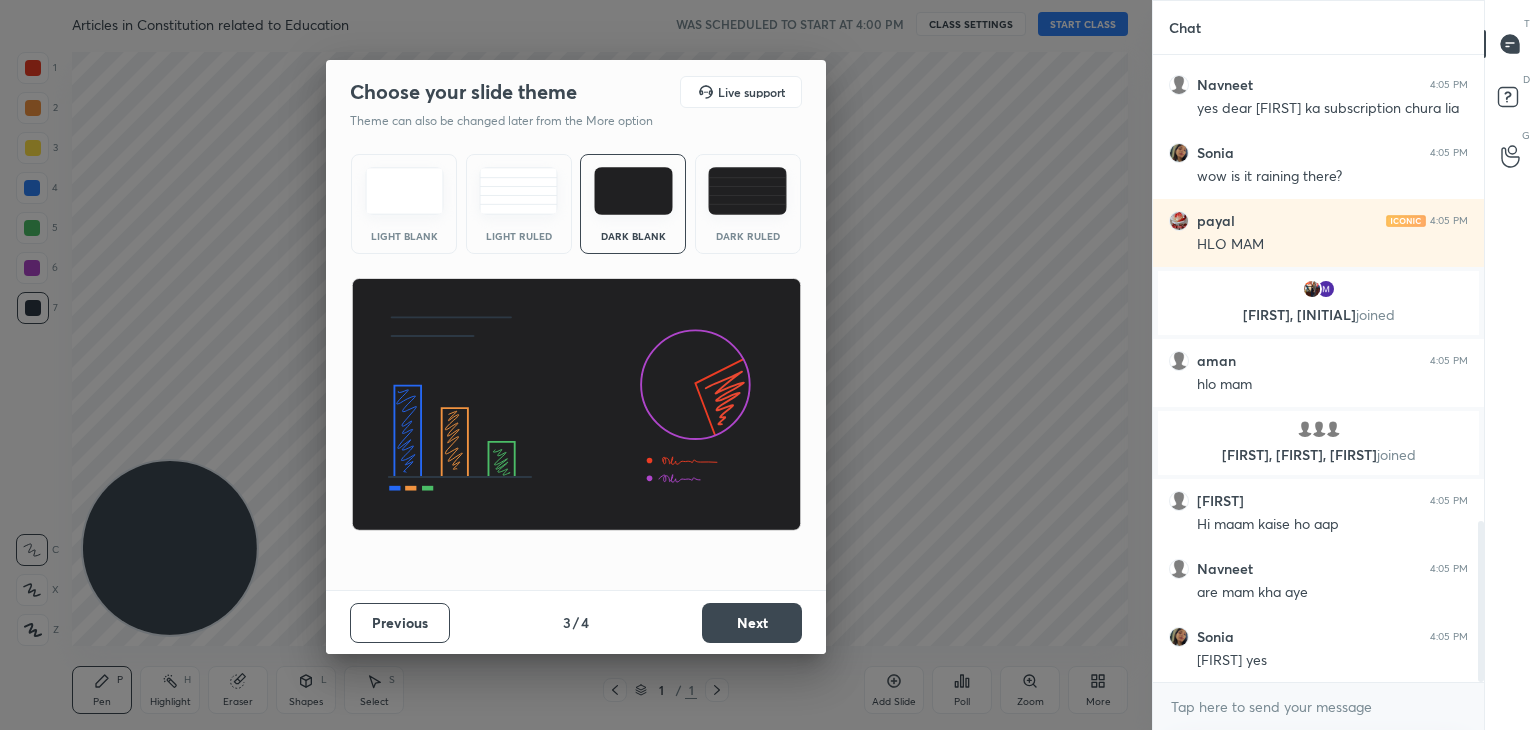 scroll, scrollTop: 1888, scrollLeft: 0, axis: vertical 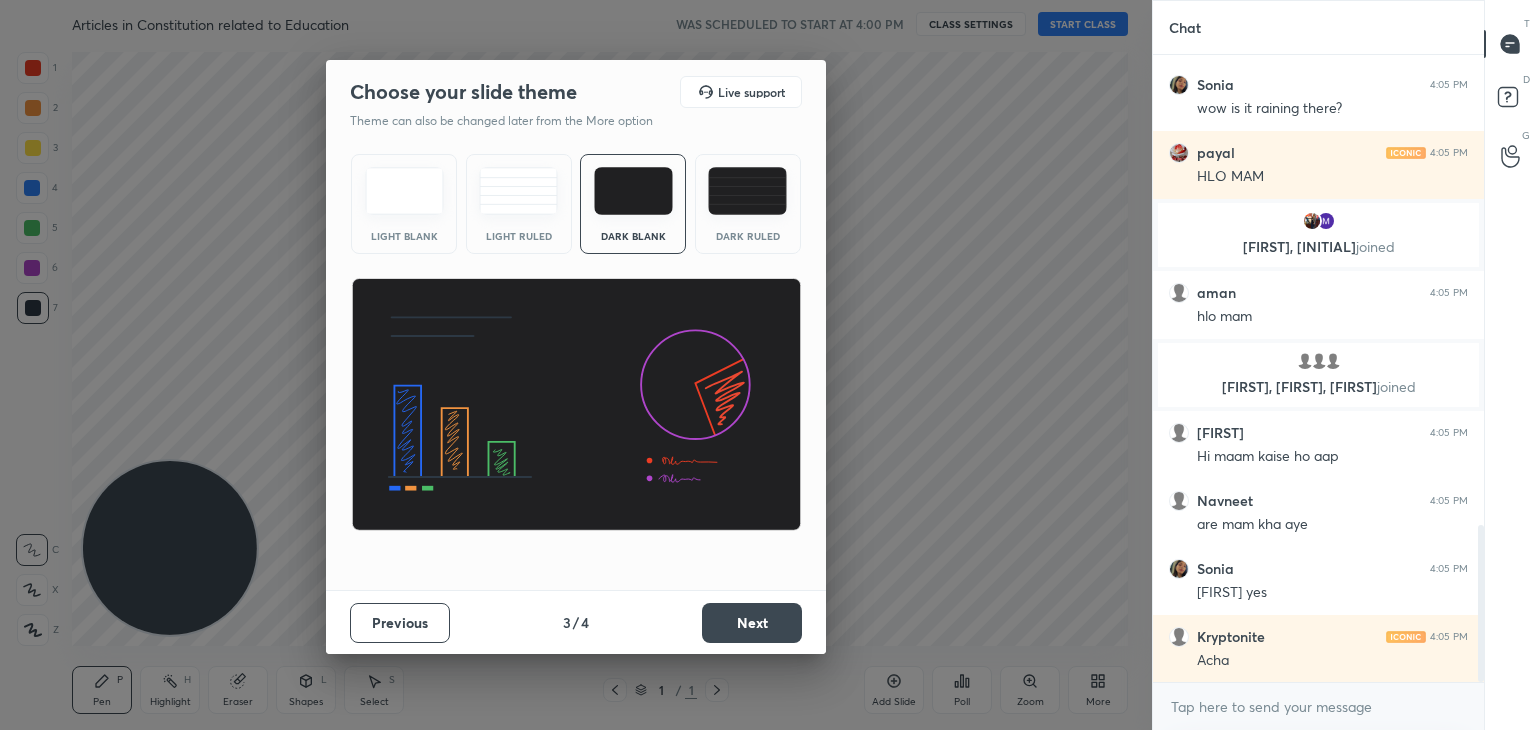 click on "Next" at bounding box center (752, 623) 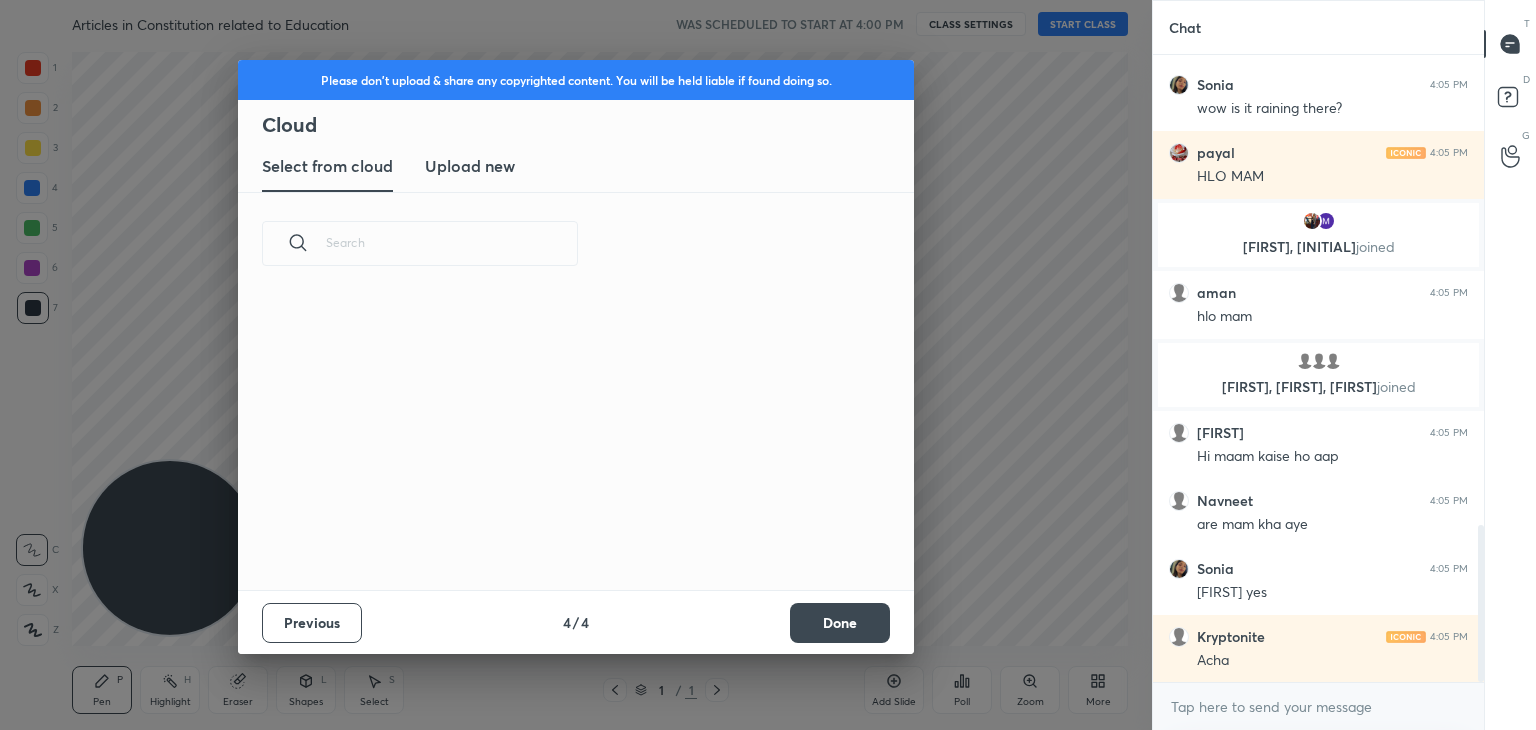 scroll, scrollTop: 6, scrollLeft: 10, axis: both 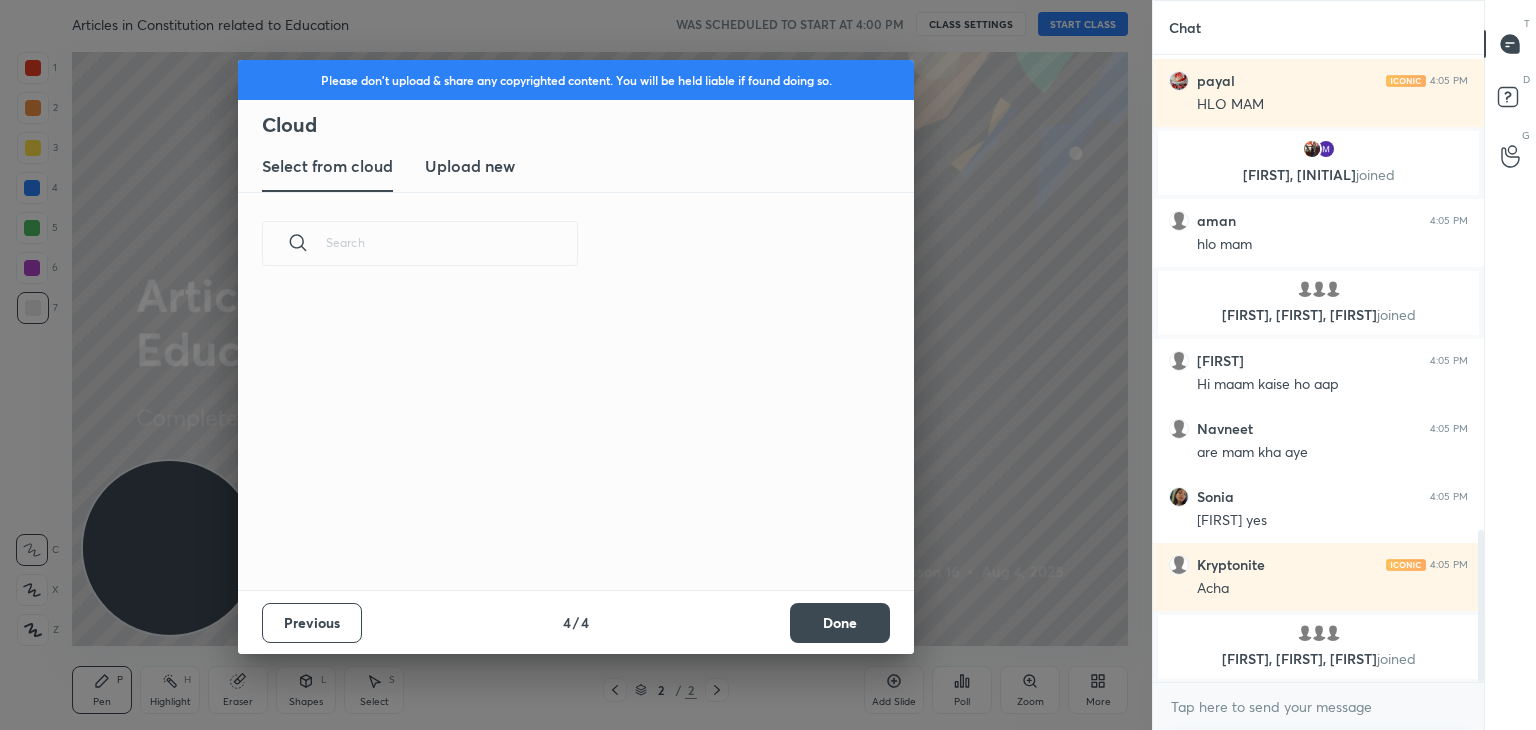 click on "Done" at bounding box center [840, 623] 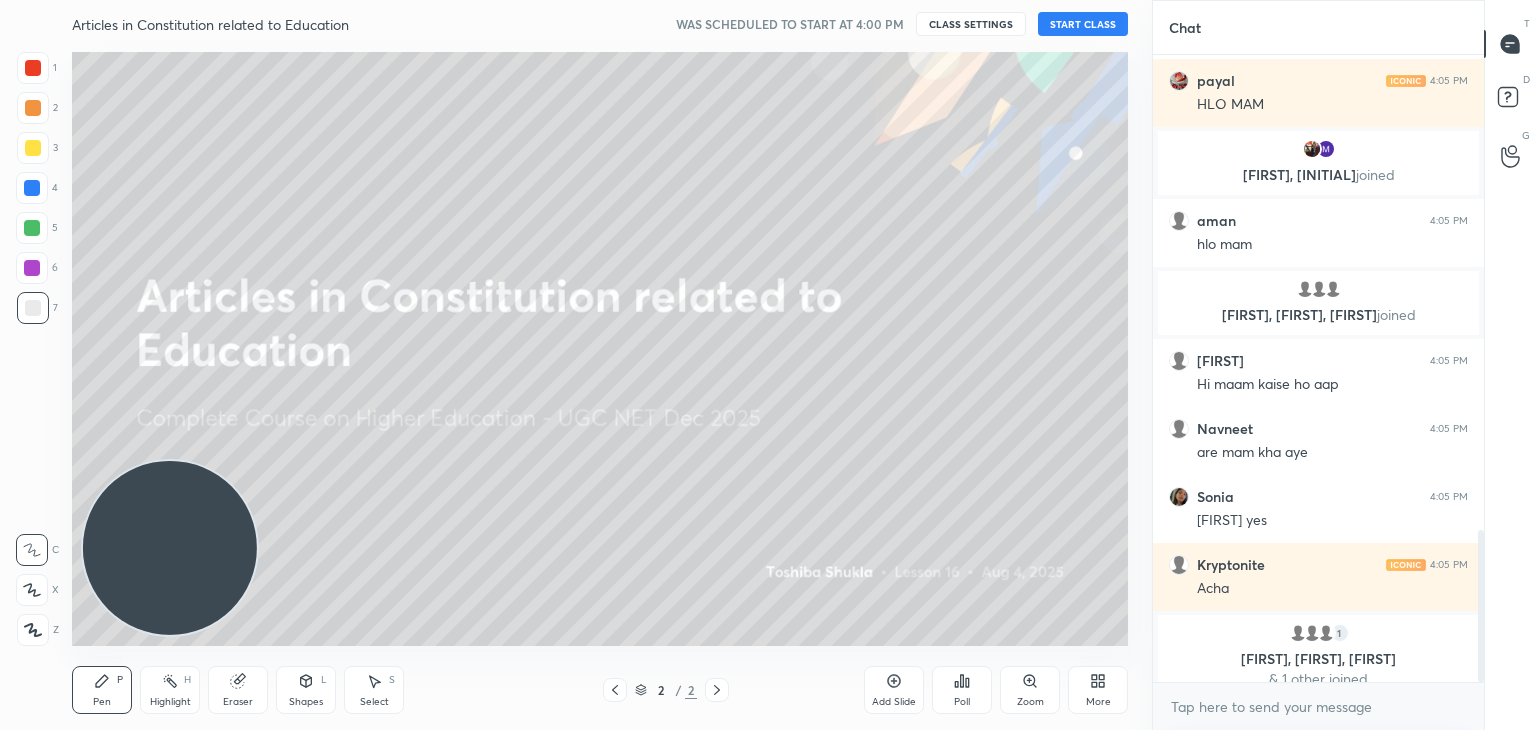 scroll, scrollTop: 1976, scrollLeft: 0, axis: vertical 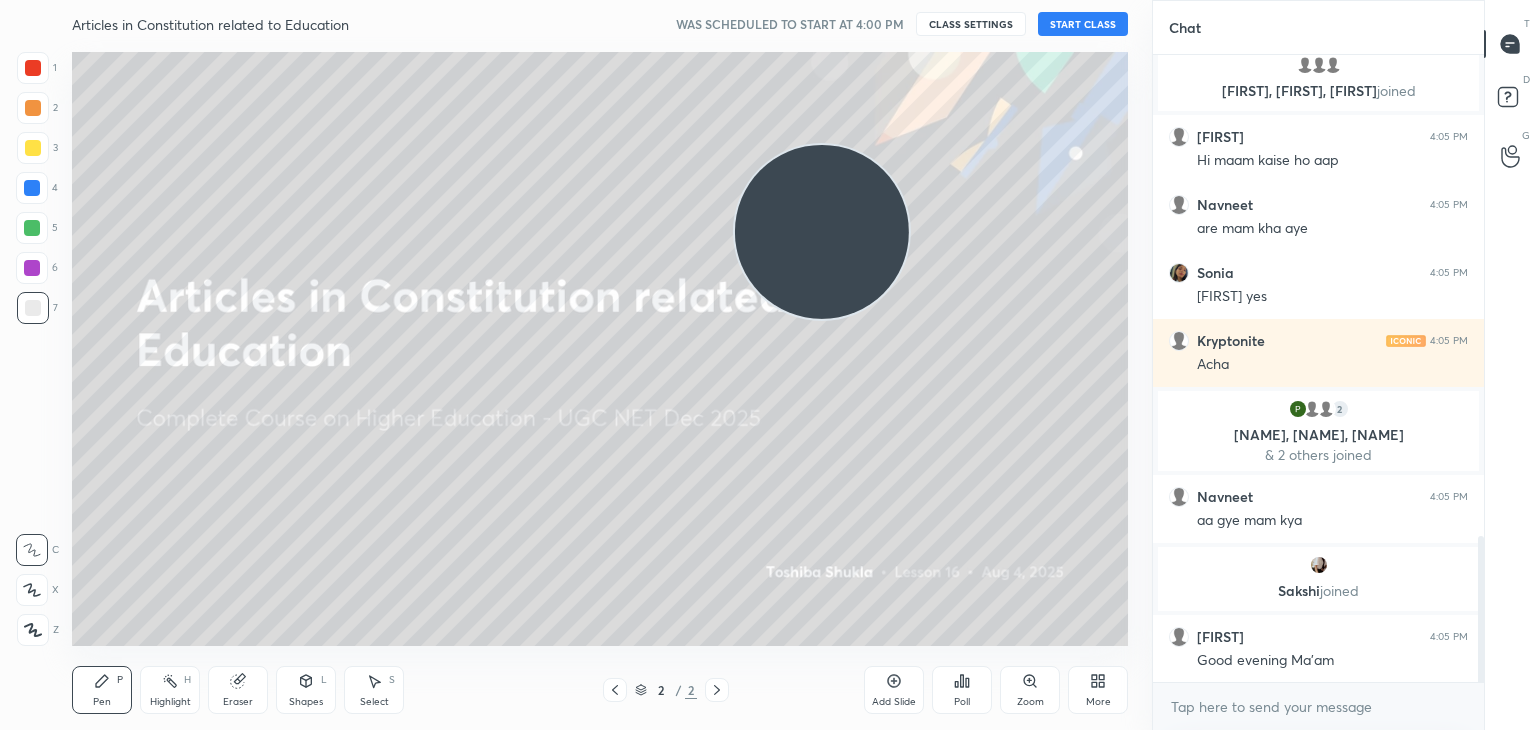 drag, startPoint x: 228, startPoint y: 521, endPoint x: 856, endPoint y: 217, distance: 697.7106 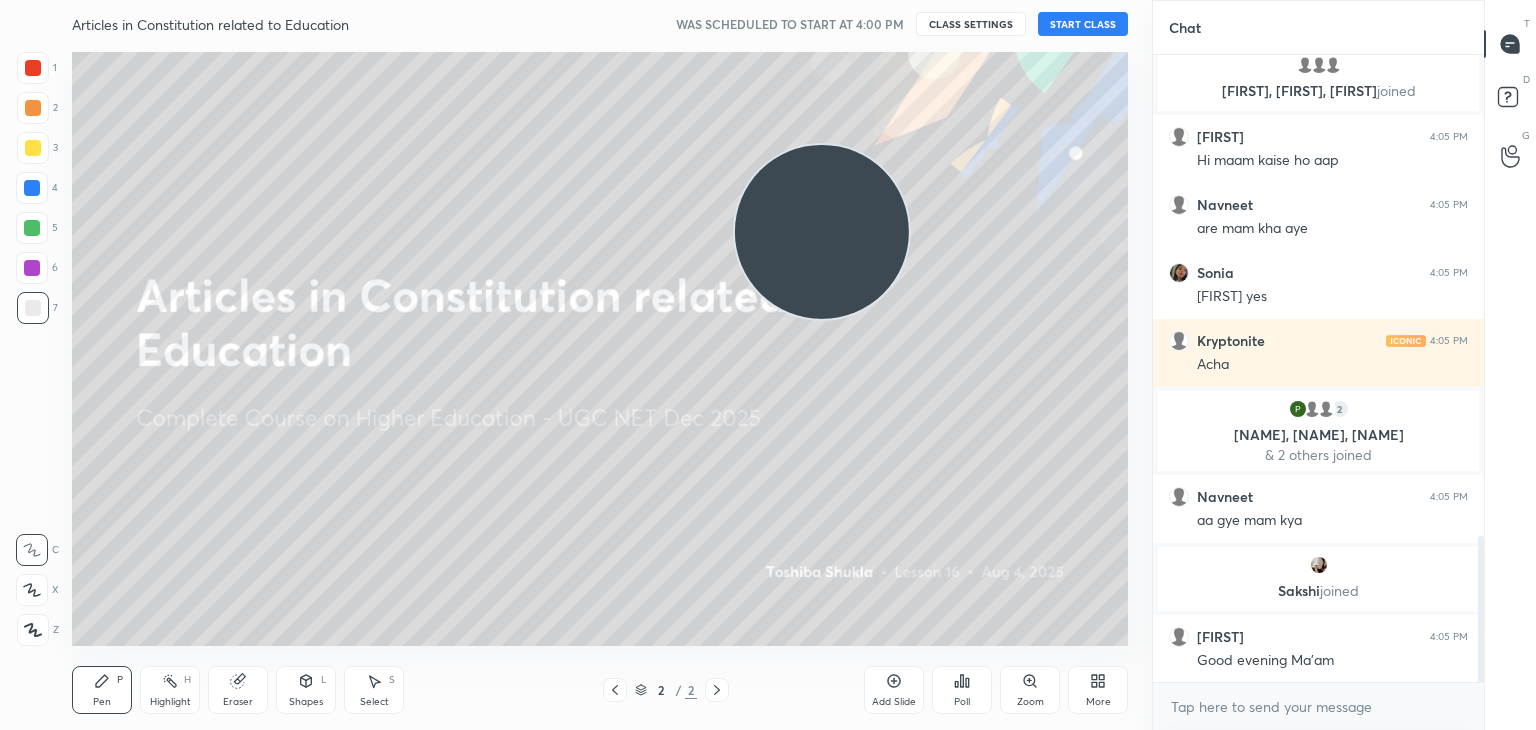 click at bounding box center (822, 232) 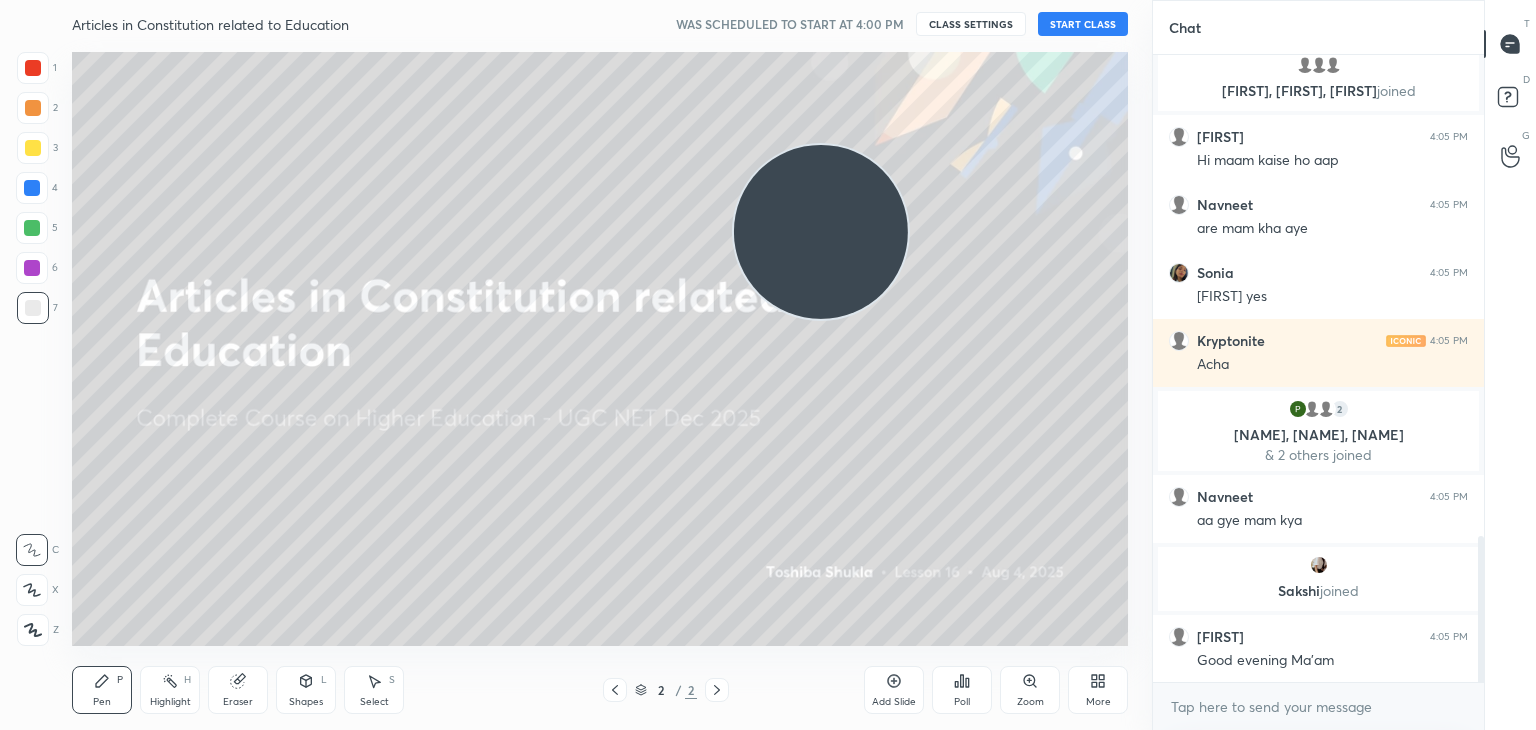 scroll, scrollTop: 2142, scrollLeft: 0, axis: vertical 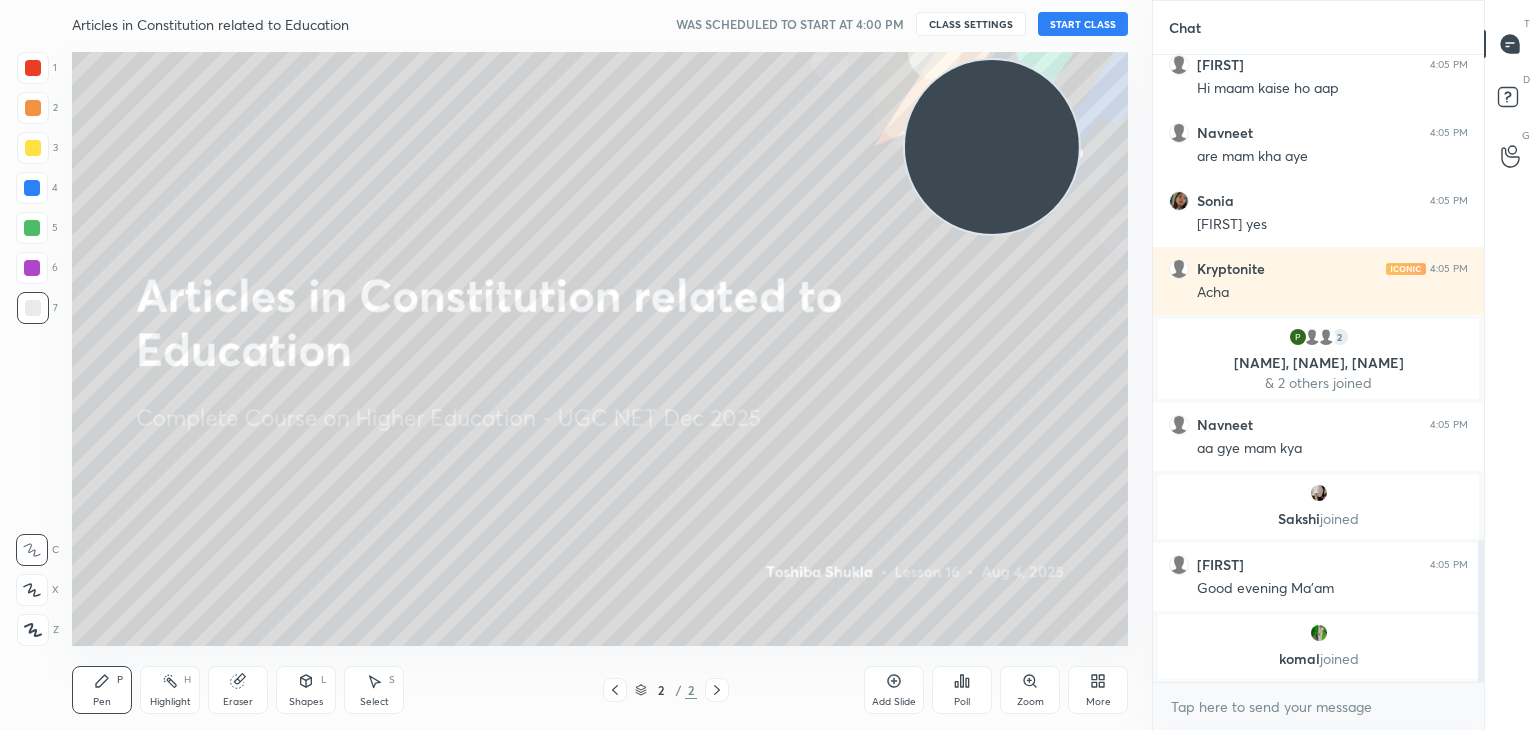 drag, startPoint x: 794, startPoint y: 264, endPoint x: 989, endPoint y: 165, distance: 218.69156 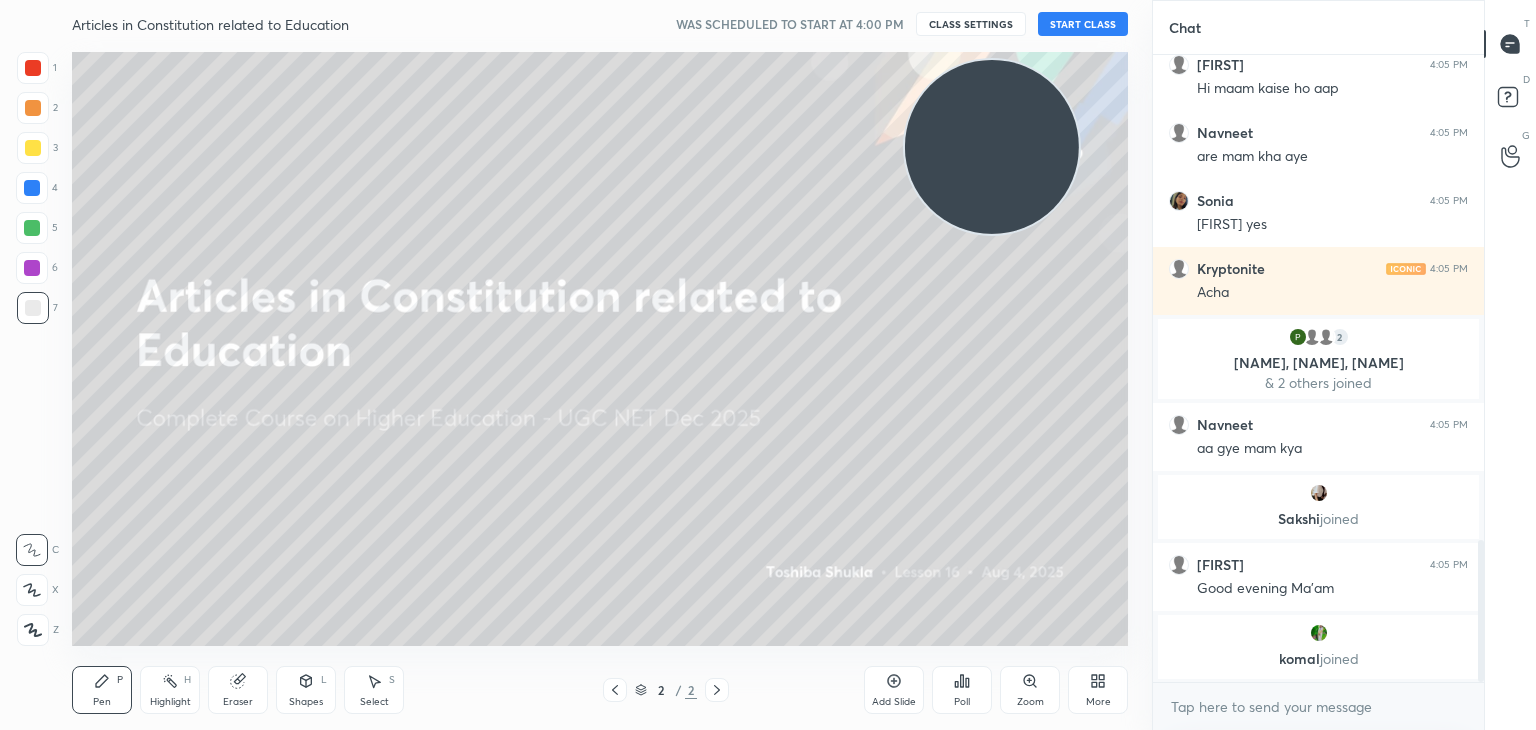 click at bounding box center [992, 147] 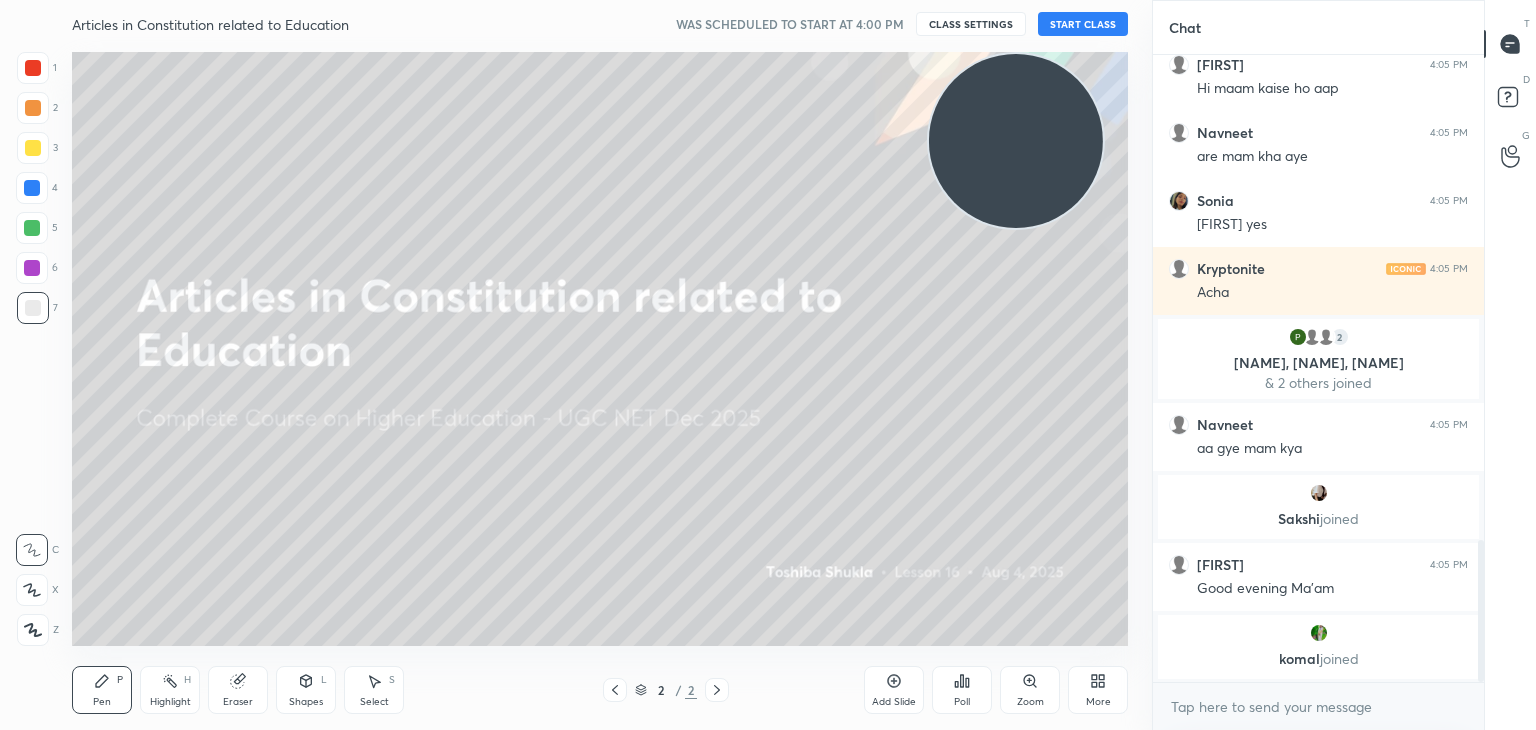 click on "START CLASS" at bounding box center [1083, 24] 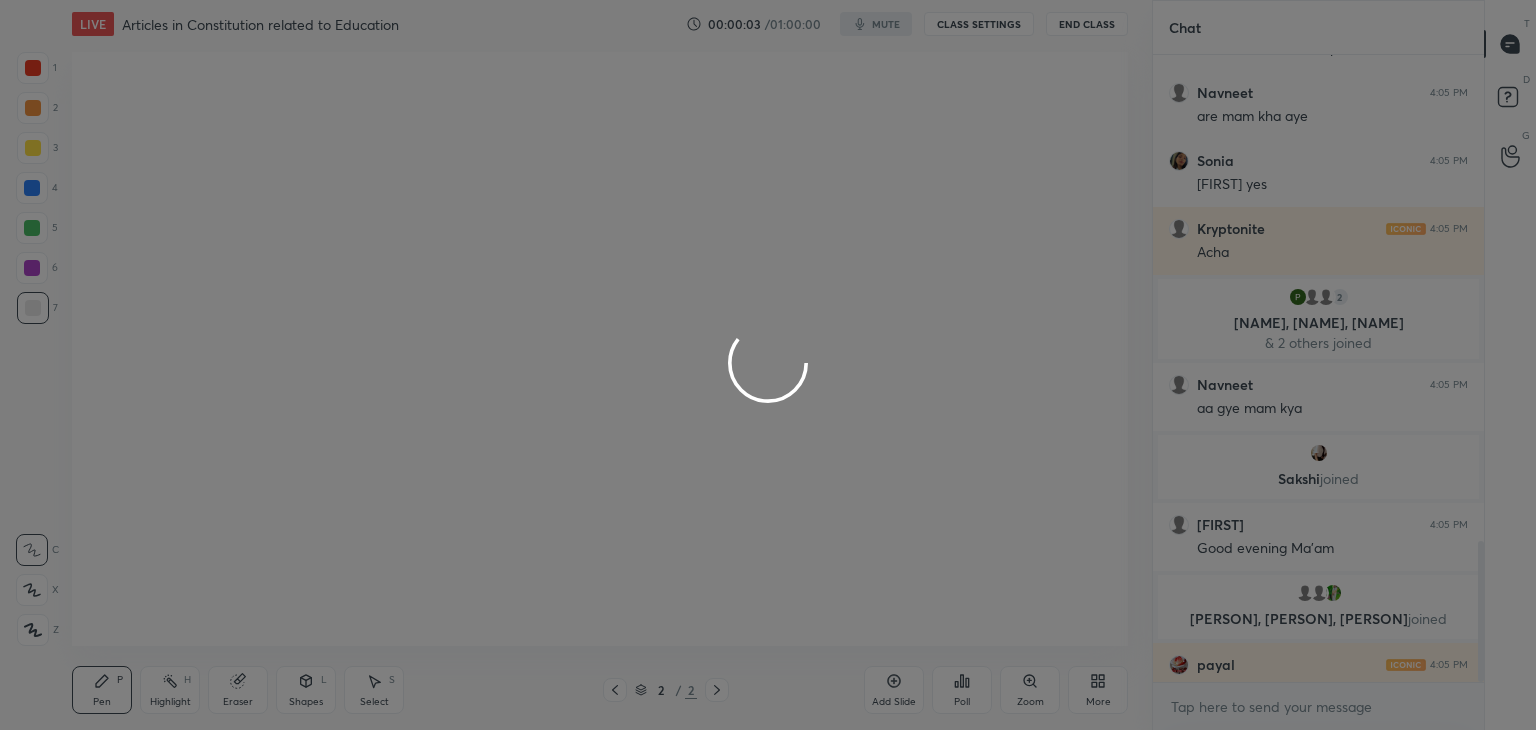 scroll 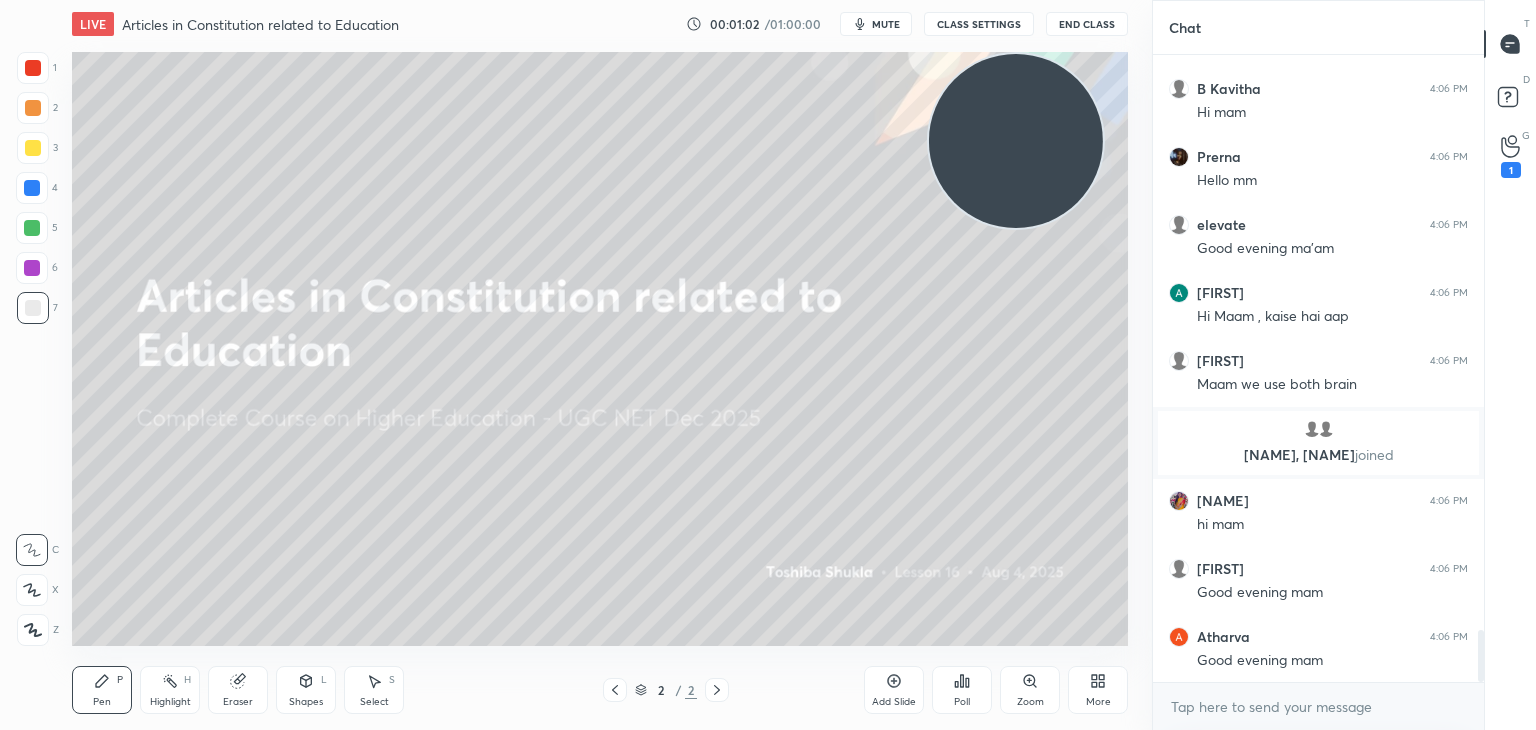 click 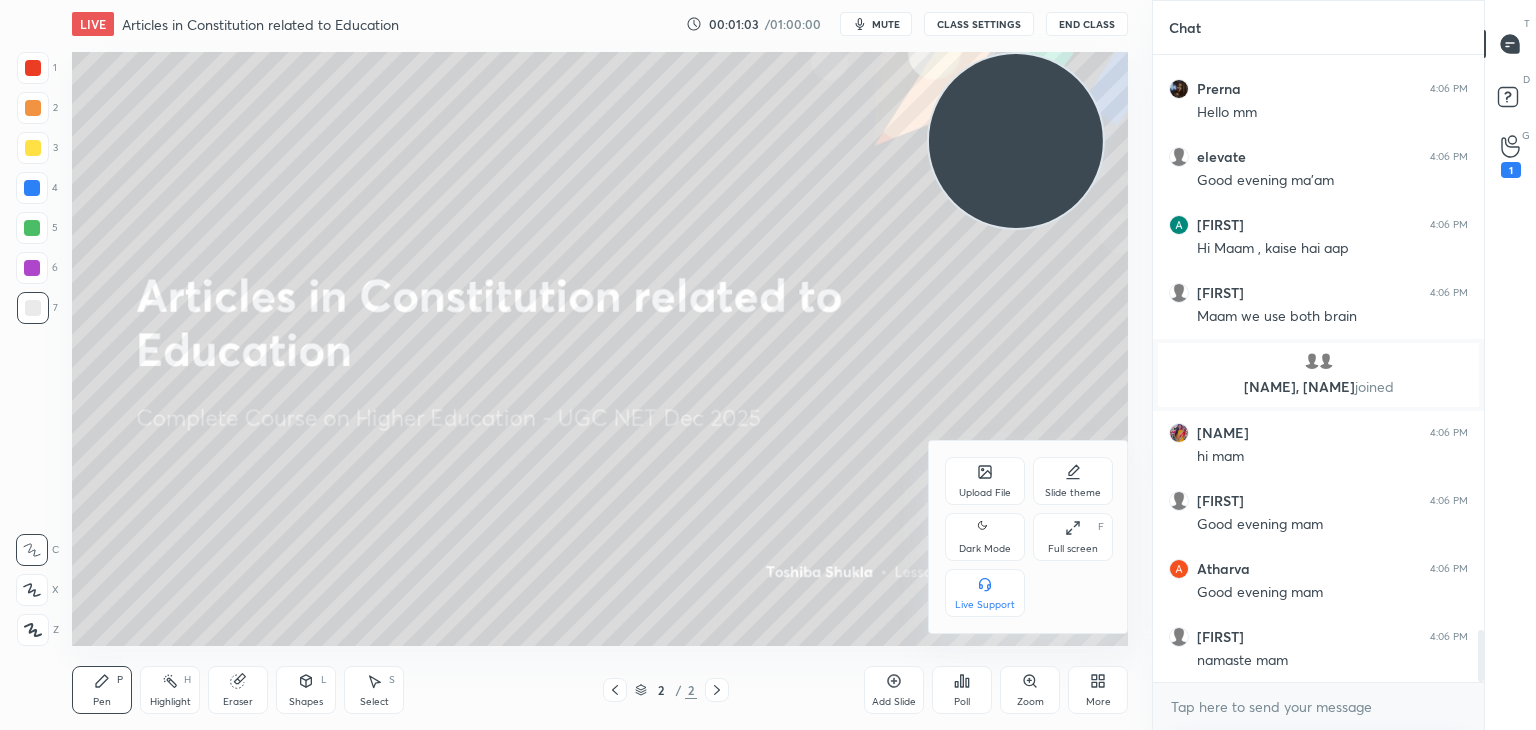 click on "Upload File" at bounding box center [985, 493] 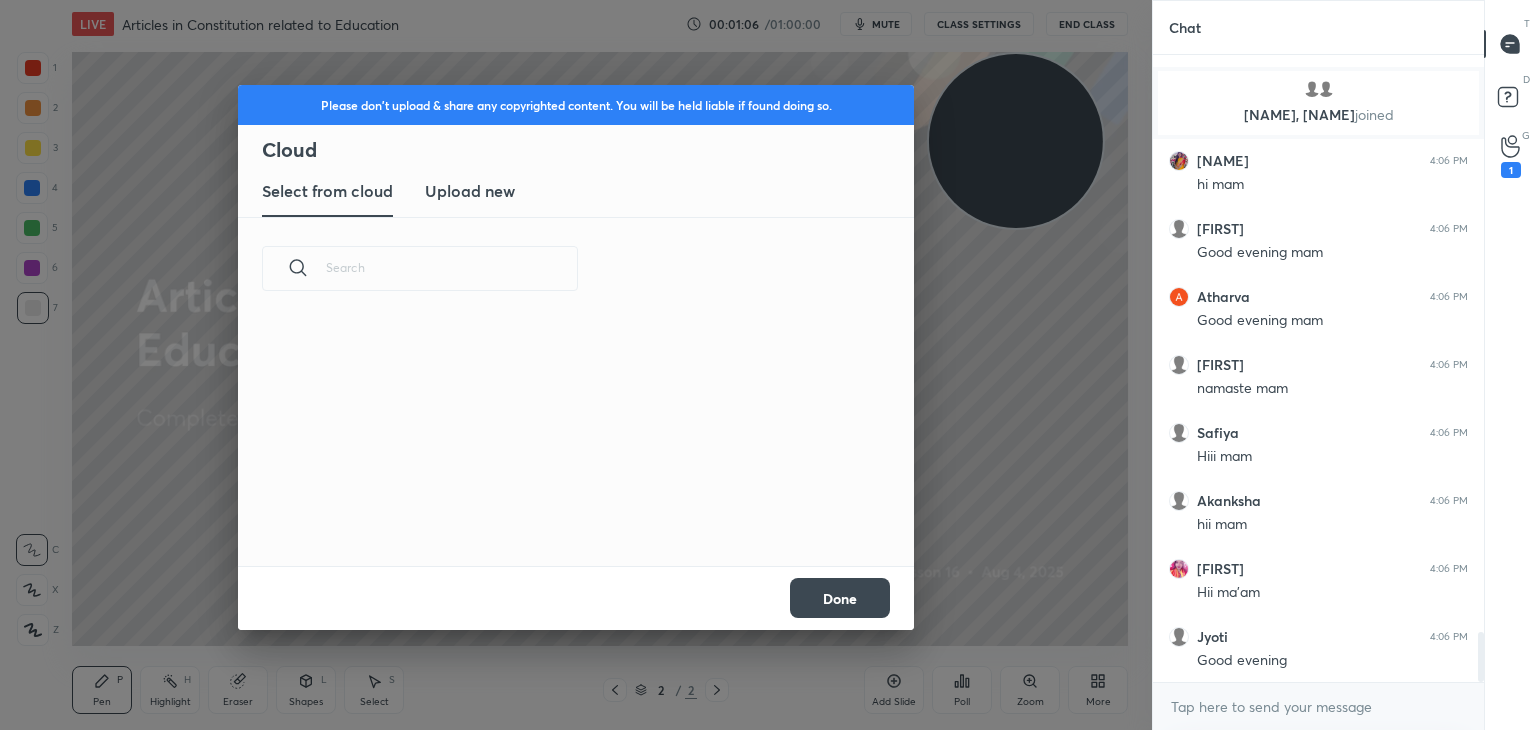 click on "Upload new" at bounding box center [470, 191] 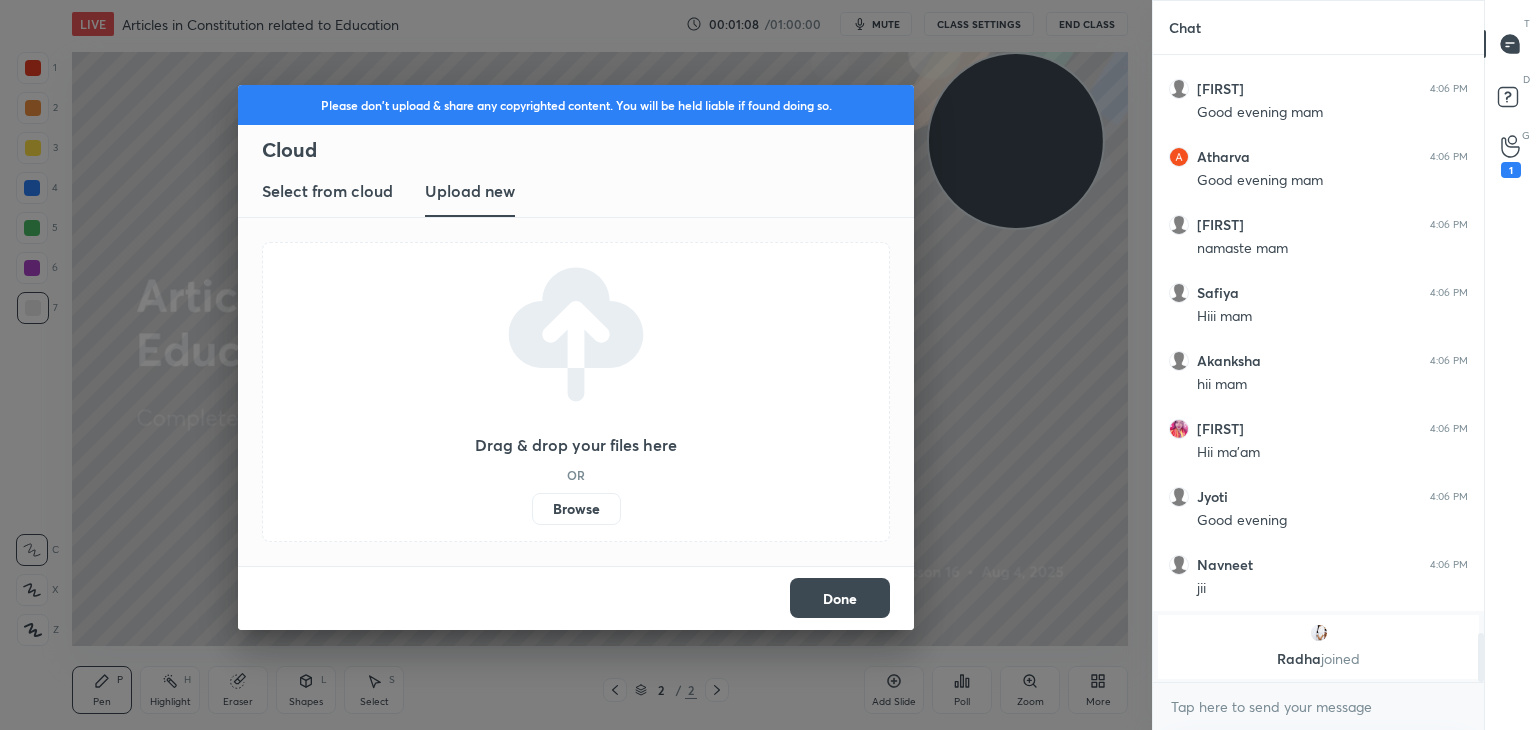 click on "Browse" at bounding box center [576, 509] 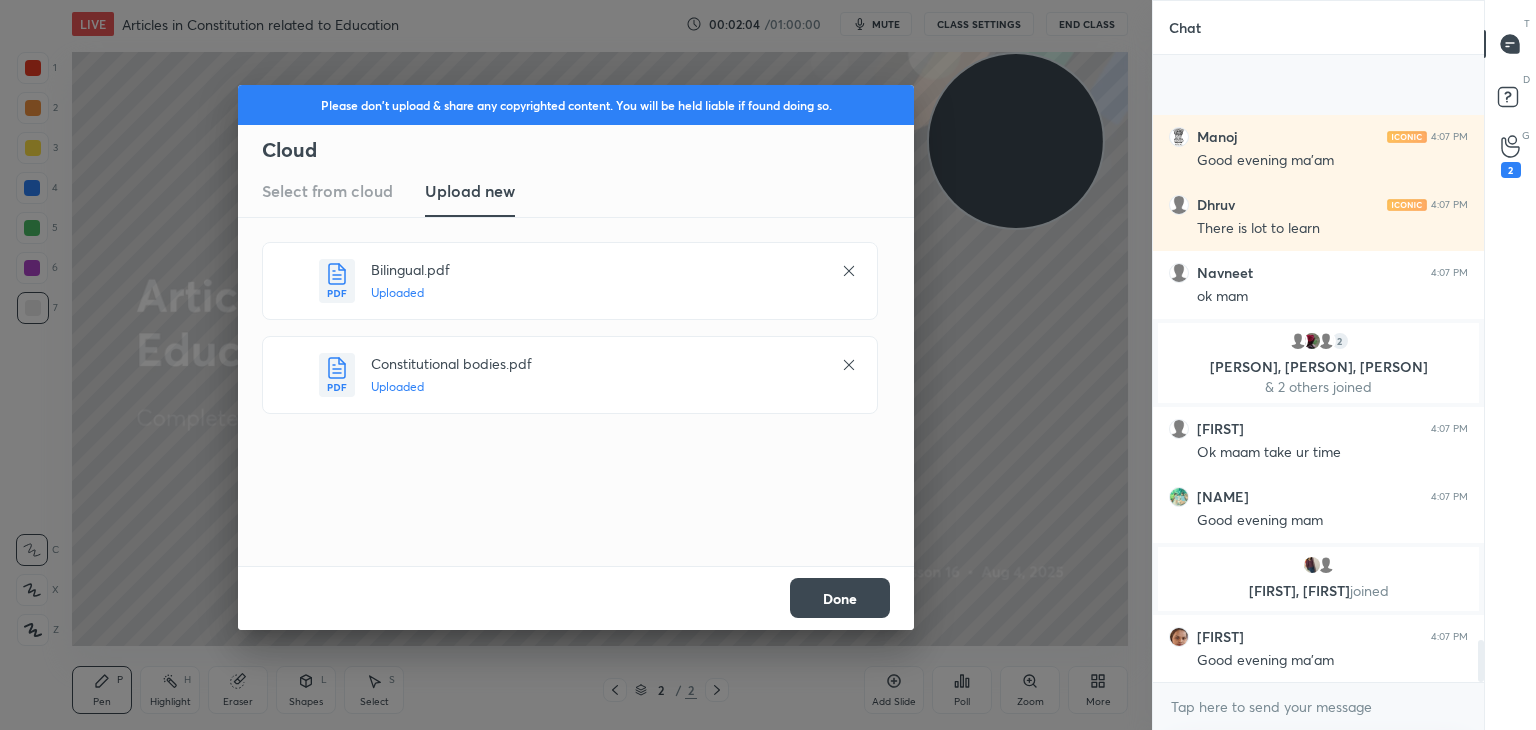 scroll, scrollTop: 8766, scrollLeft: 0, axis: vertical 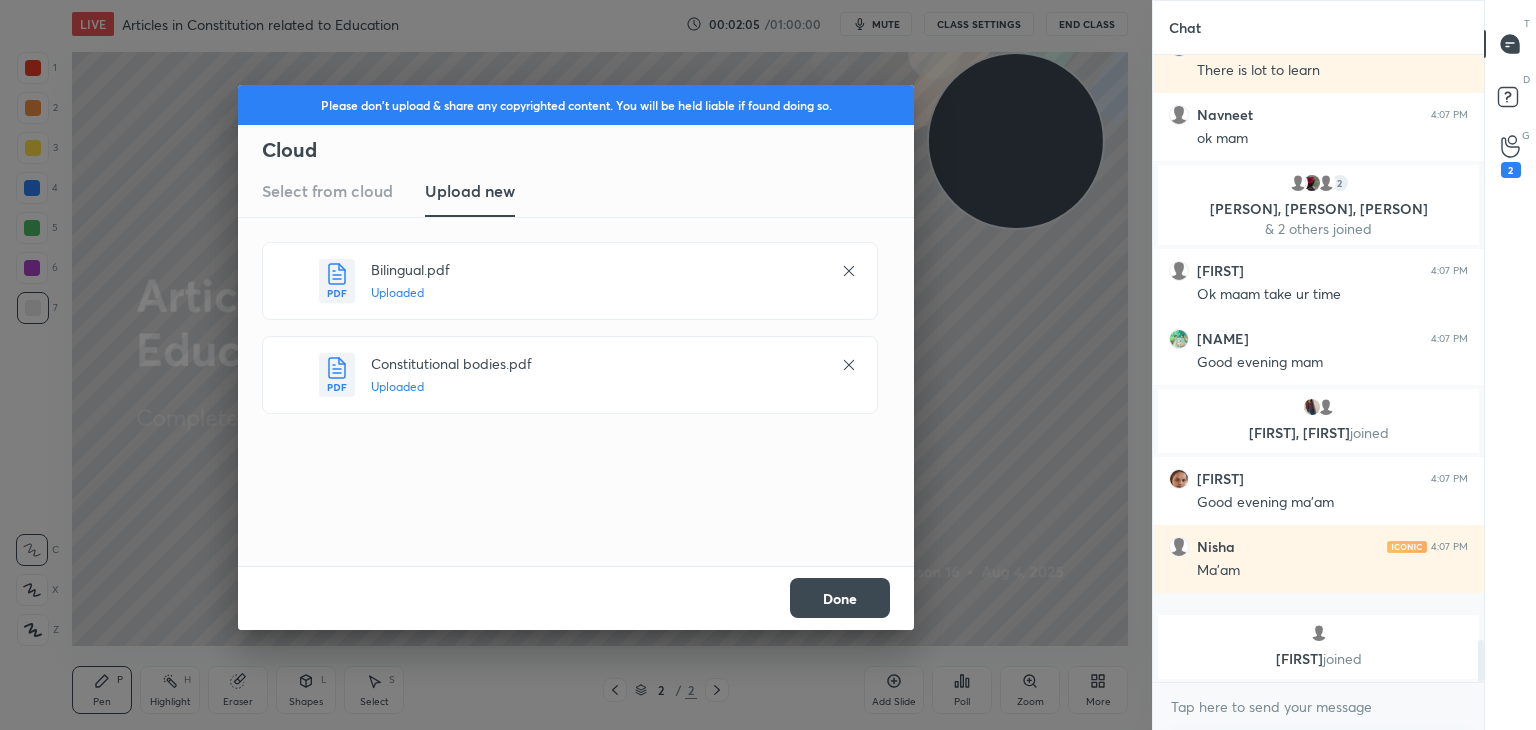 click on "Done" at bounding box center [840, 598] 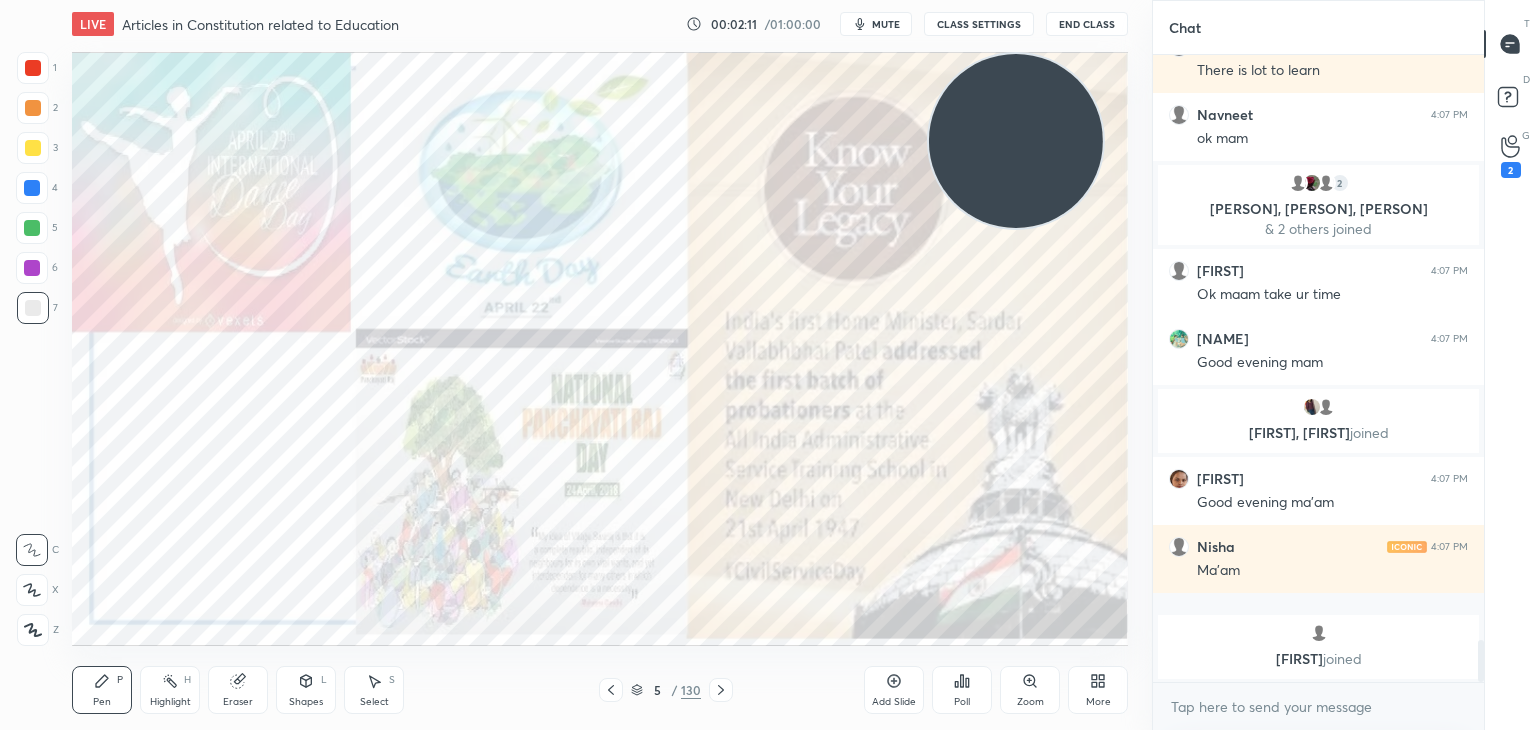 click on "5 / 130" at bounding box center (666, 690) 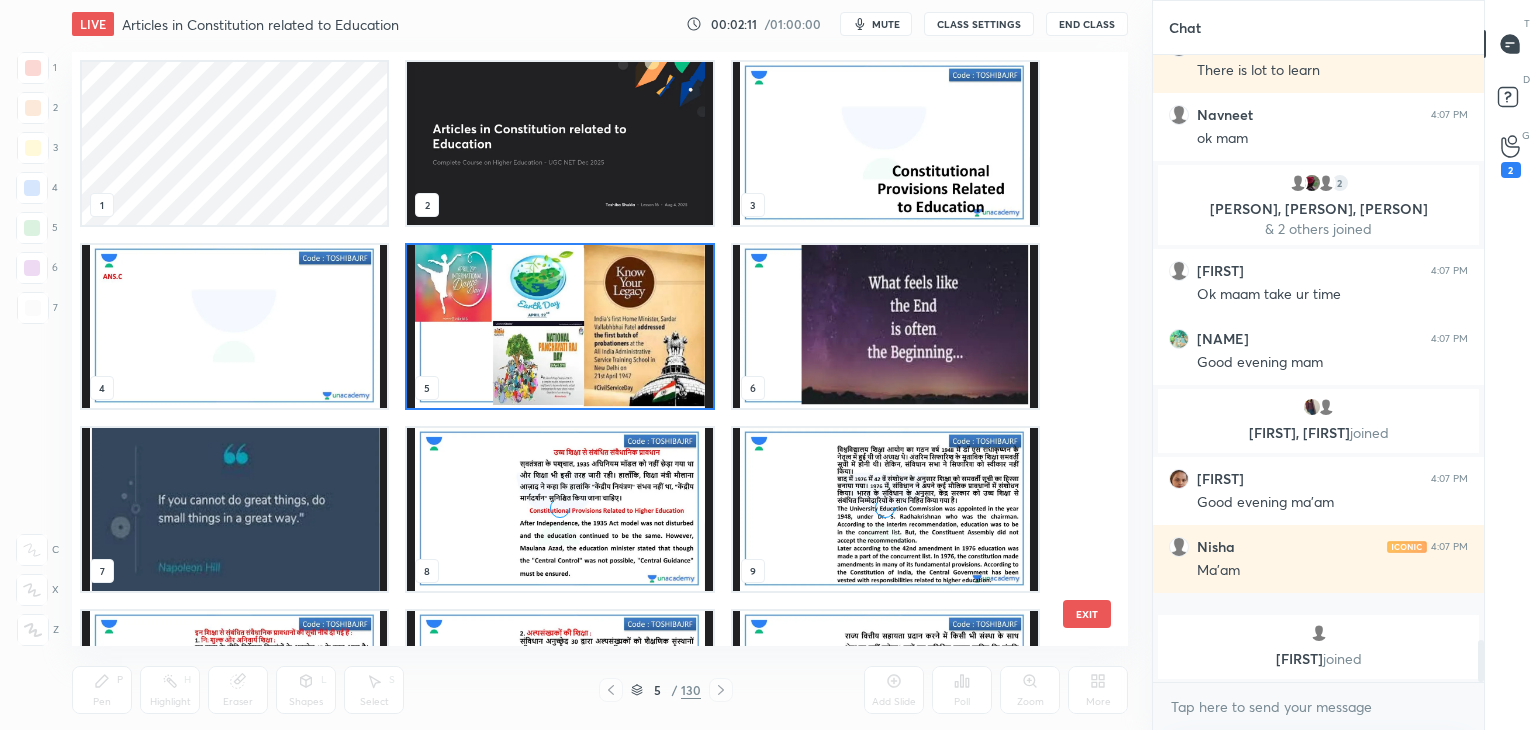 scroll, scrollTop: 6, scrollLeft: 10, axis: both 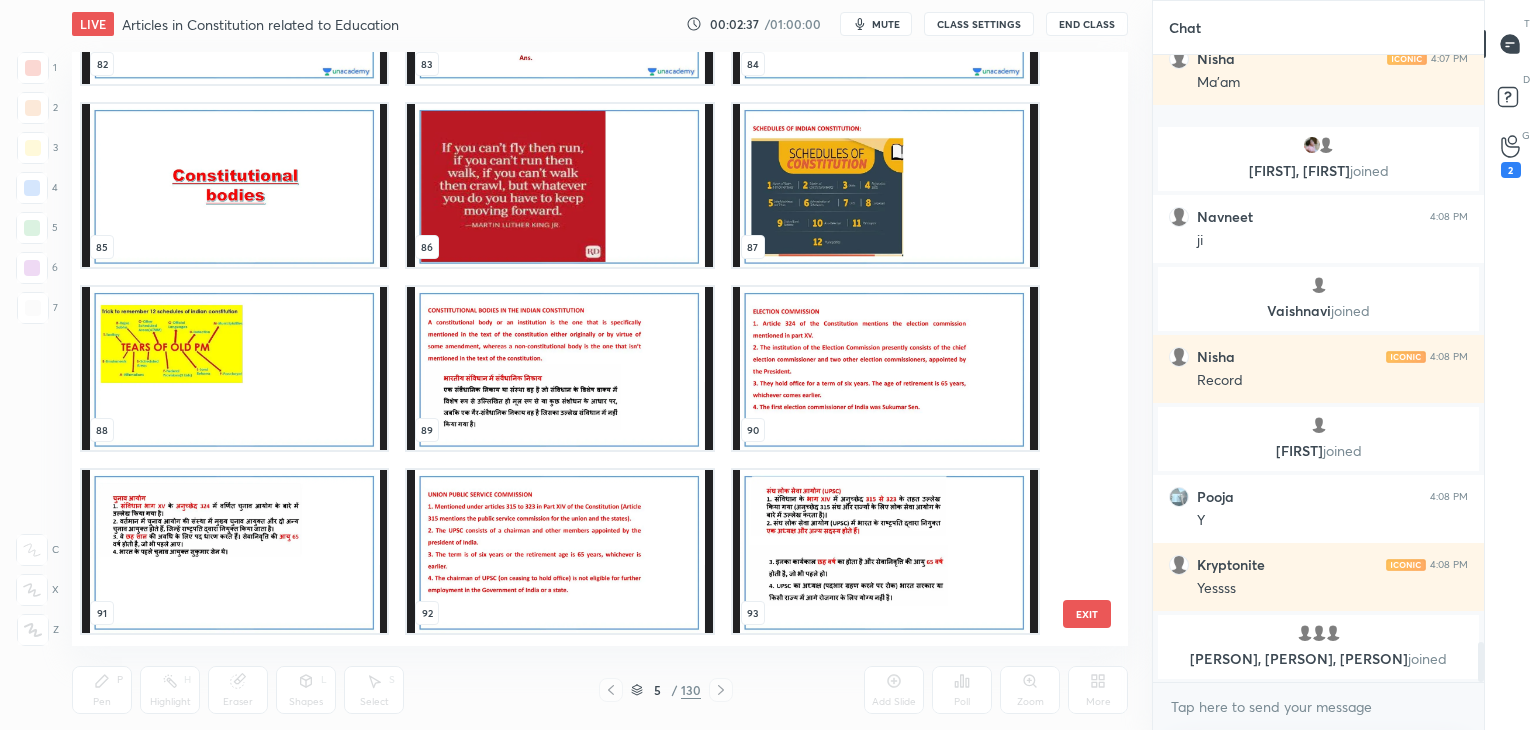 click at bounding box center (559, 185) 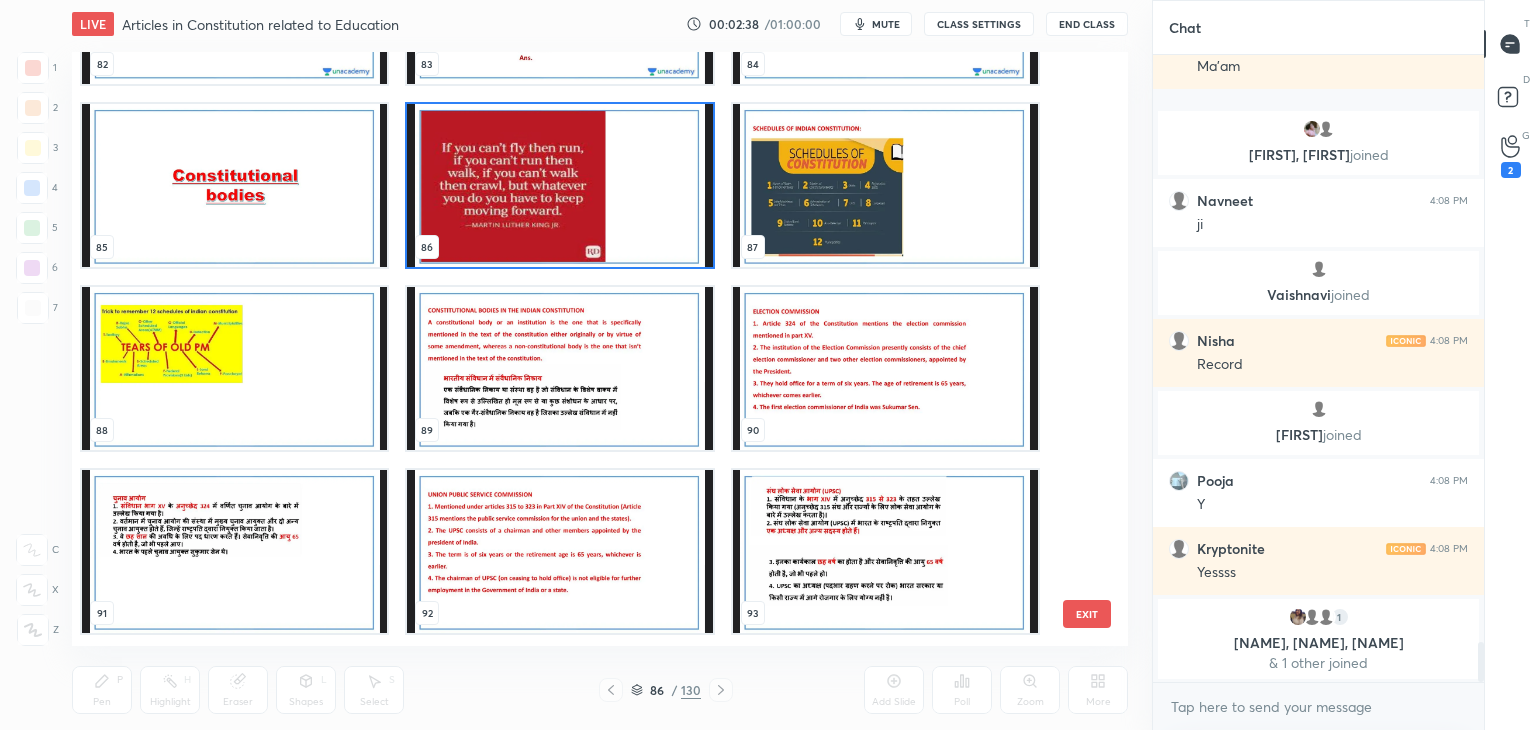 click at bounding box center (559, 185) 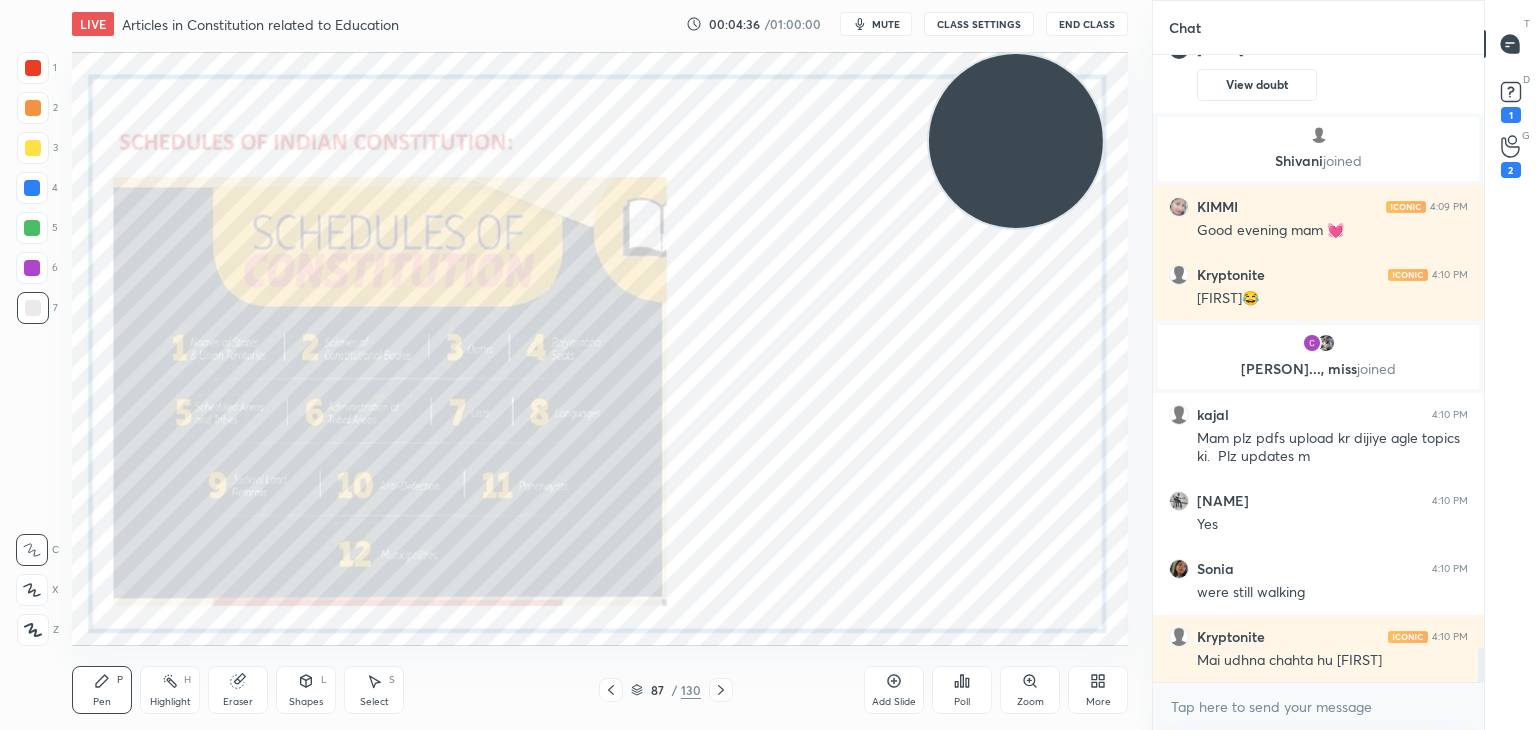 scroll, scrollTop: 10940, scrollLeft: 0, axis: vertical 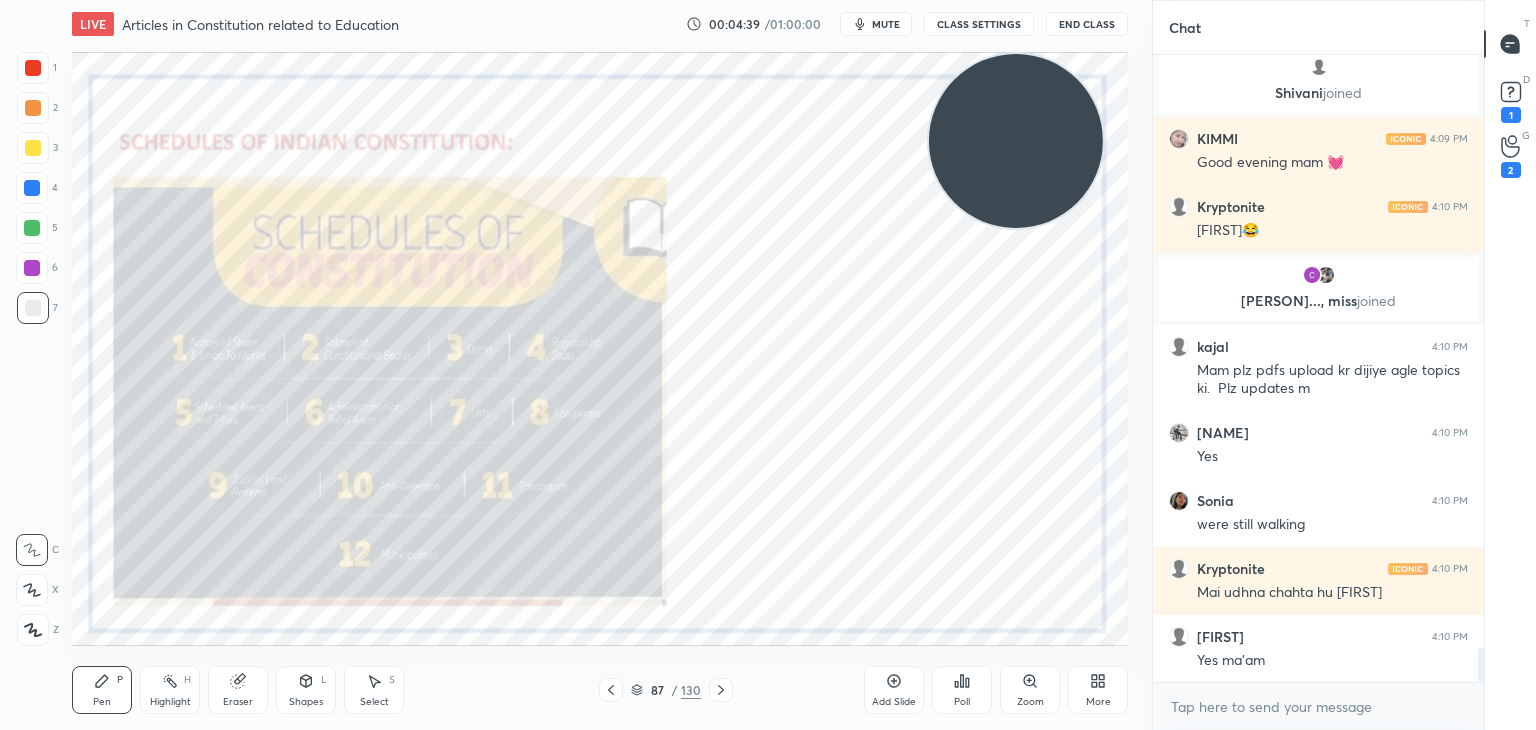click at bounding box center (33, 68) 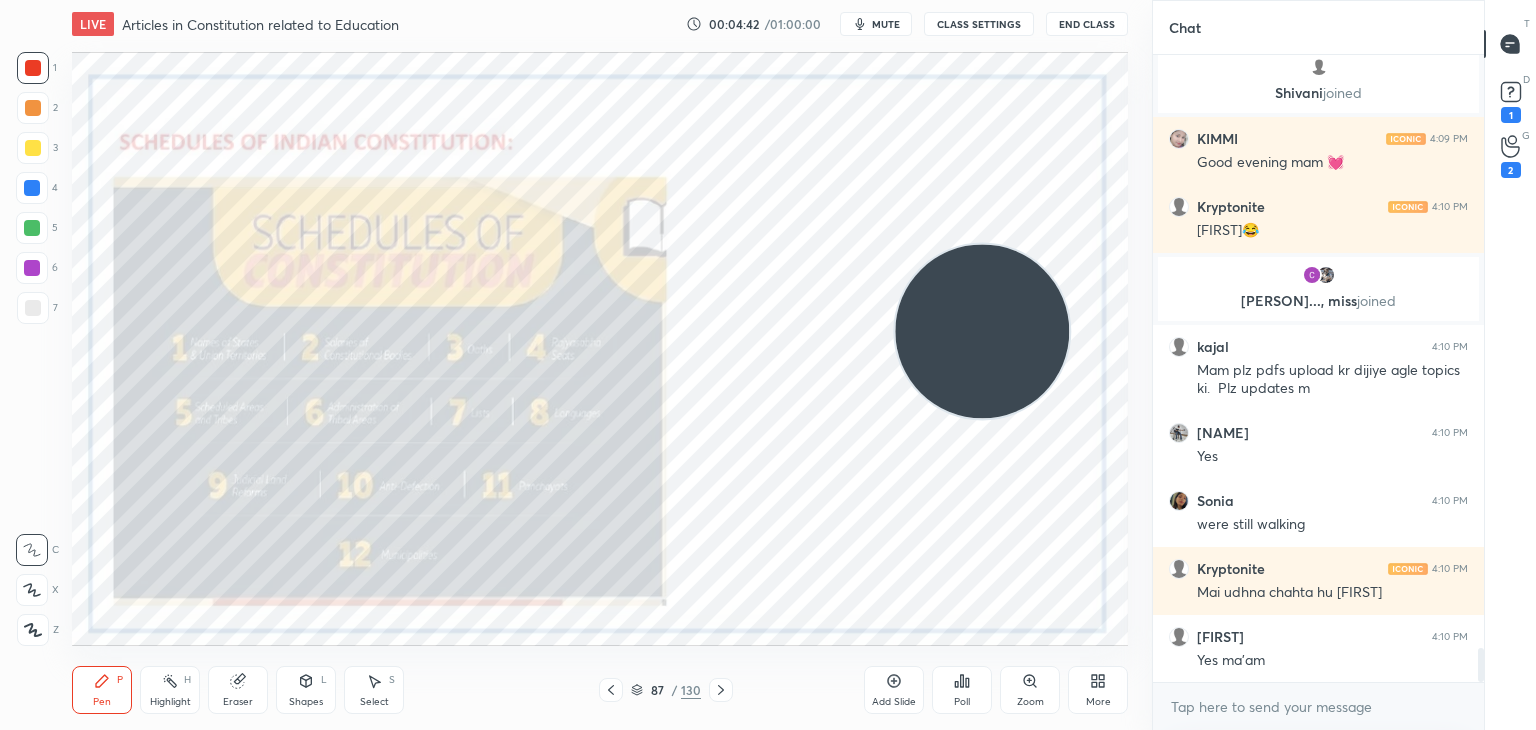 click 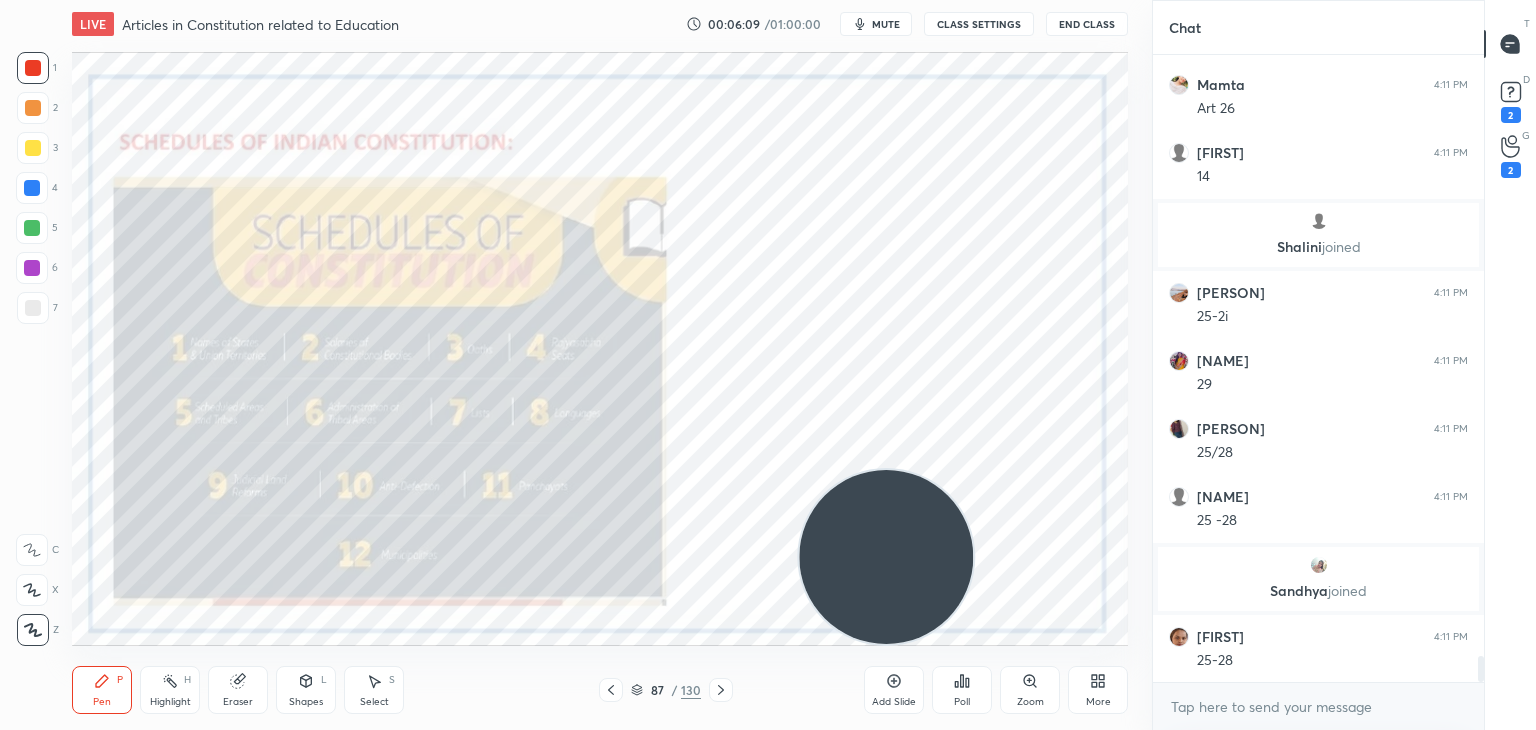 scroll, scrollTop: 14288, scrollLeft: 0, axis: vertical 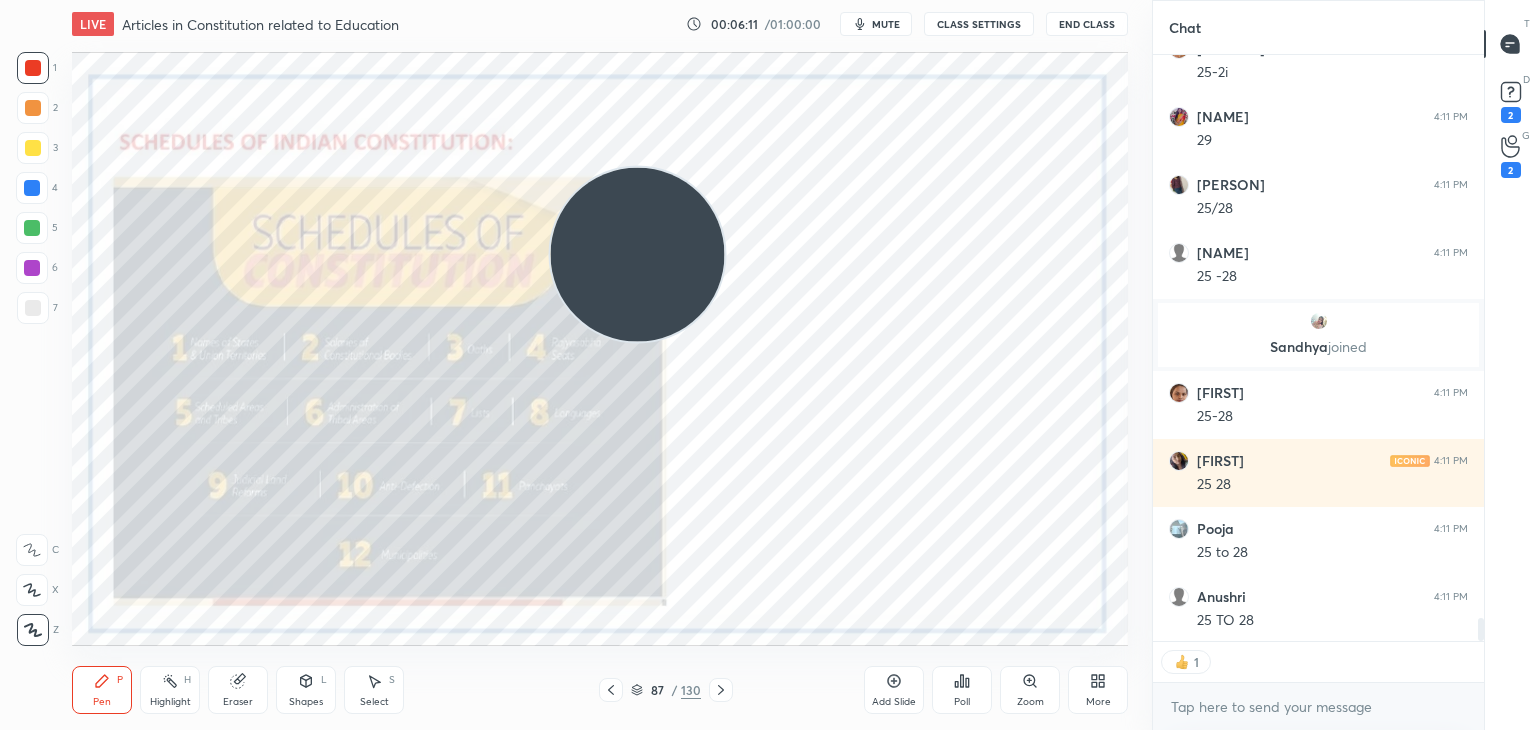 click at bounding box center [638, 255] 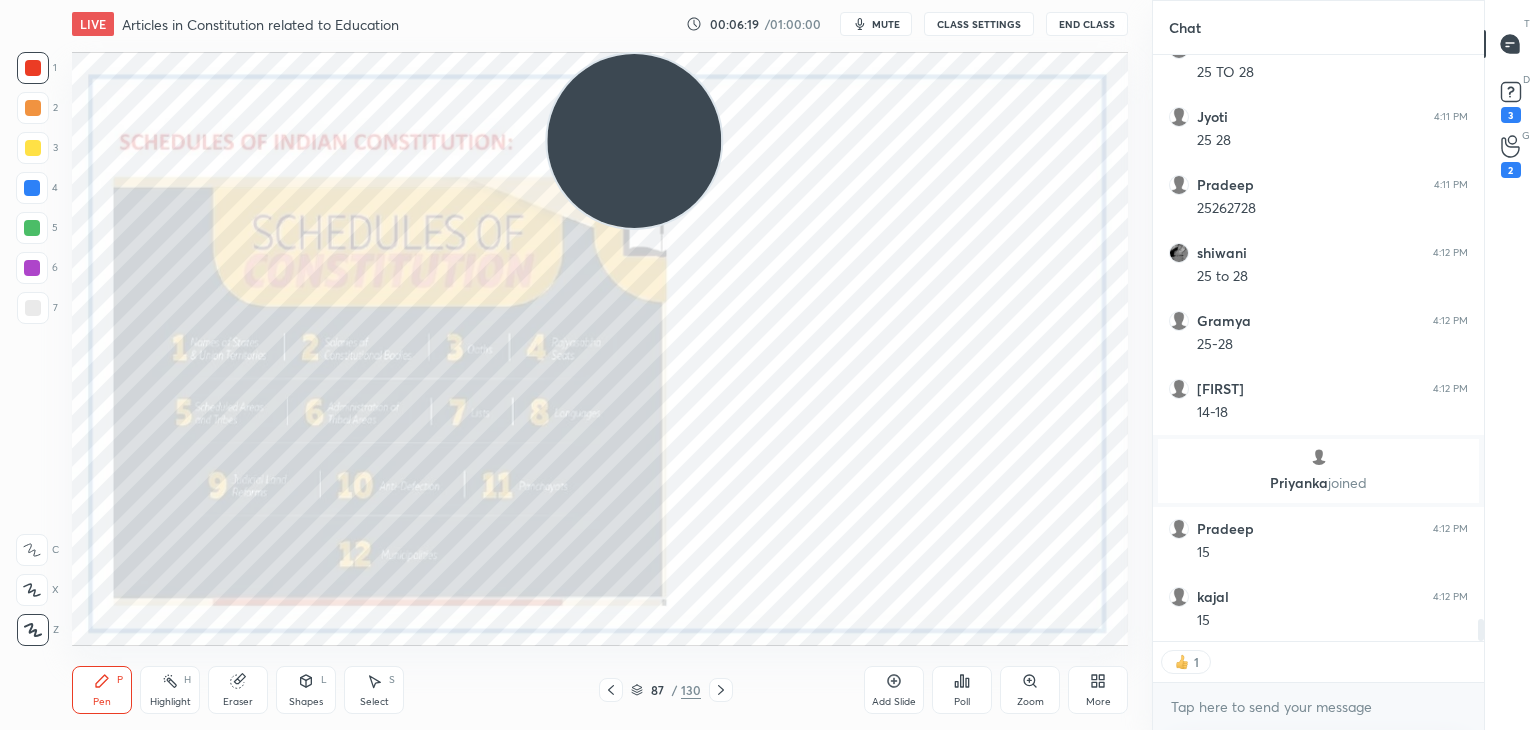 scroll, scrollTop: 15080, scrollLeft: 0, axis: vertical 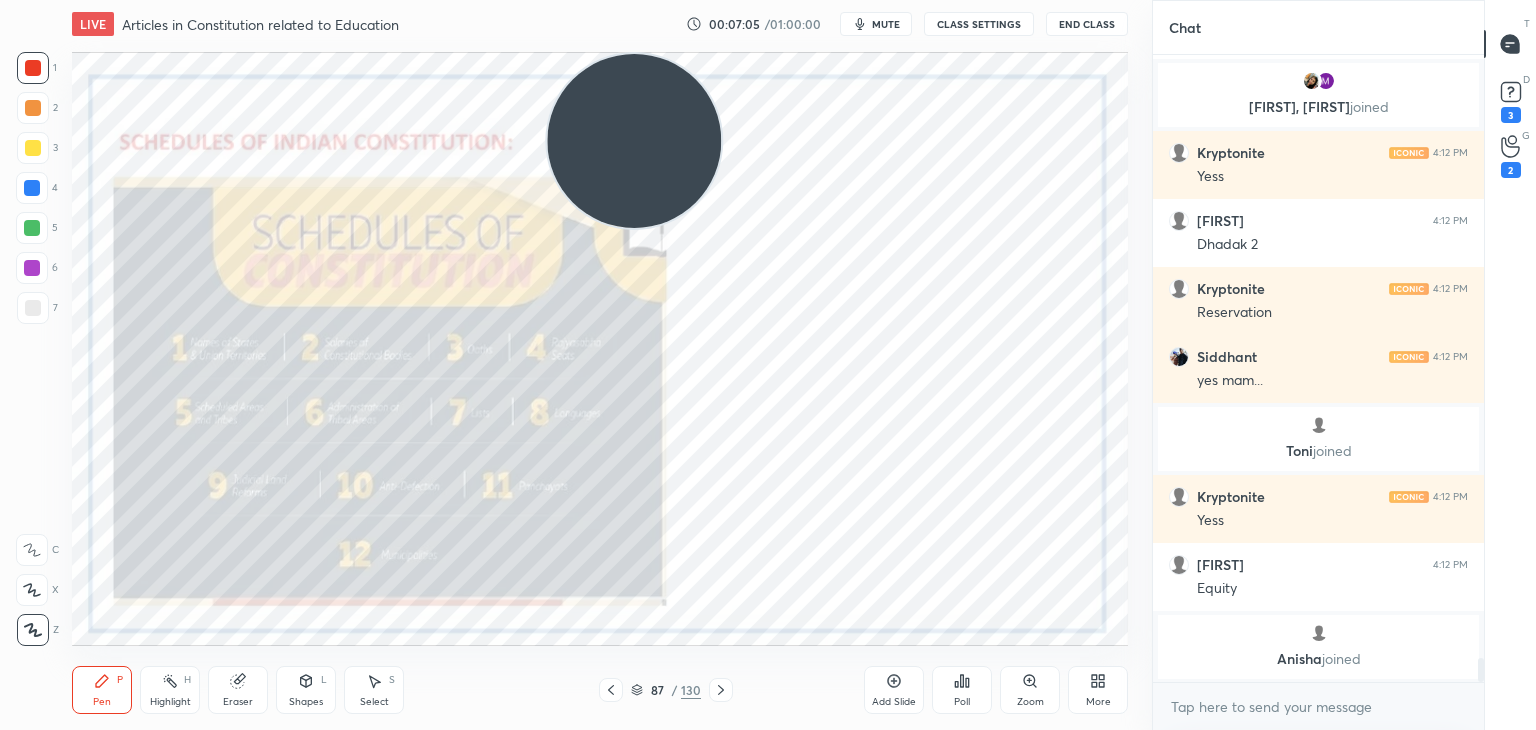 click 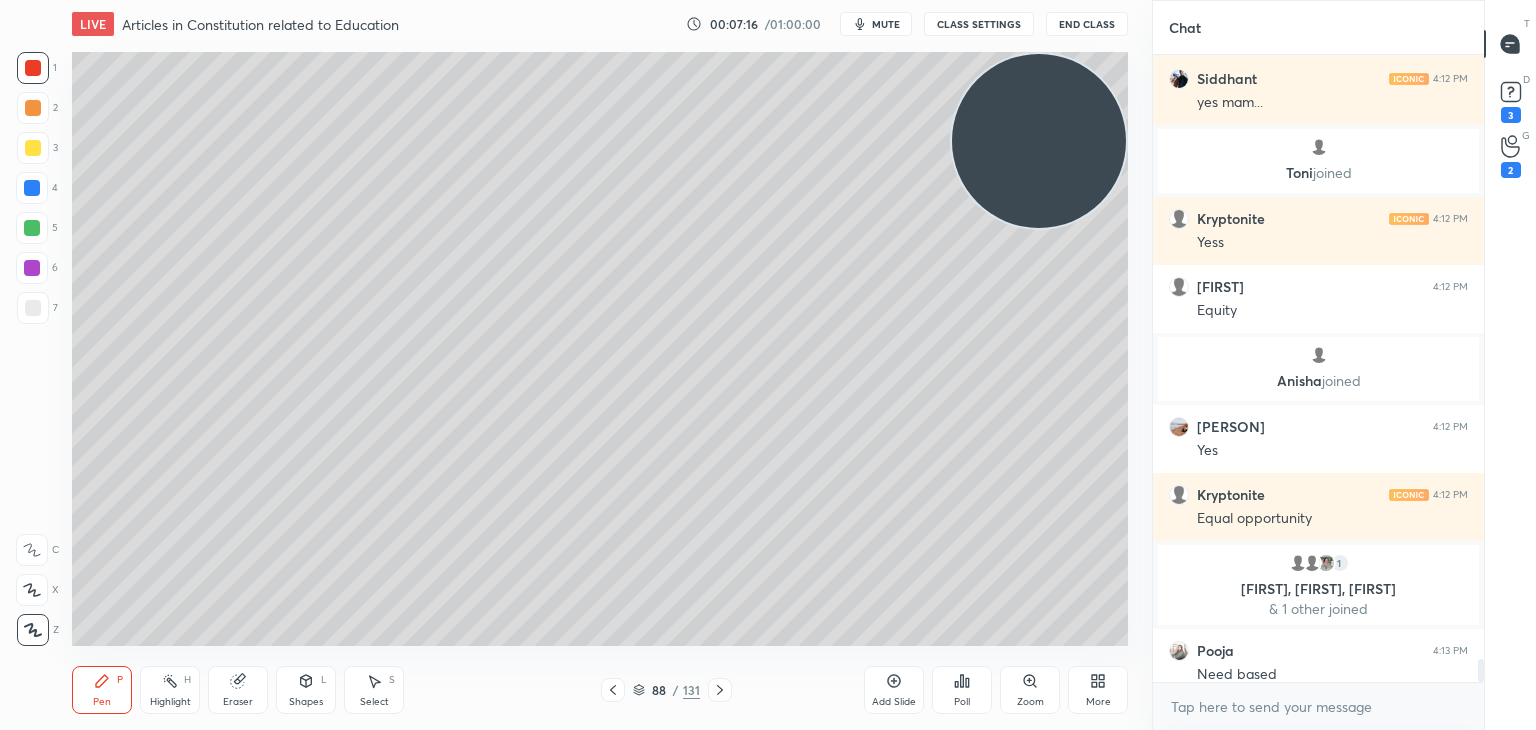 scroll, scrollTop: 16200, scrollLeft: 0, axis: vertical 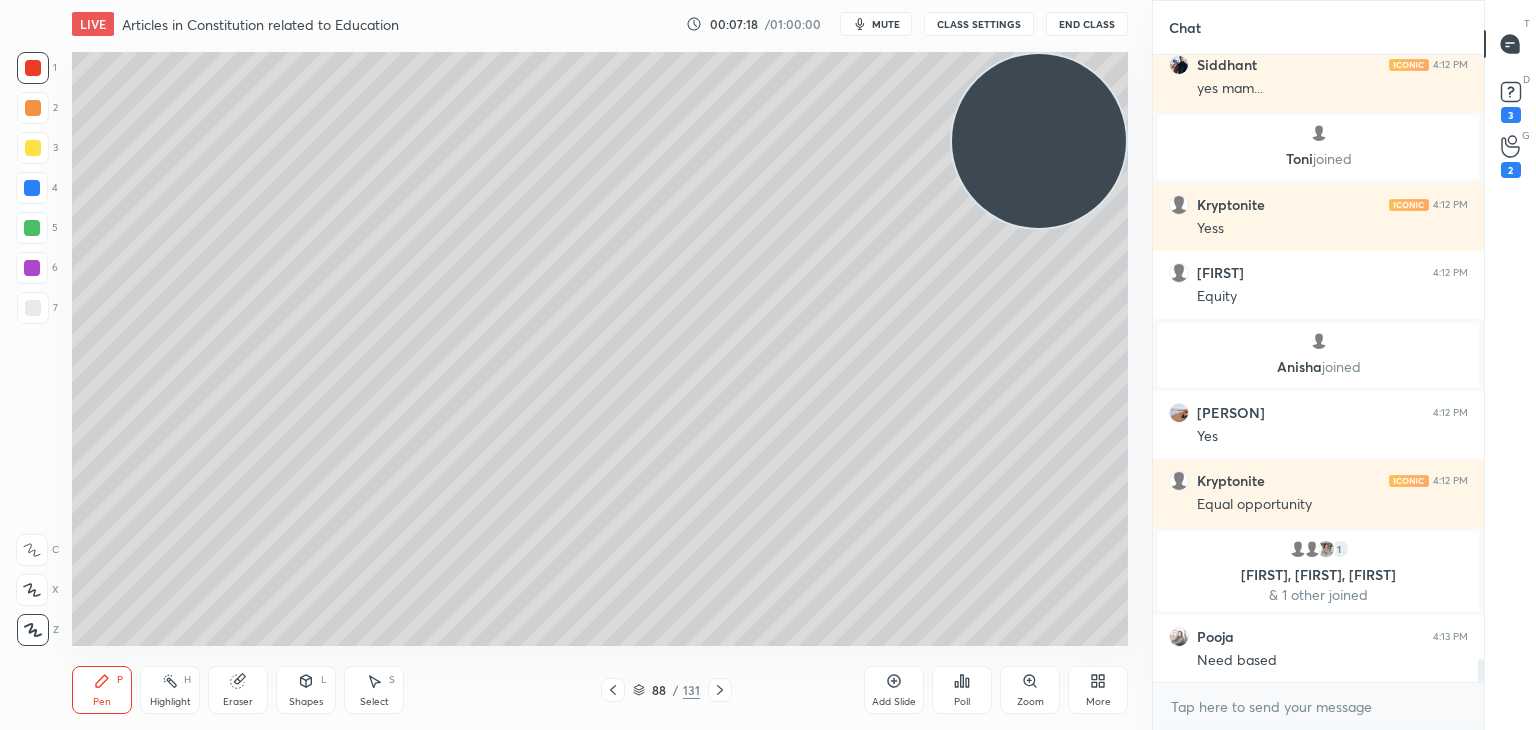 click at bounding box center (33, 308) 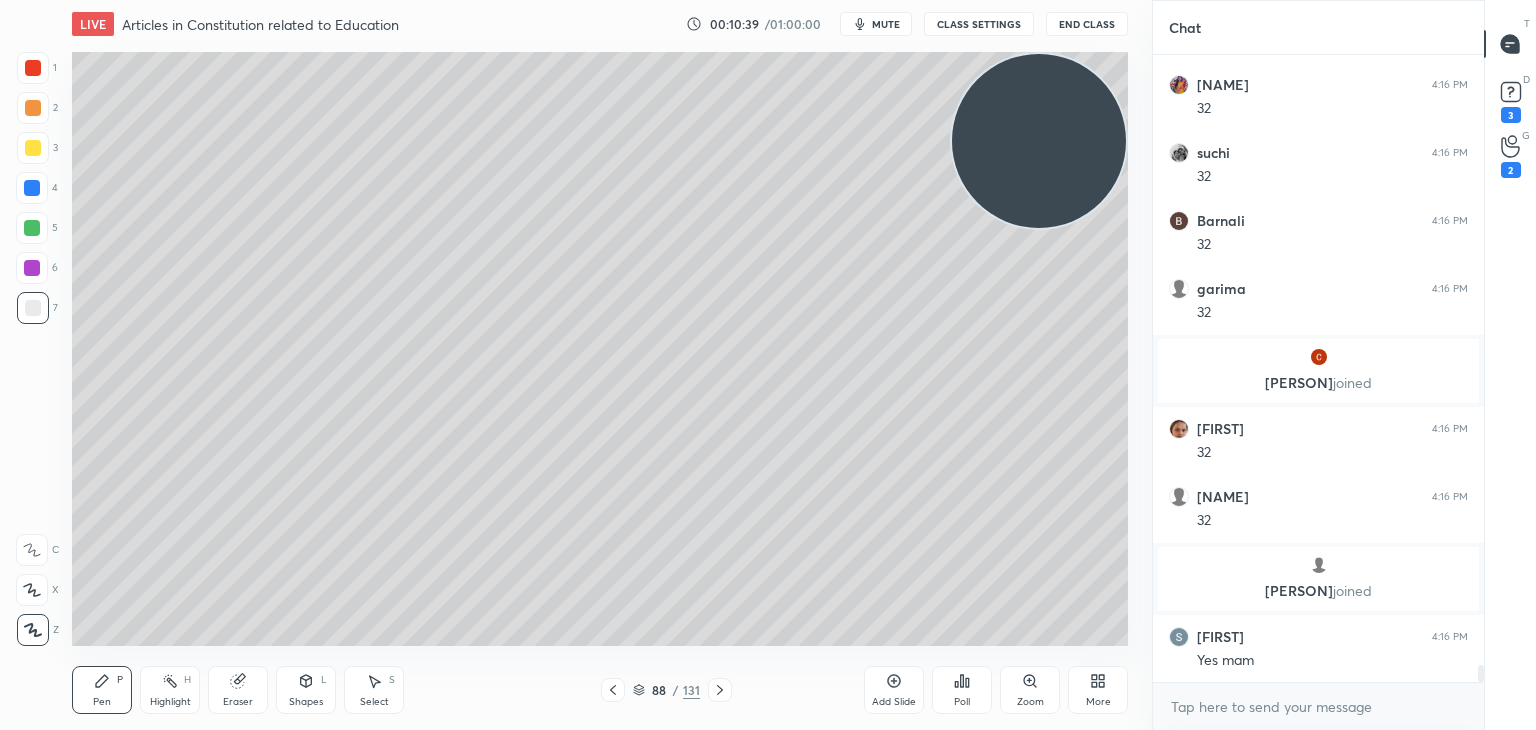 scroll, scrollTop: 22926, scrollLeft: 0, axis: vertical 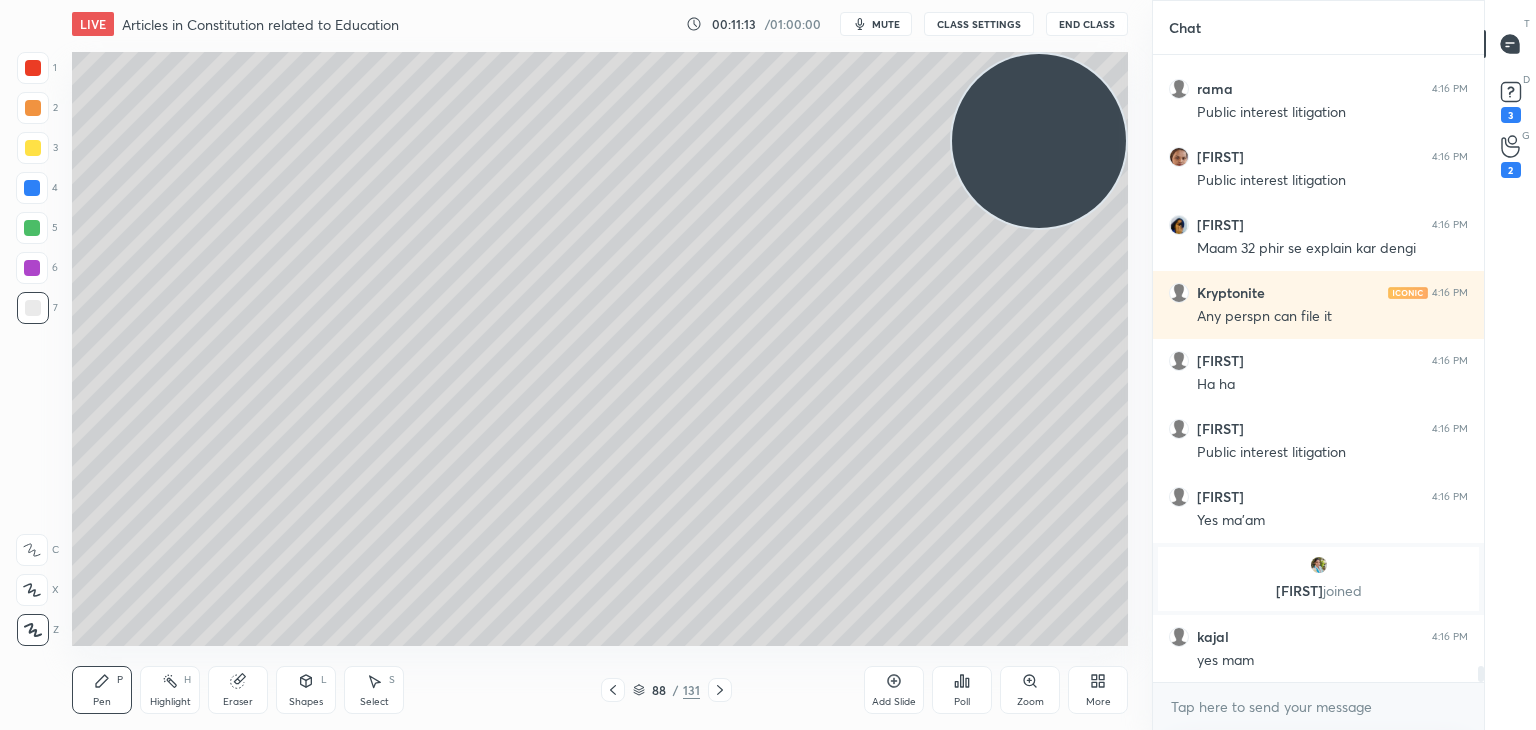 click on "Add Slide" at bounding box center [894, 690] 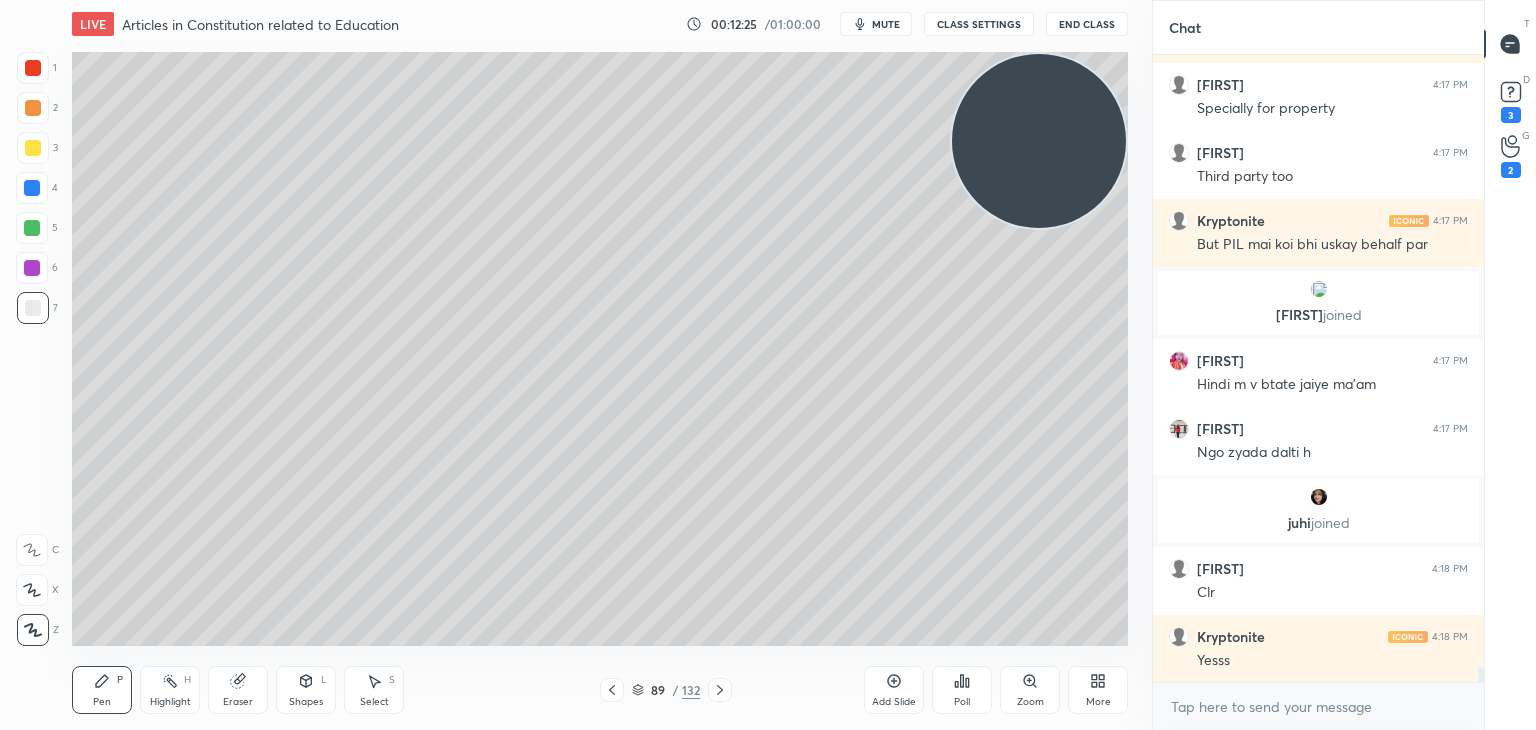 scroll, scrollTop: 25738, scrollLeft: 0, axis: vertical 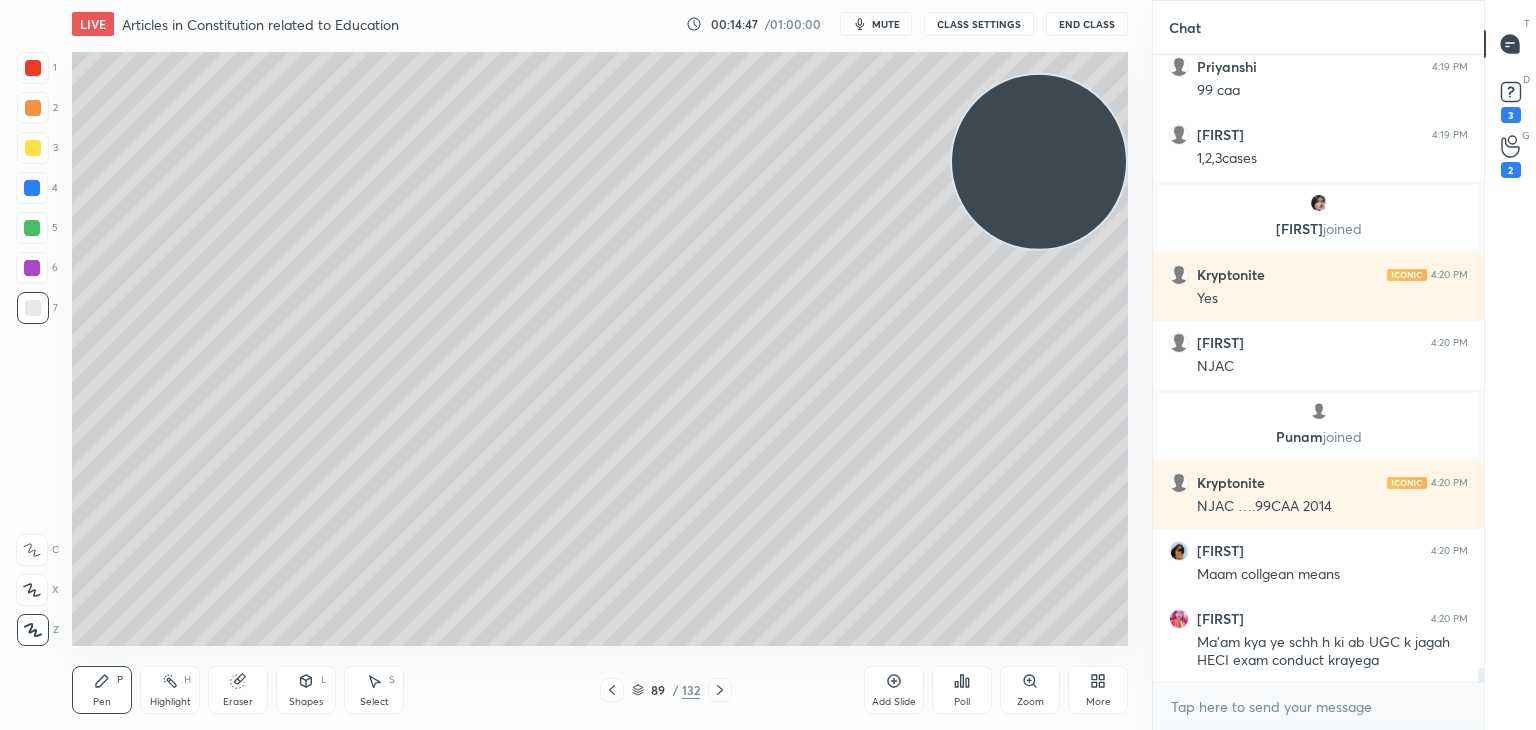 click at bounding box center (33, 148) 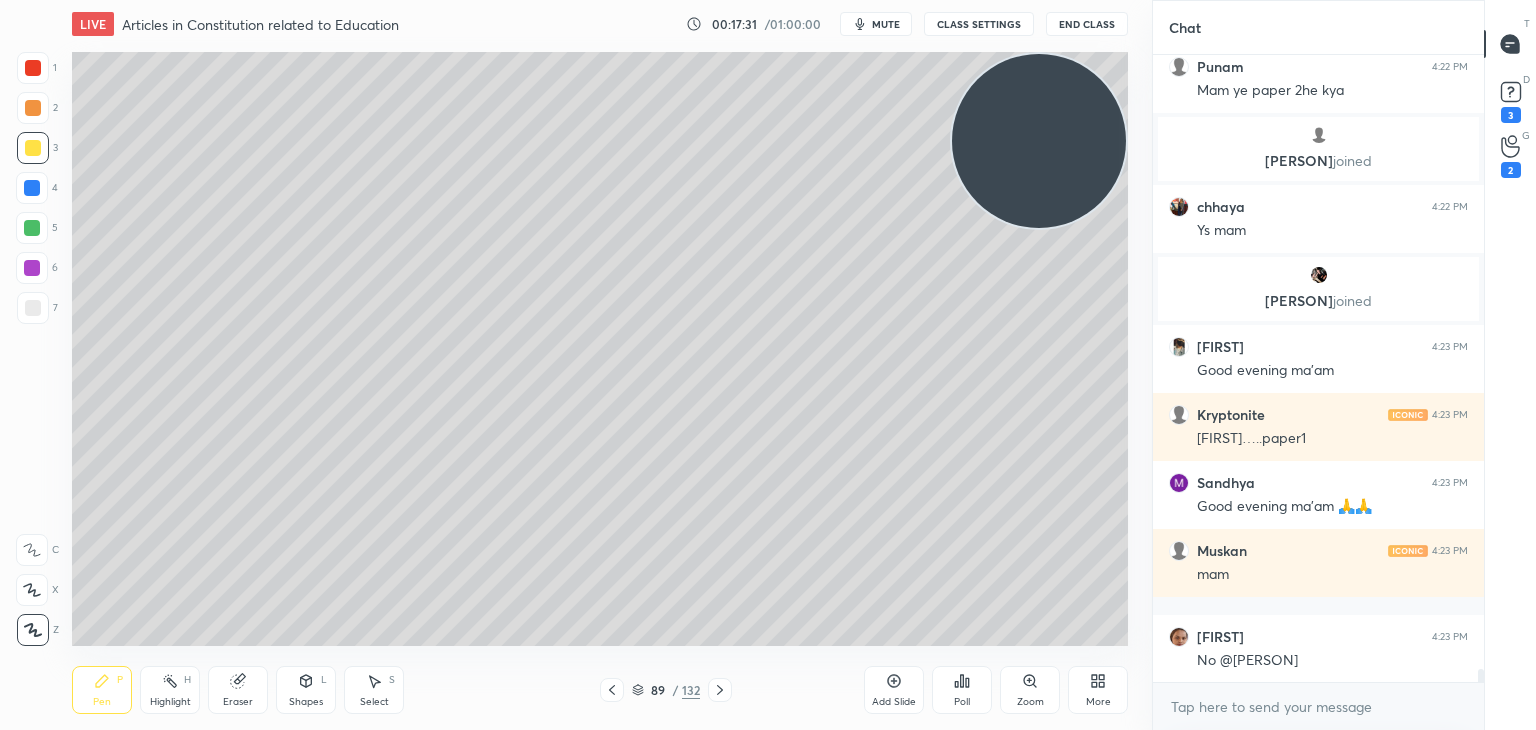 scroll, scrollTop: 30040, scrollLeft: 0, axis: vertical 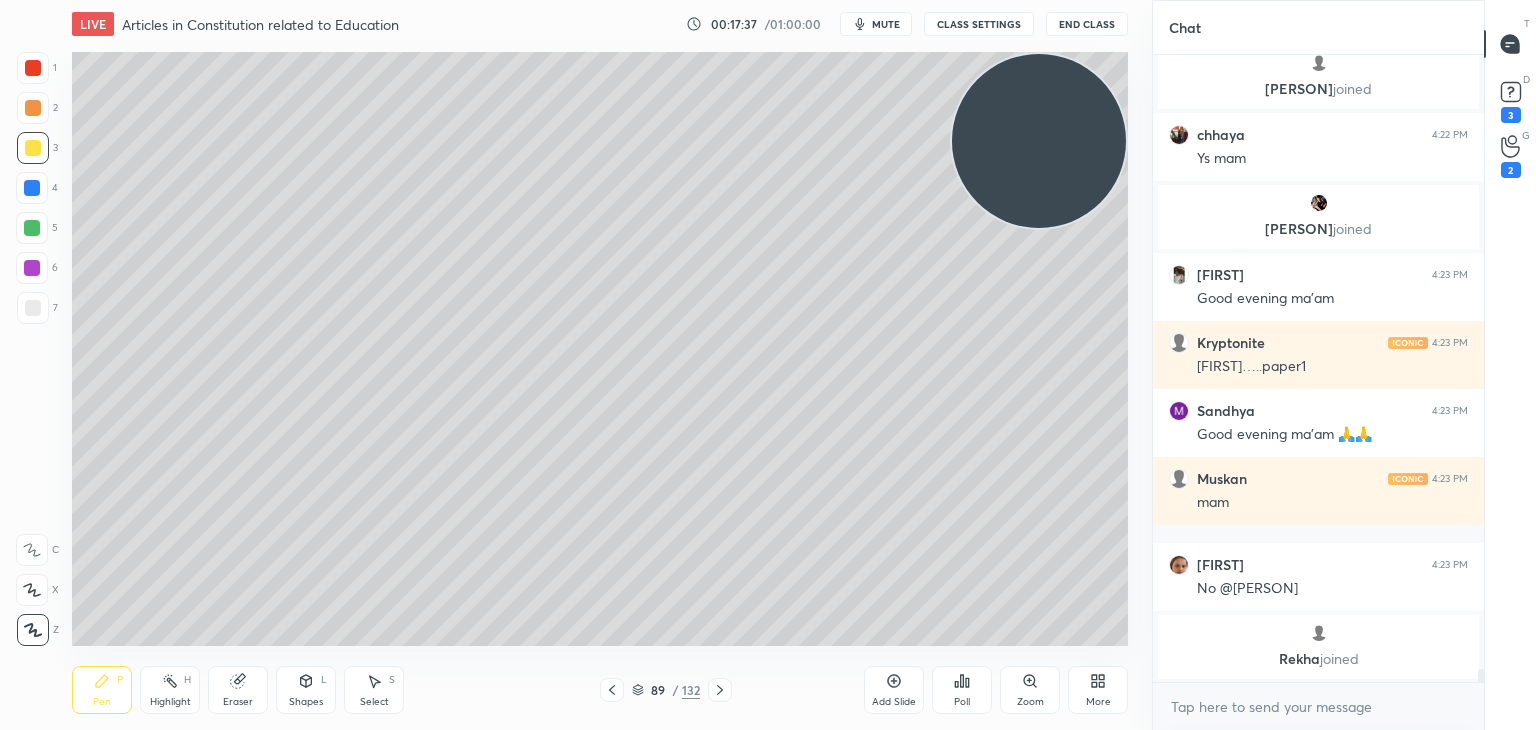 click 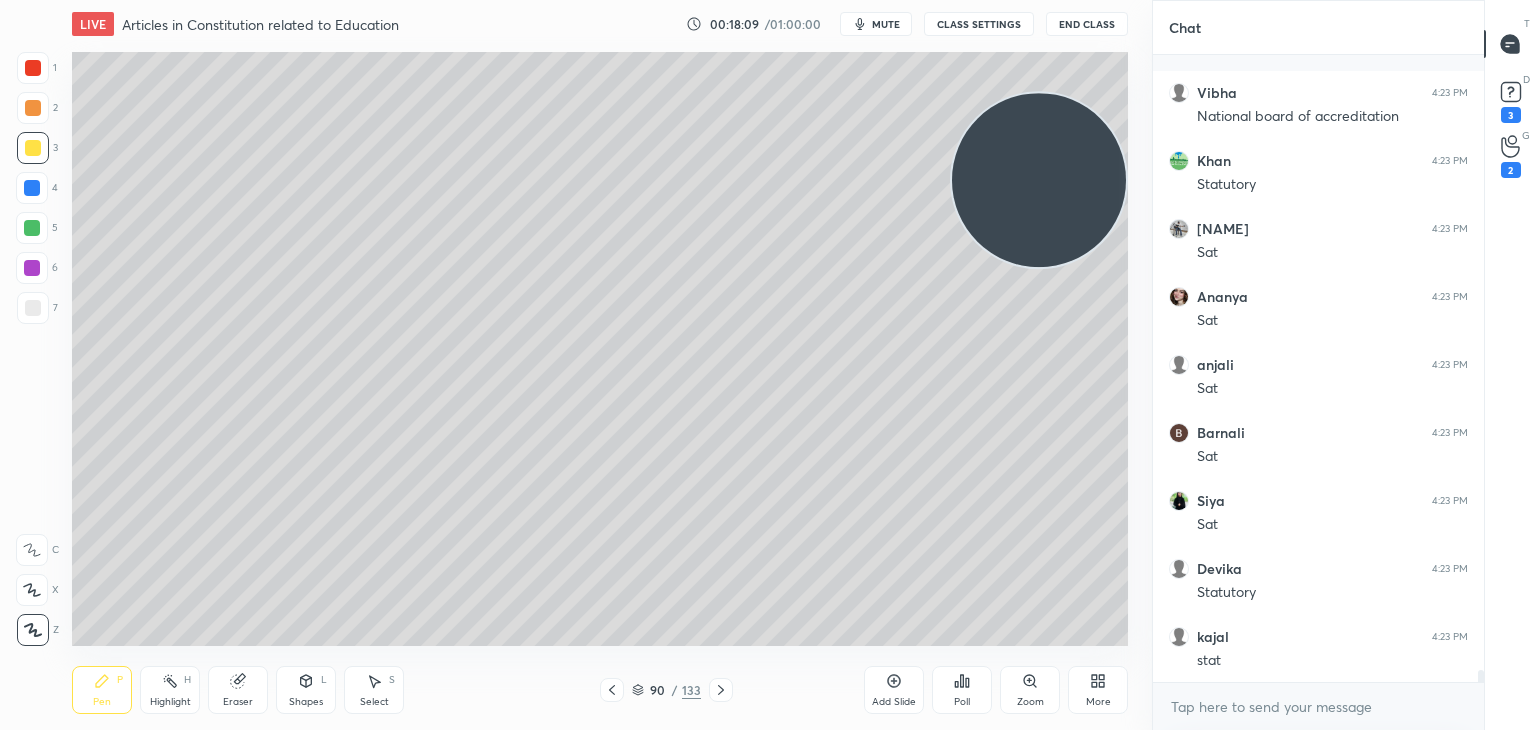 scroll, scrollTop: 31746, scrollLeft: 0, axis: vertical 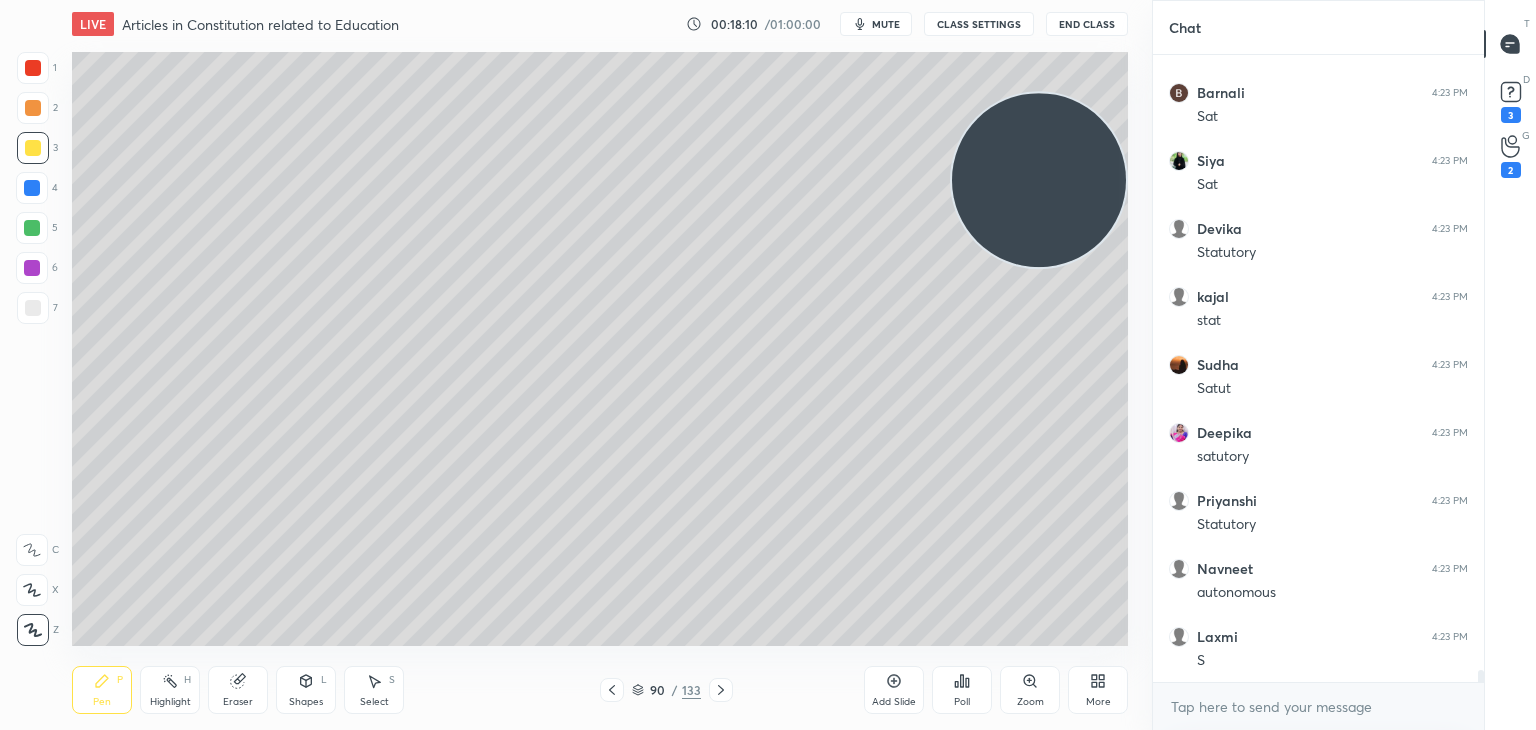click at bounding box center [33, 308] 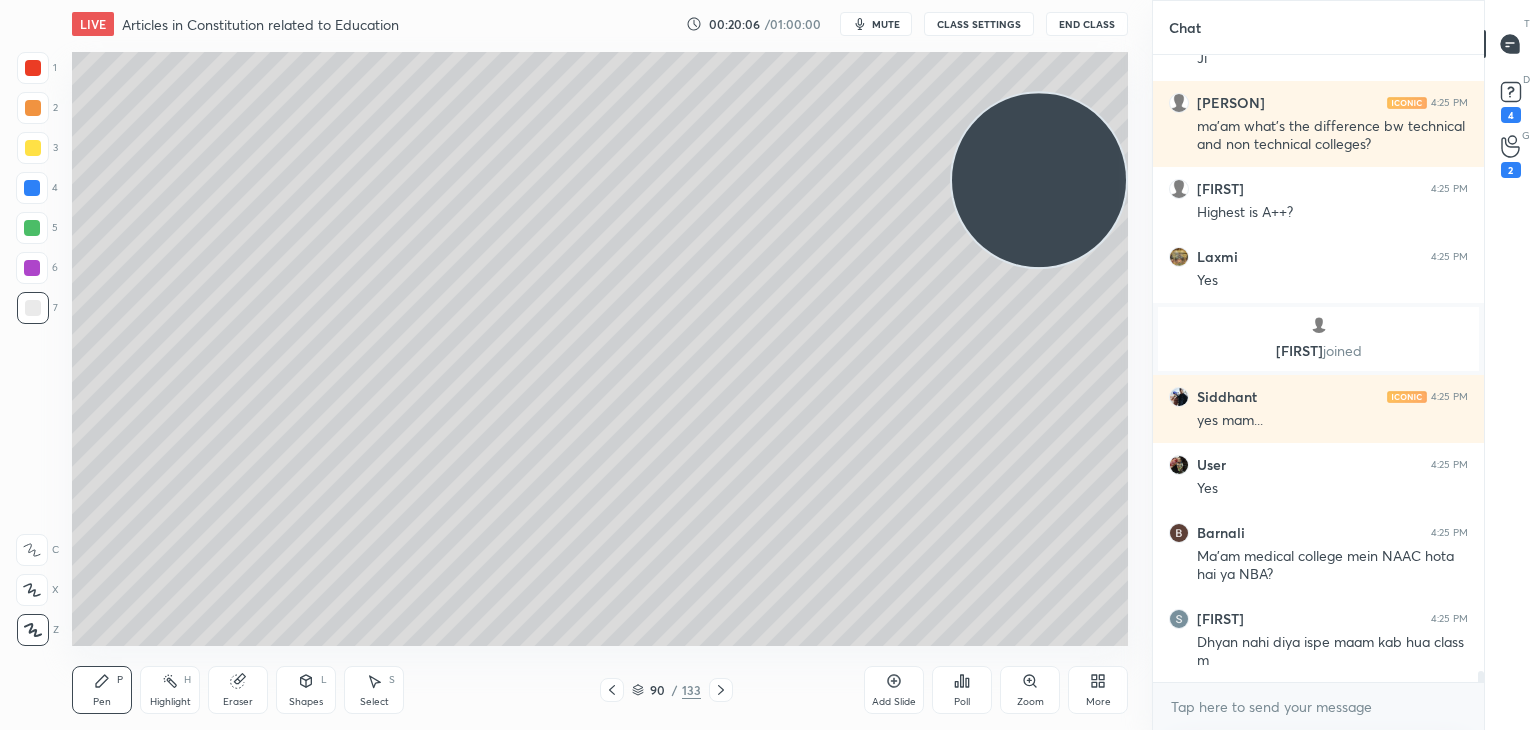 scroll, scrollTop: 34522, scrollLeft: 0, axis: vertical 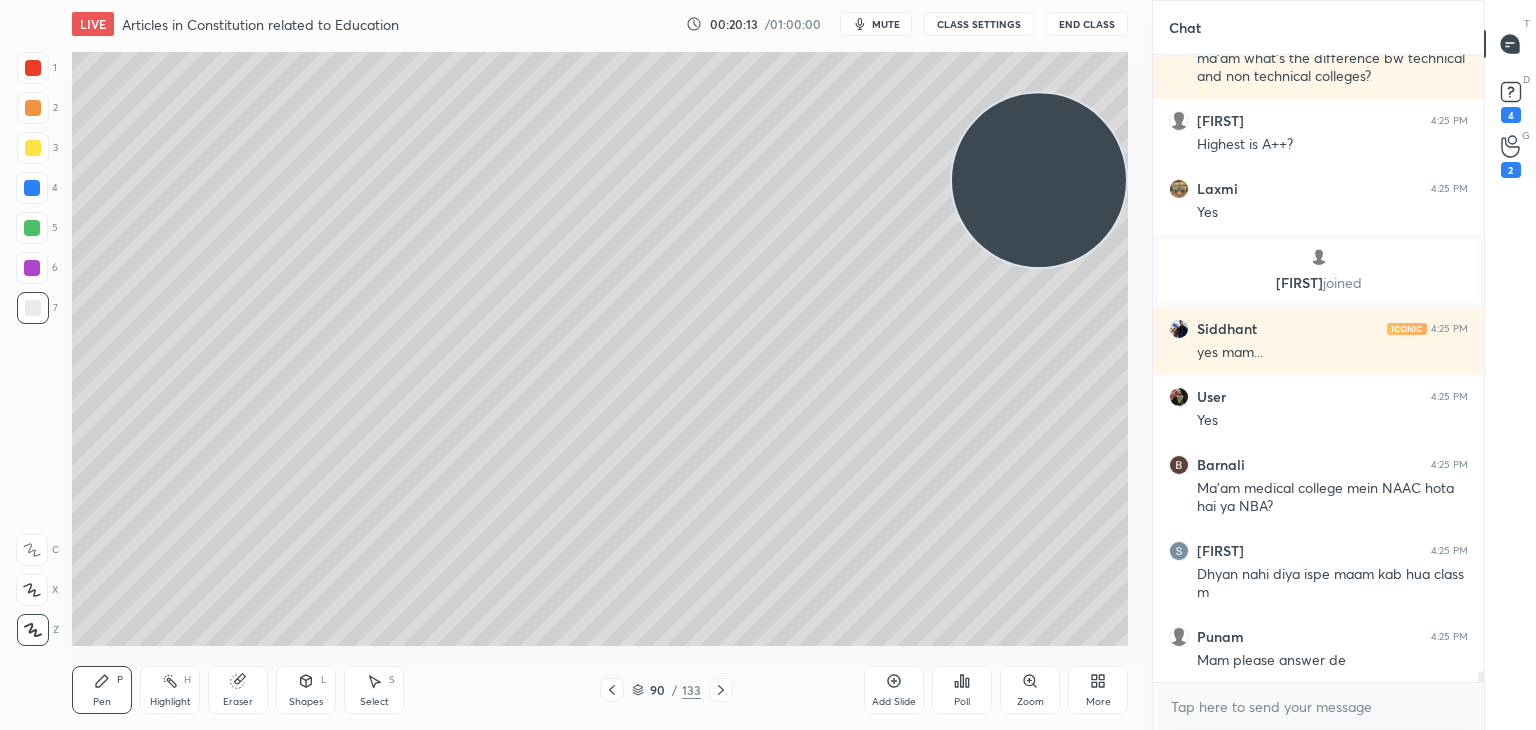 click at bounding box center [1039, 180] 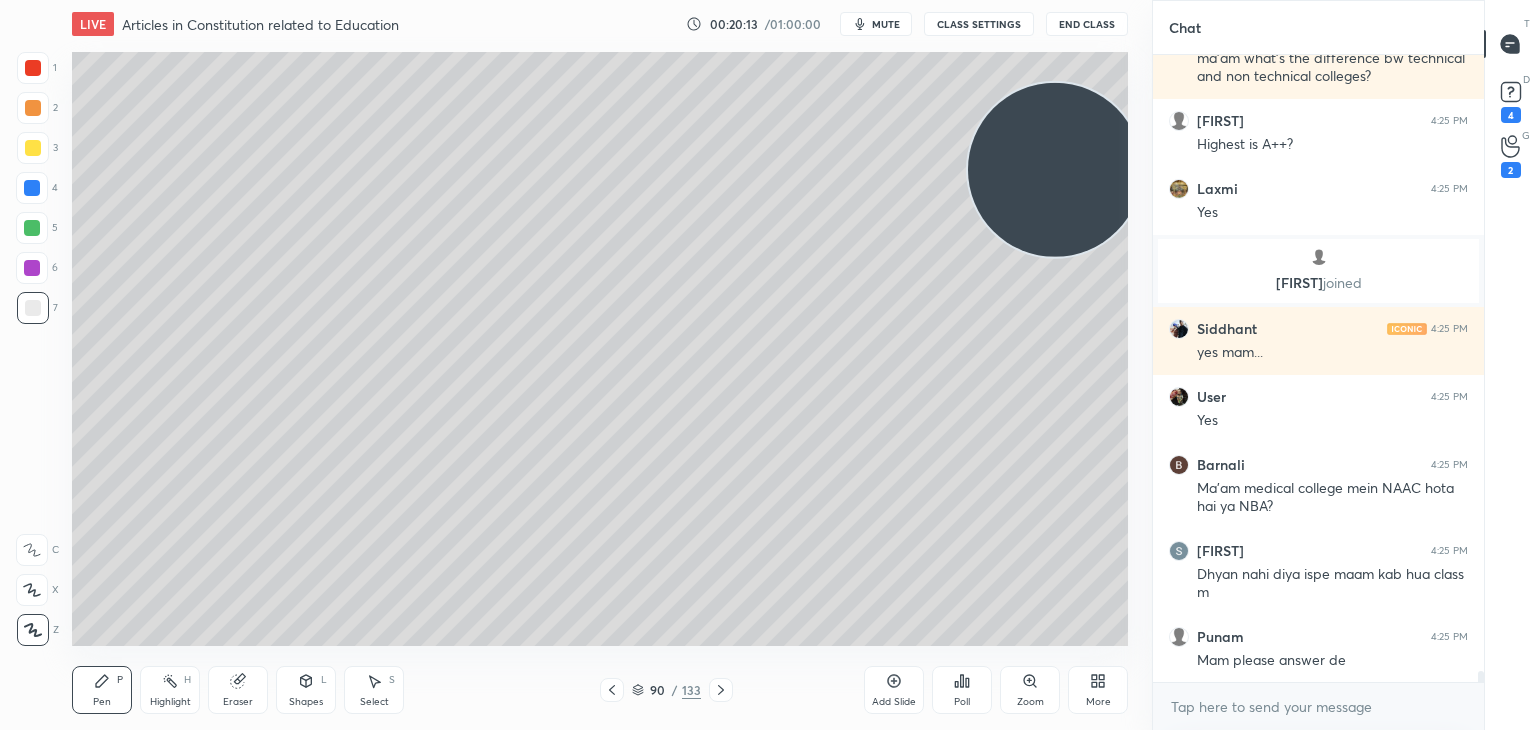 click at bounding box center (1055, 170) 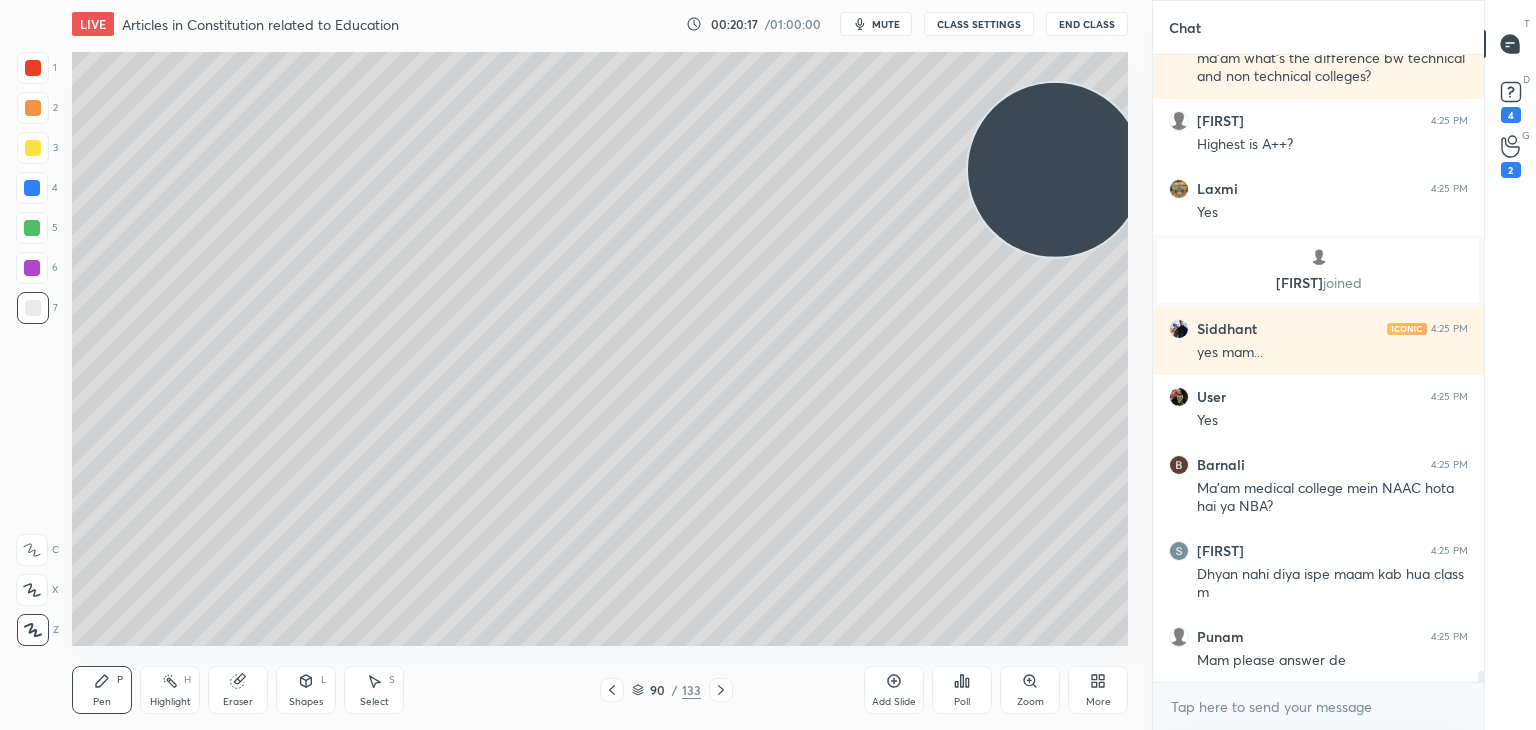 scroll, scrollTop: 34590, scrollLeft: 0, axis: vertical 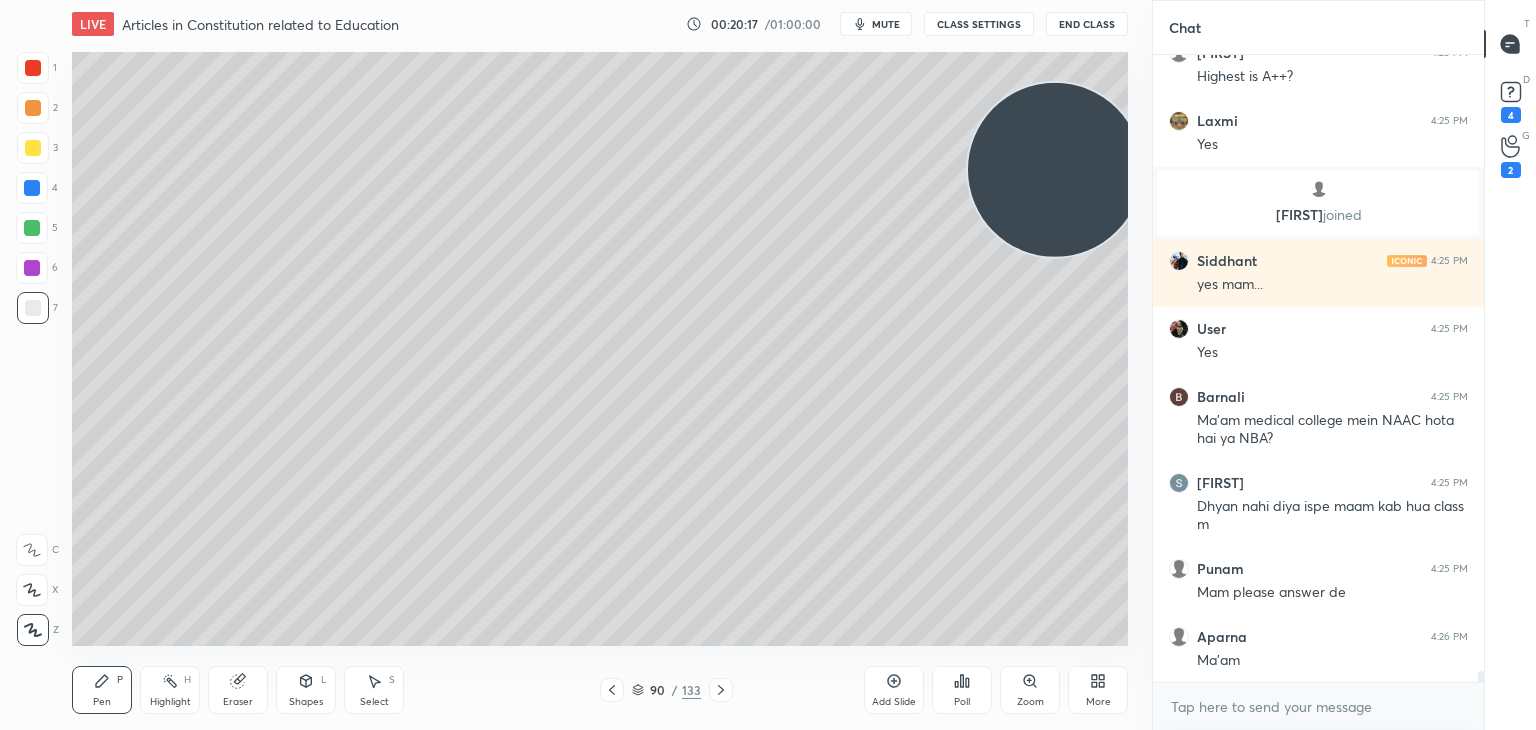 click at bounding box center (32, 228) 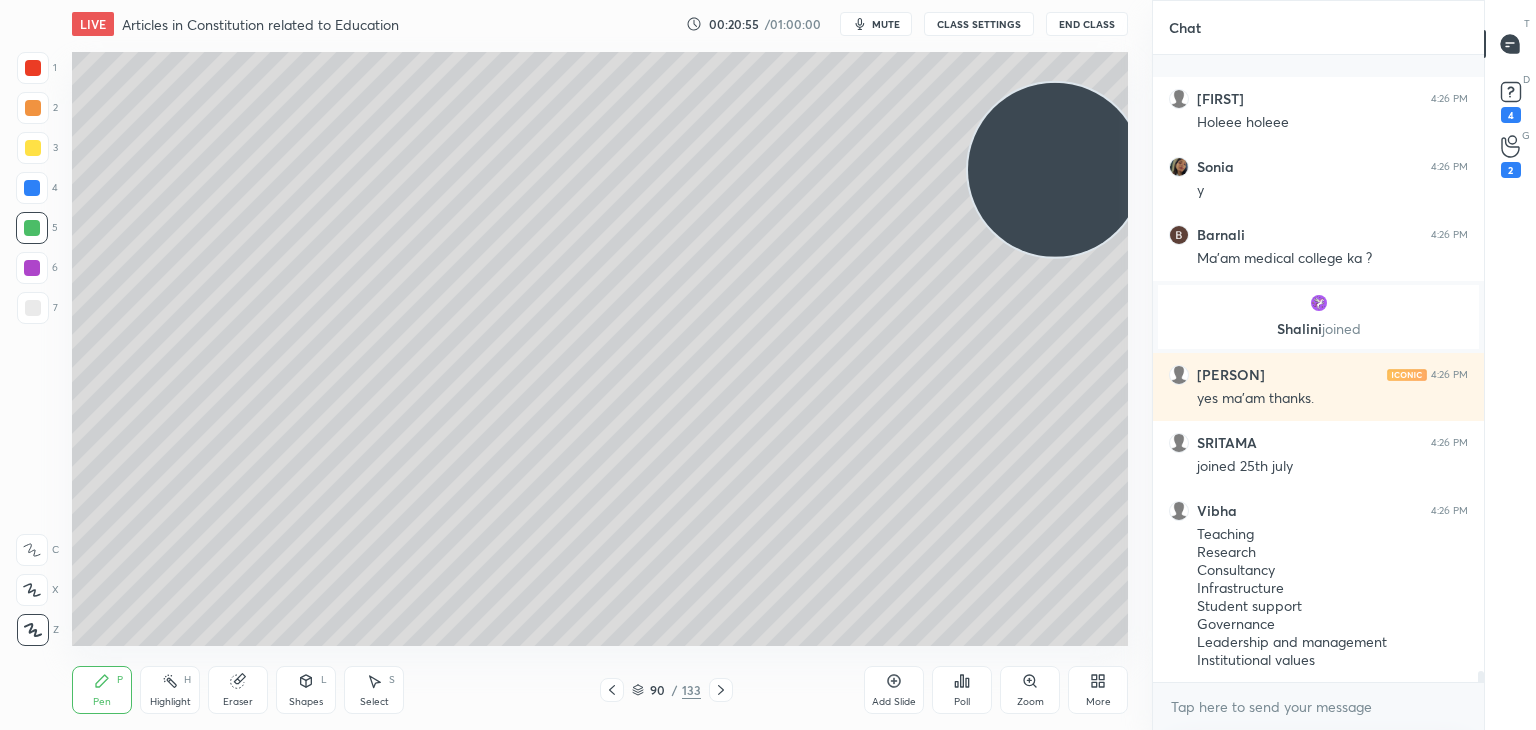 scroll, scrollTop: 35478, scrollLeft: 0, axis: vertical 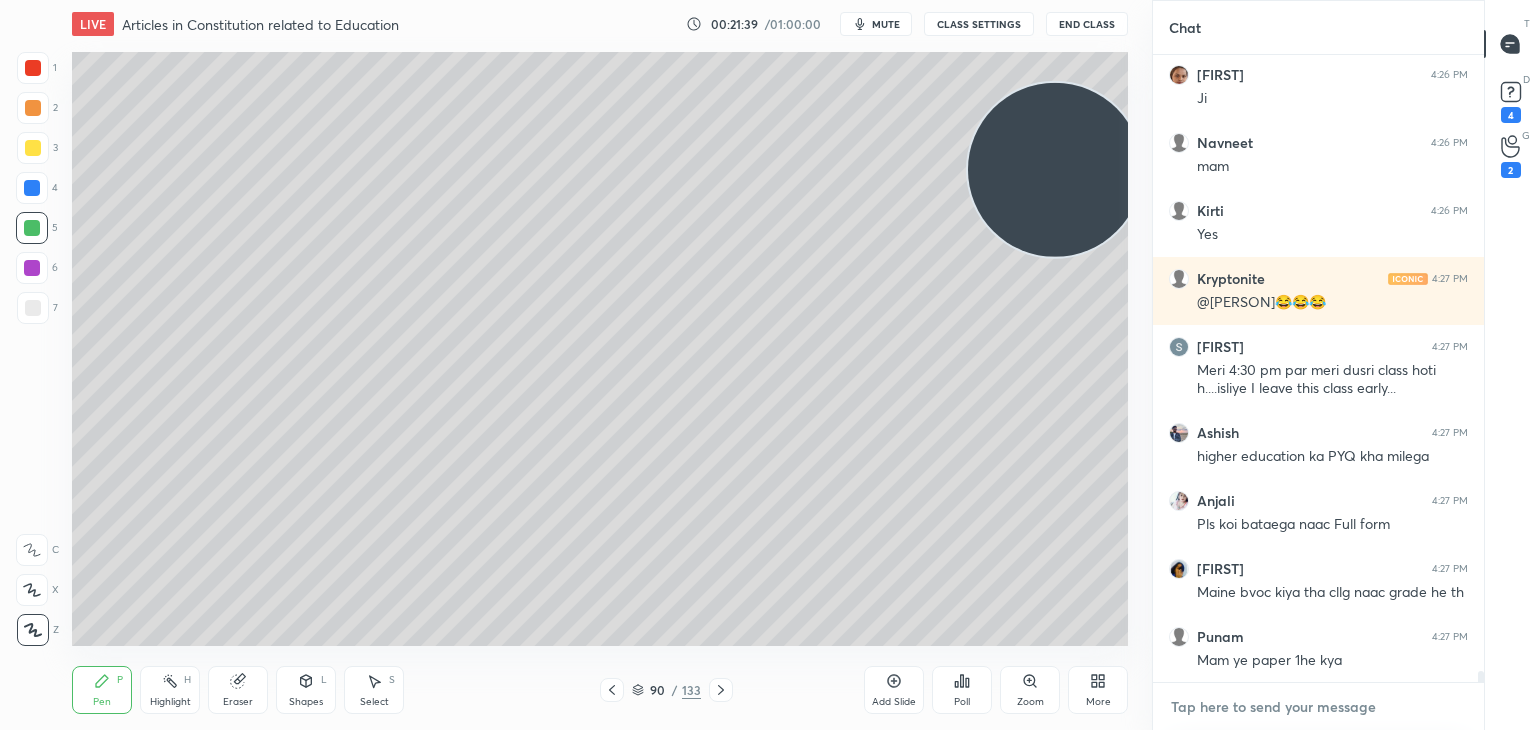 click at bounding box center [1318, 707] 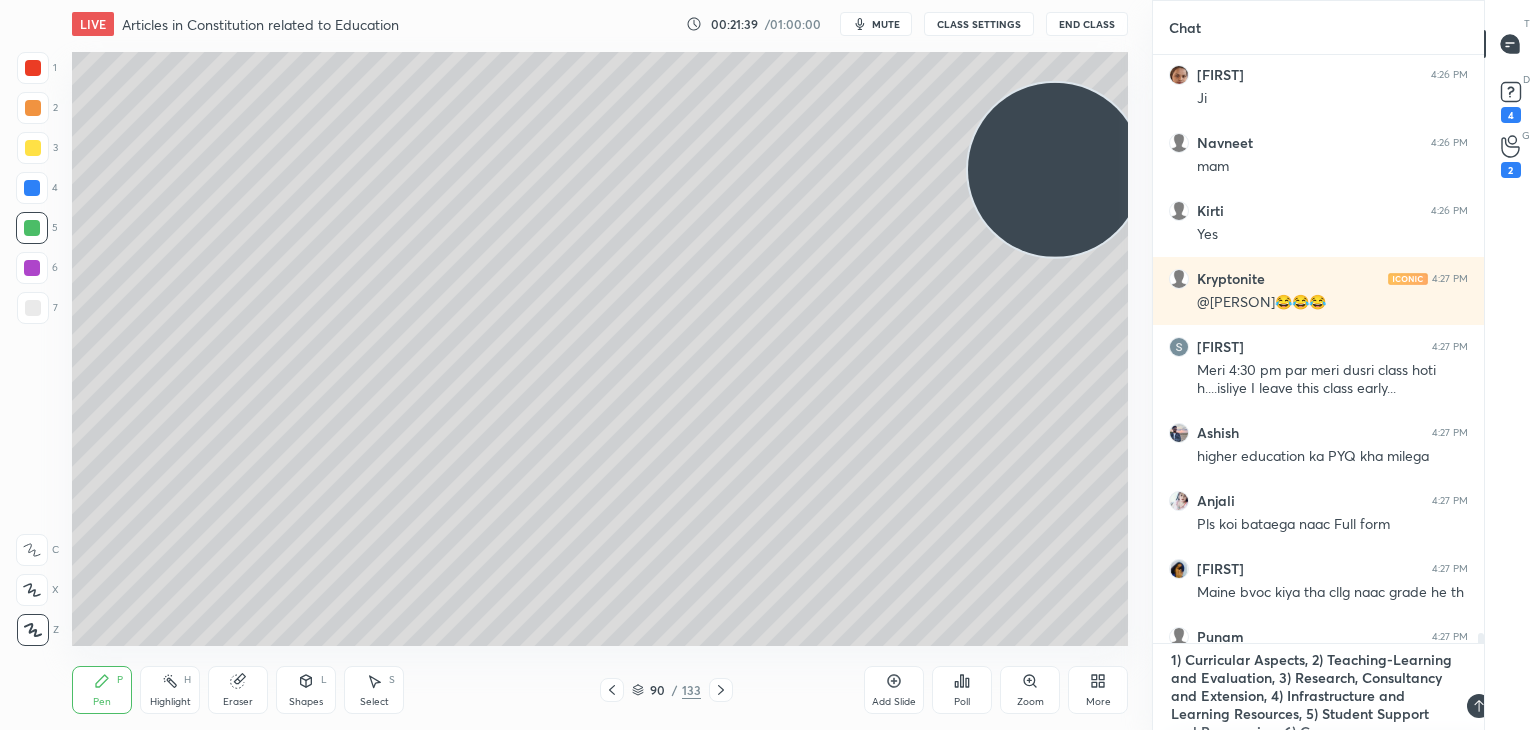 scroll, scrollTop: 72, scrollLeft: 0, axis: vertical 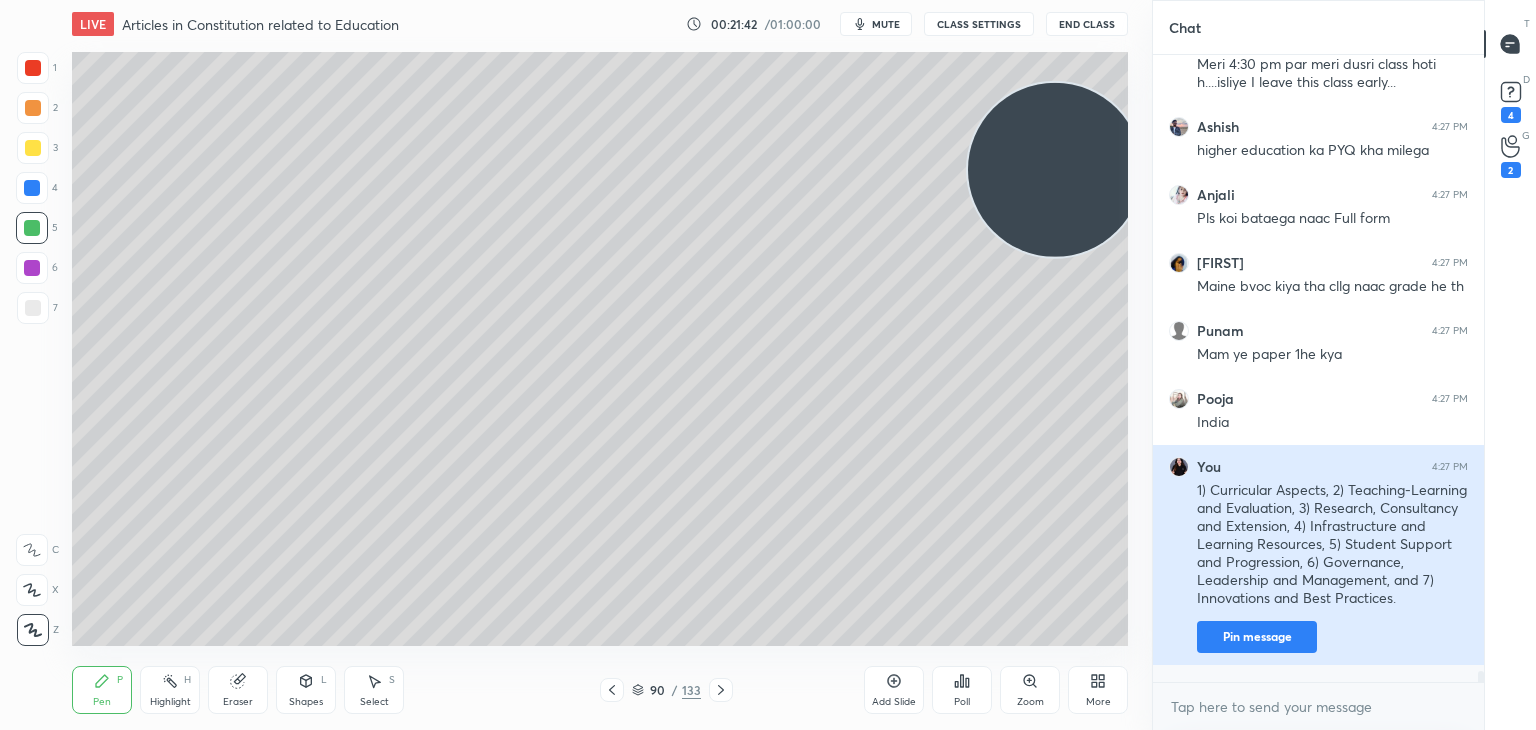 click on "Pin message" at bounding box center [1257, 637] 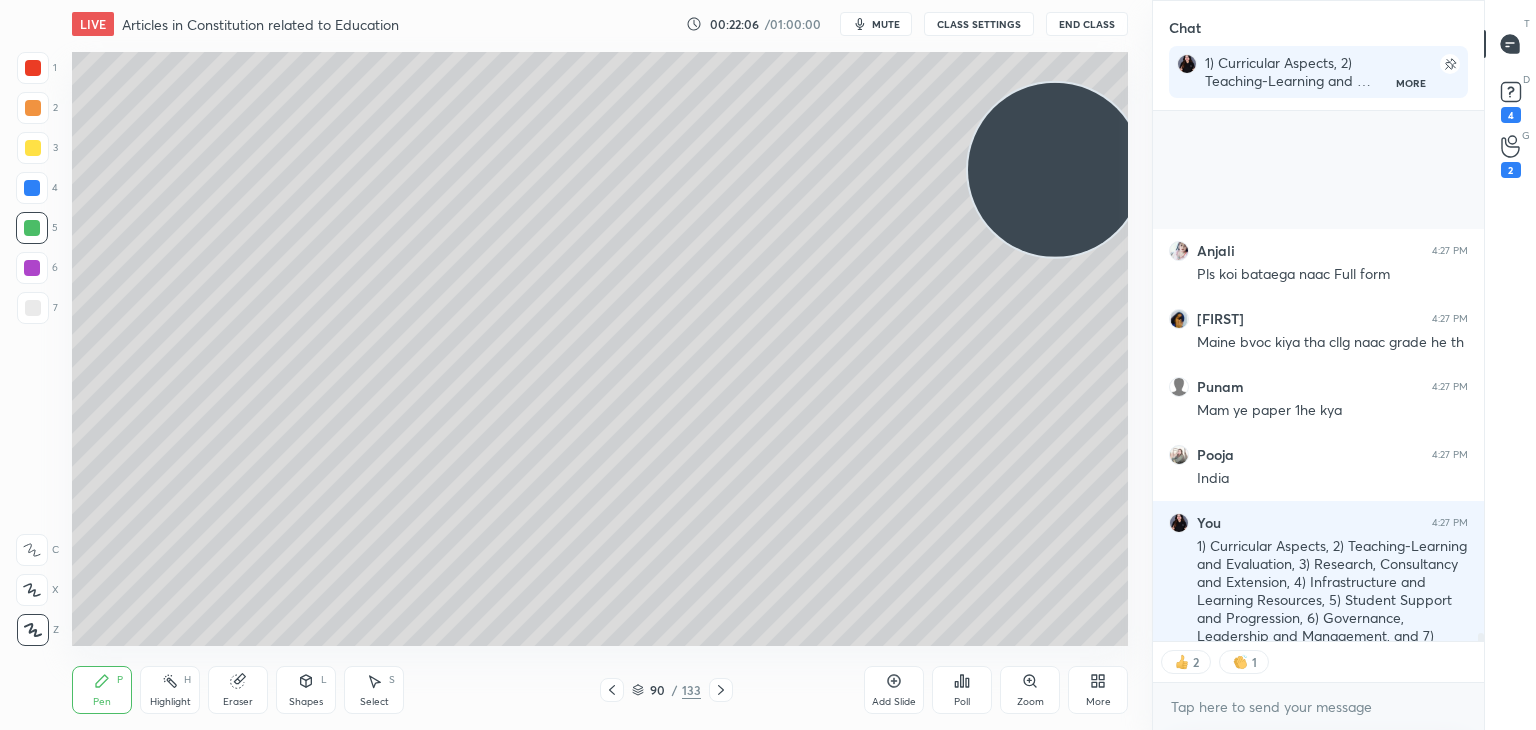 scroll, scrollTop: 36488, scrollLeft: 0, axis: vertical 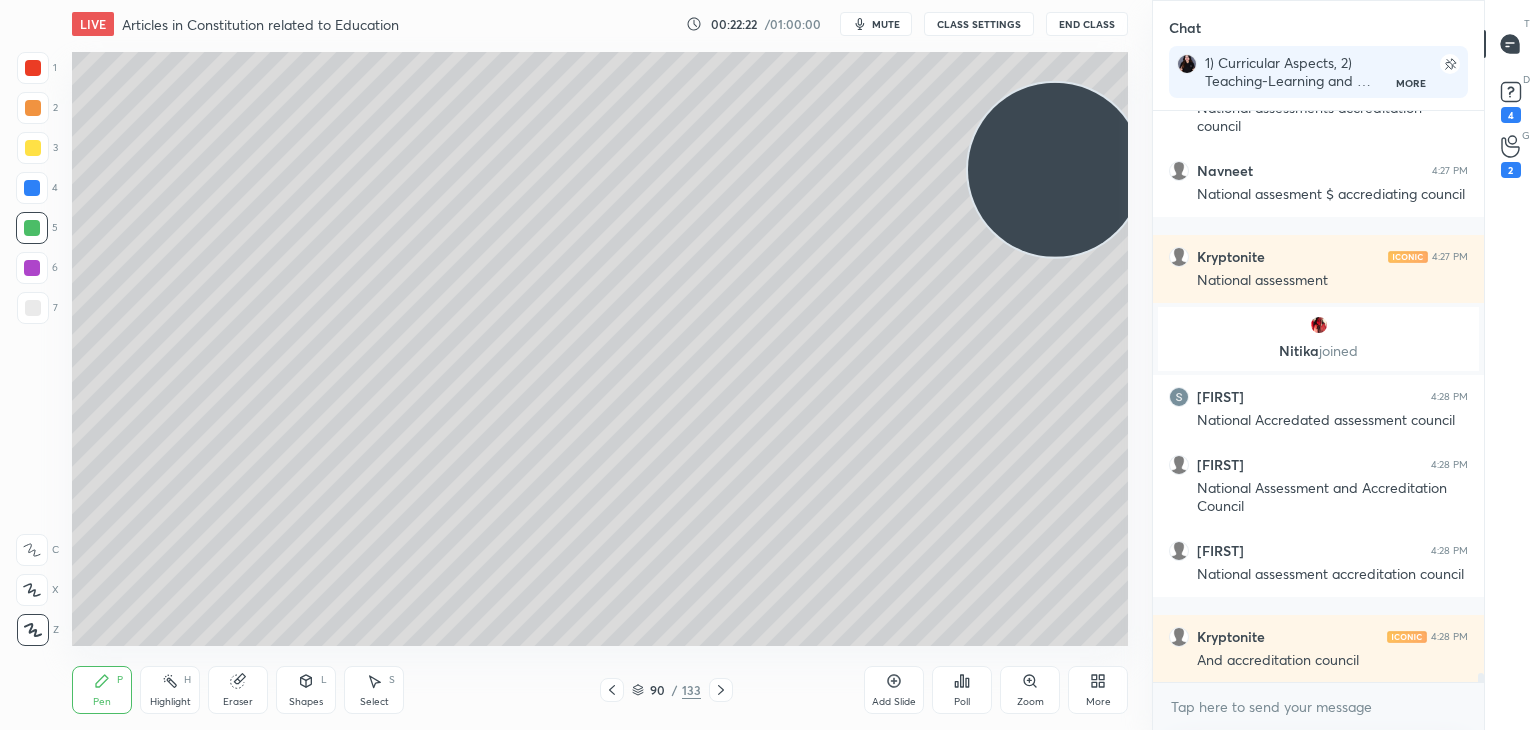 click on "Add Slide" at bounding box center (894, 690) 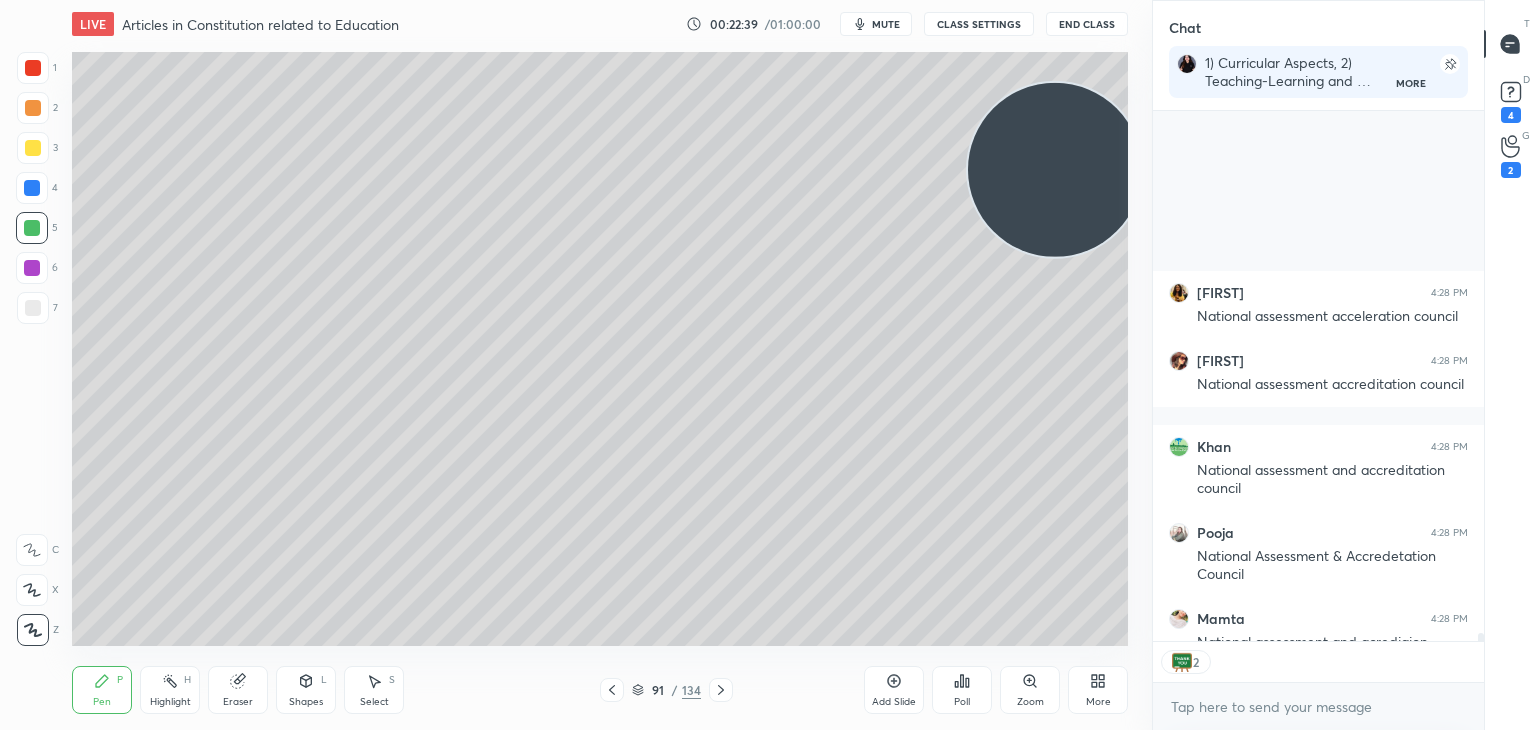 scroll, scrollTop: 38154, scrollLeft: 0, axis: vertical 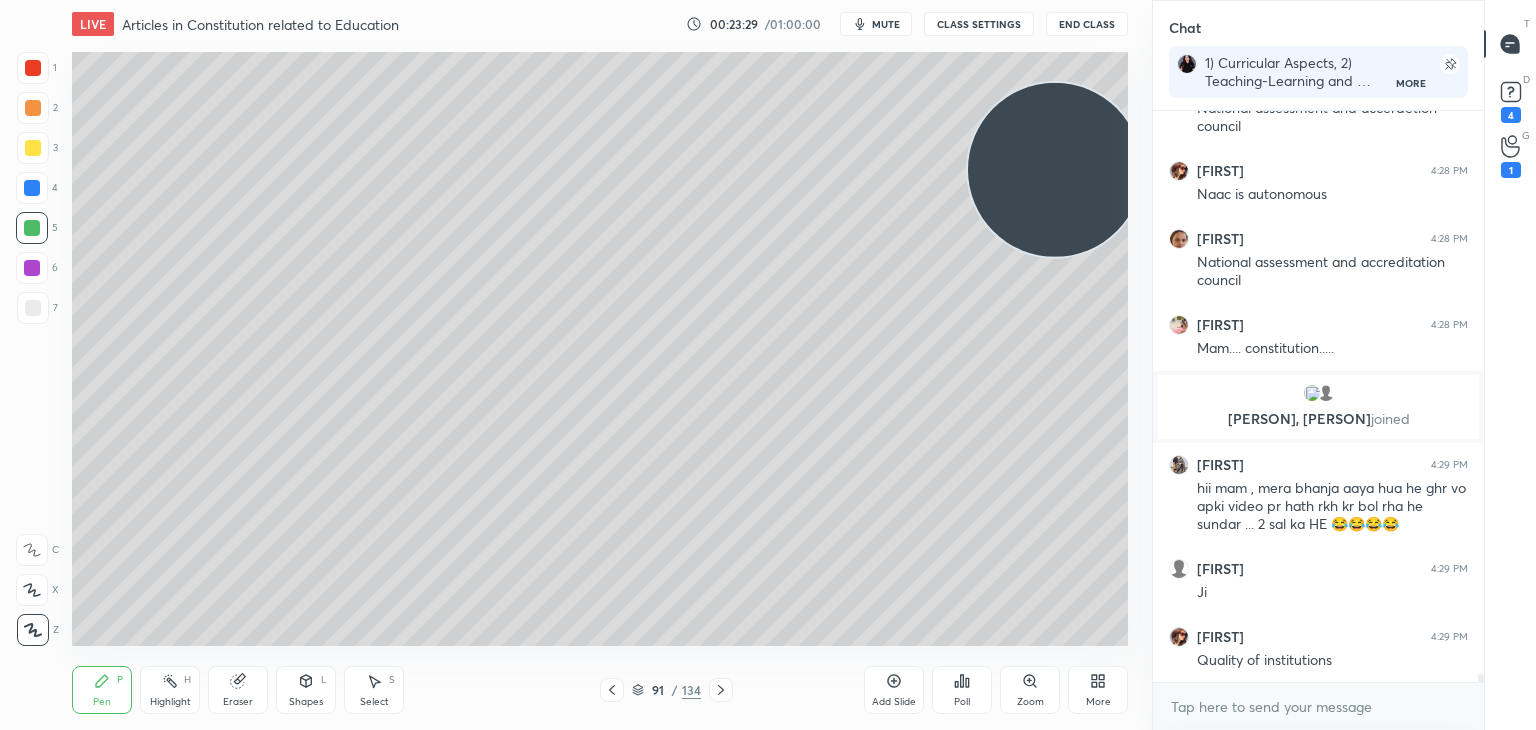 click at bounding box center (33, 148) 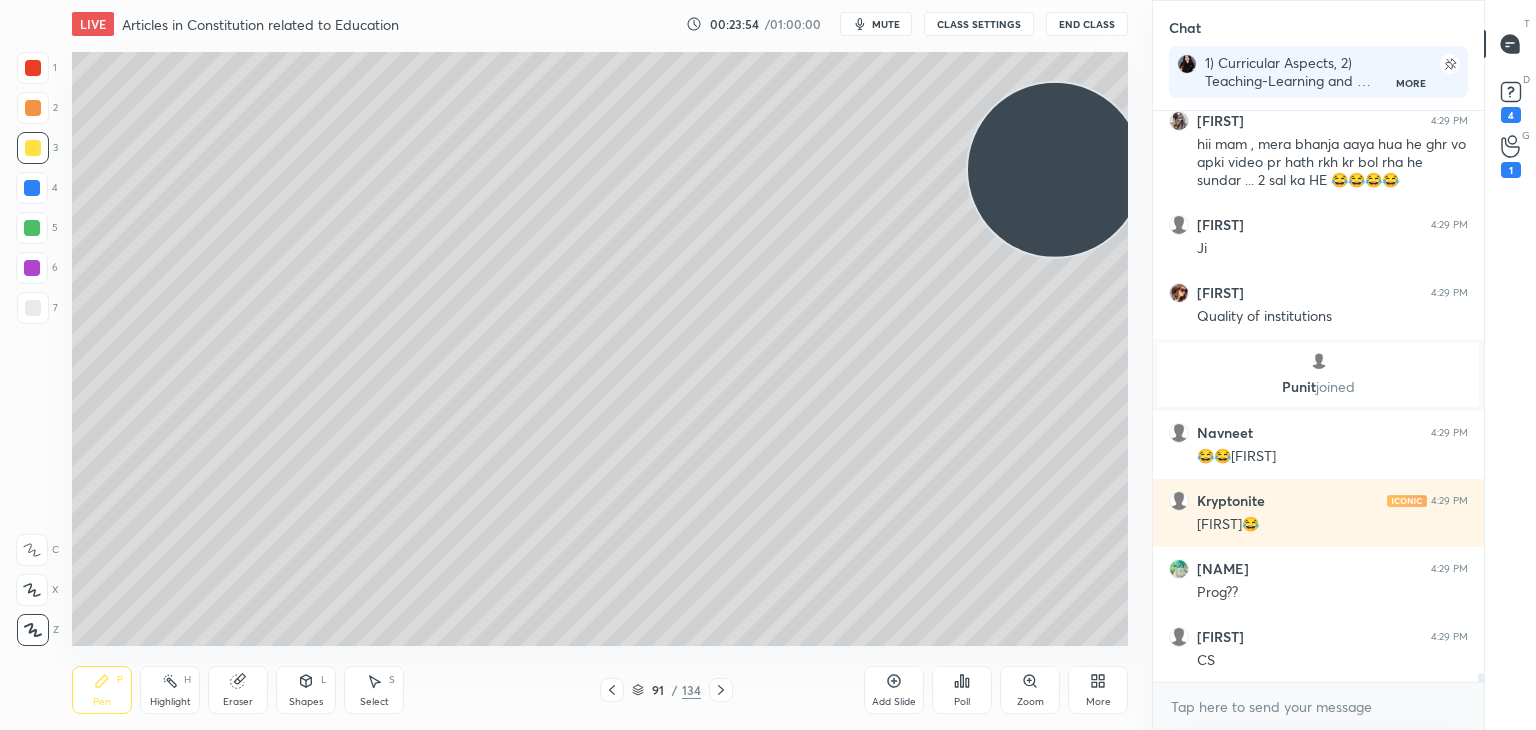 scroll, scrollTop: 37856, scrollLeft: 0, axis: vertical 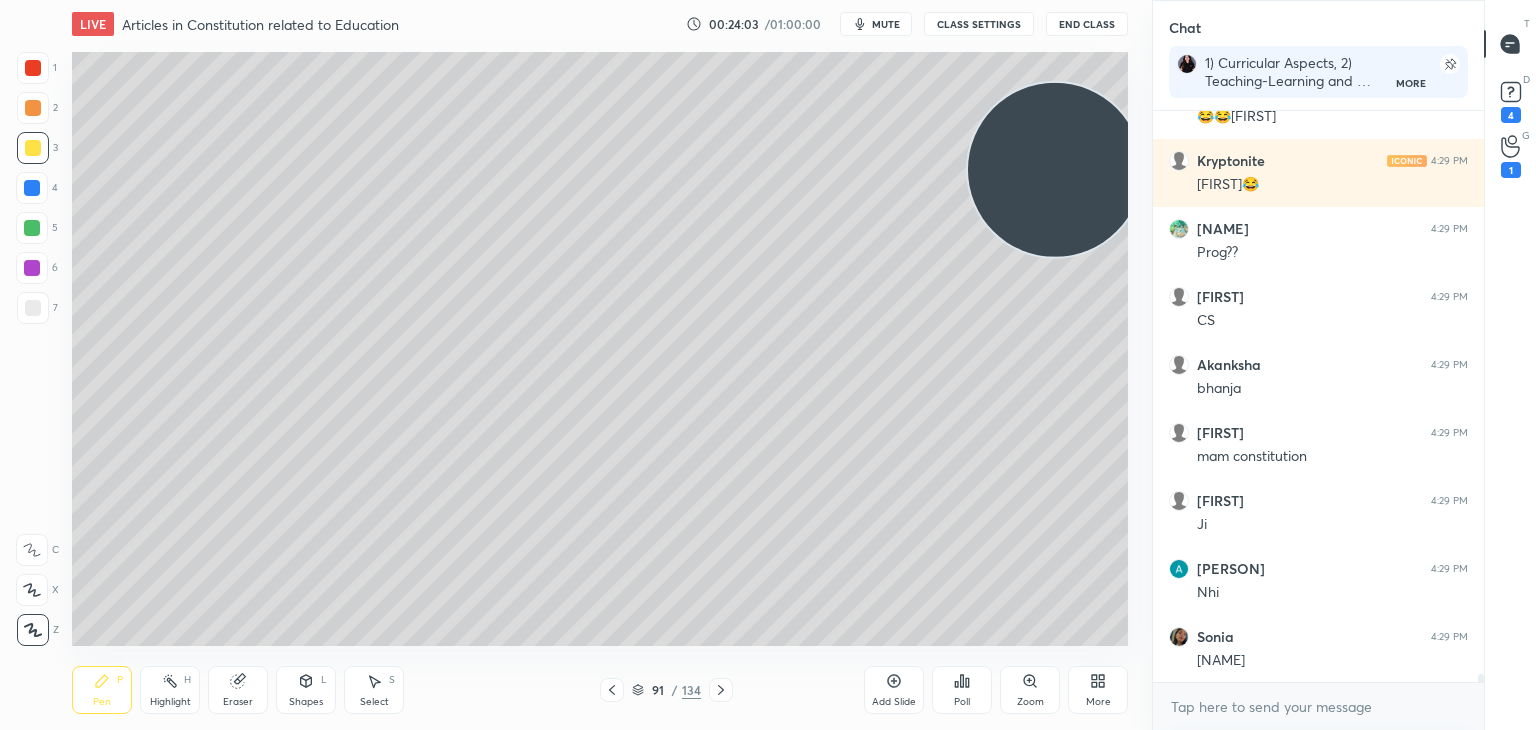 click at bounding box center [1481, 682] 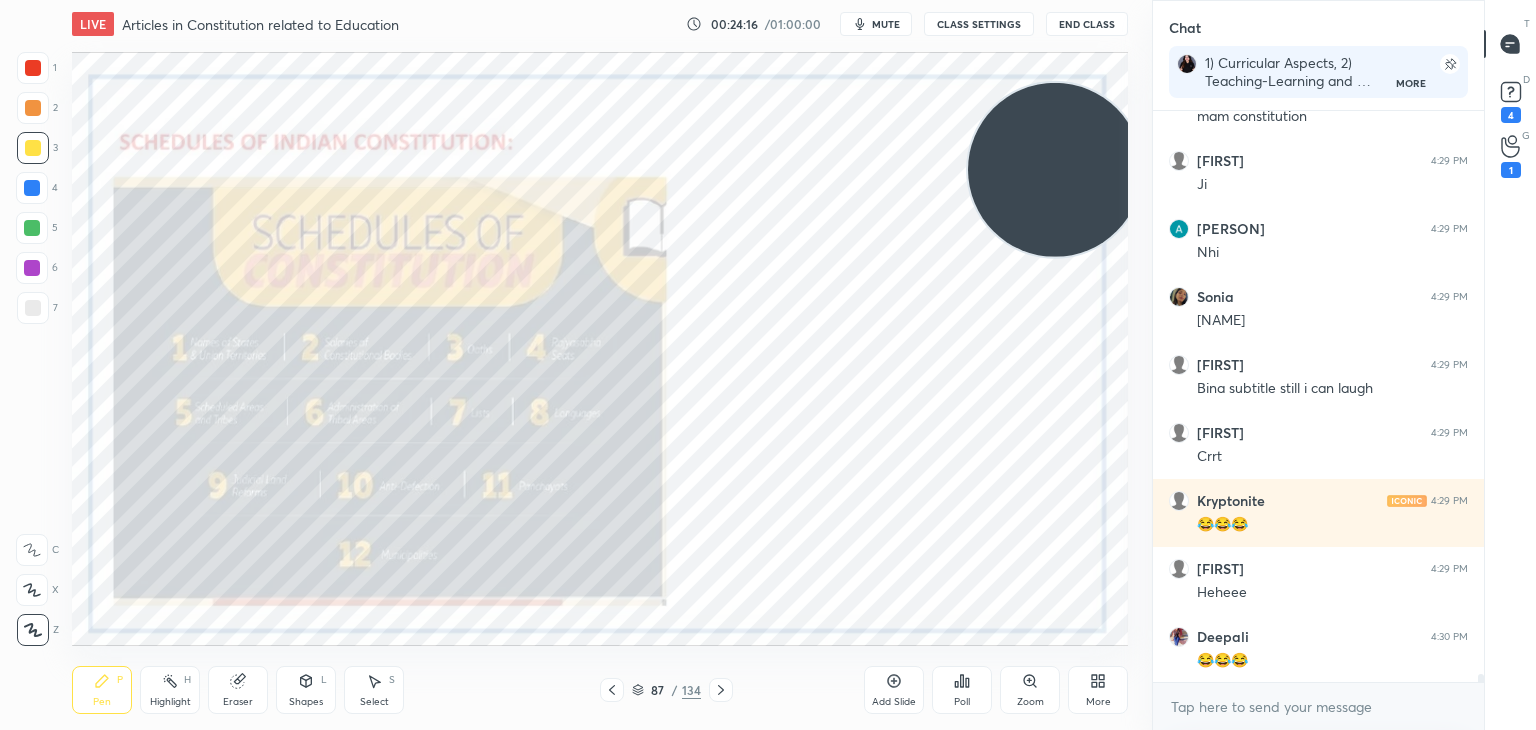 scroll, scrollTop: 38666, scrollLeft: 0, axis: vertical 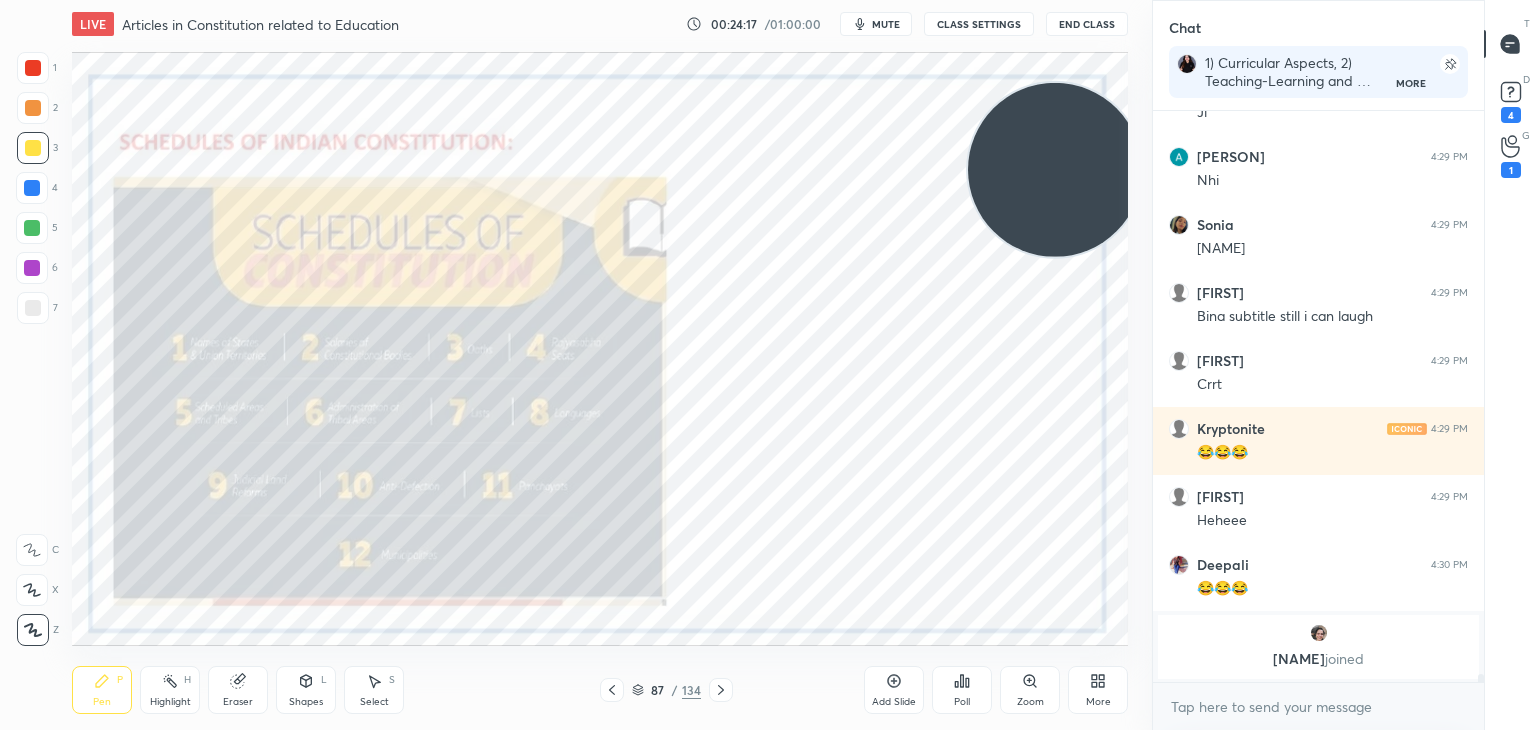 click on "Eraser" at bounding box center (238, 702) 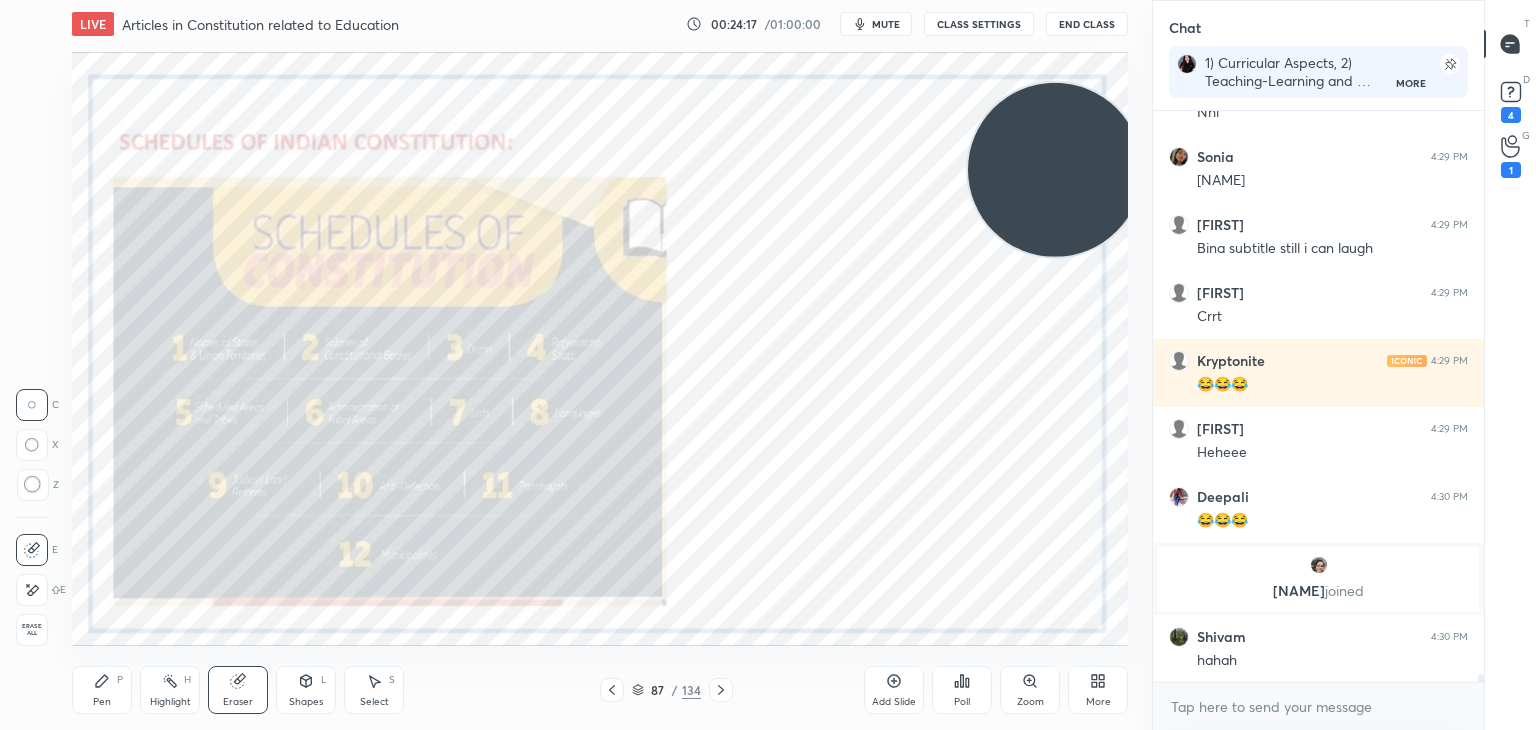 click on "Erase all" at bounding box center [32, 630] 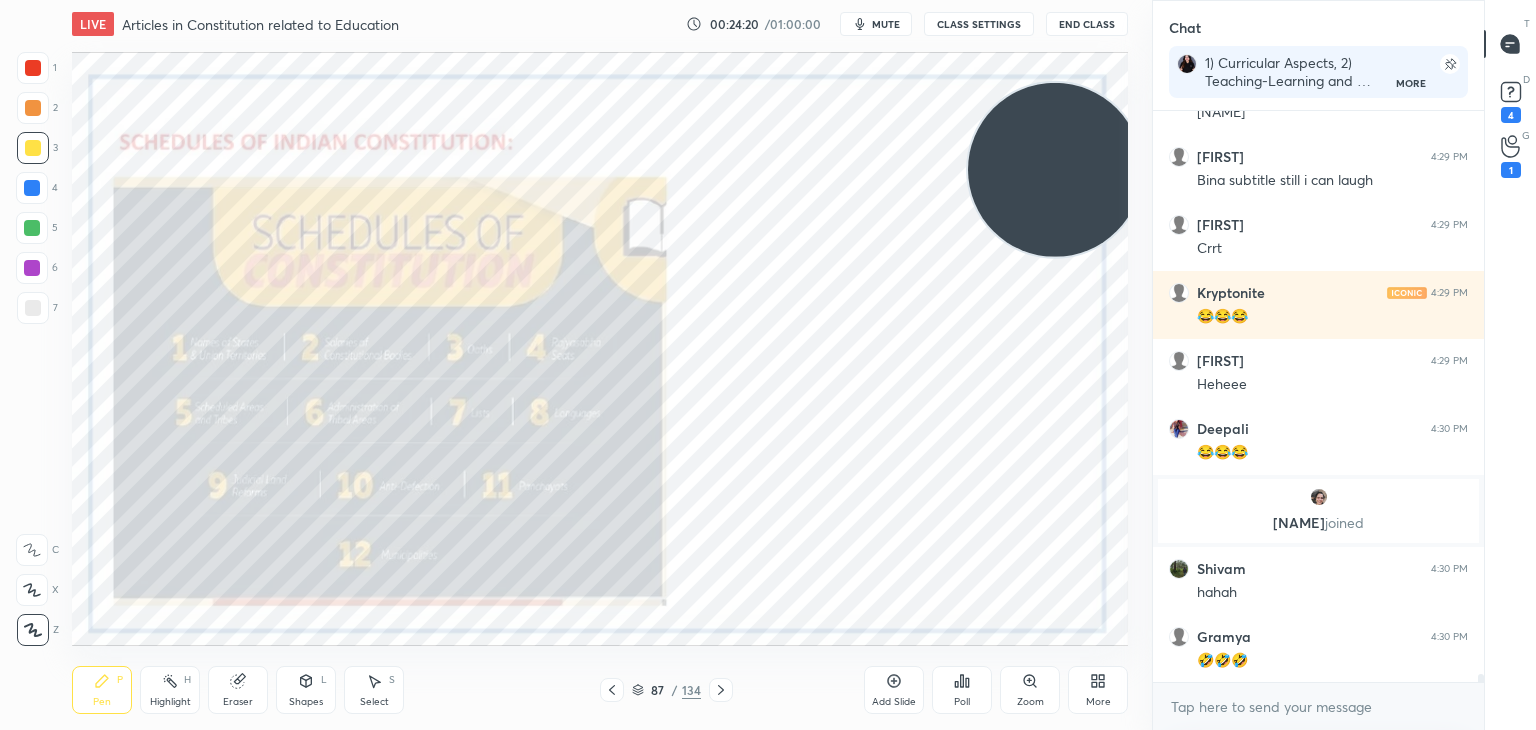 scroll, scrollTop: 38308, scrollLeft: 0, axis: vertical 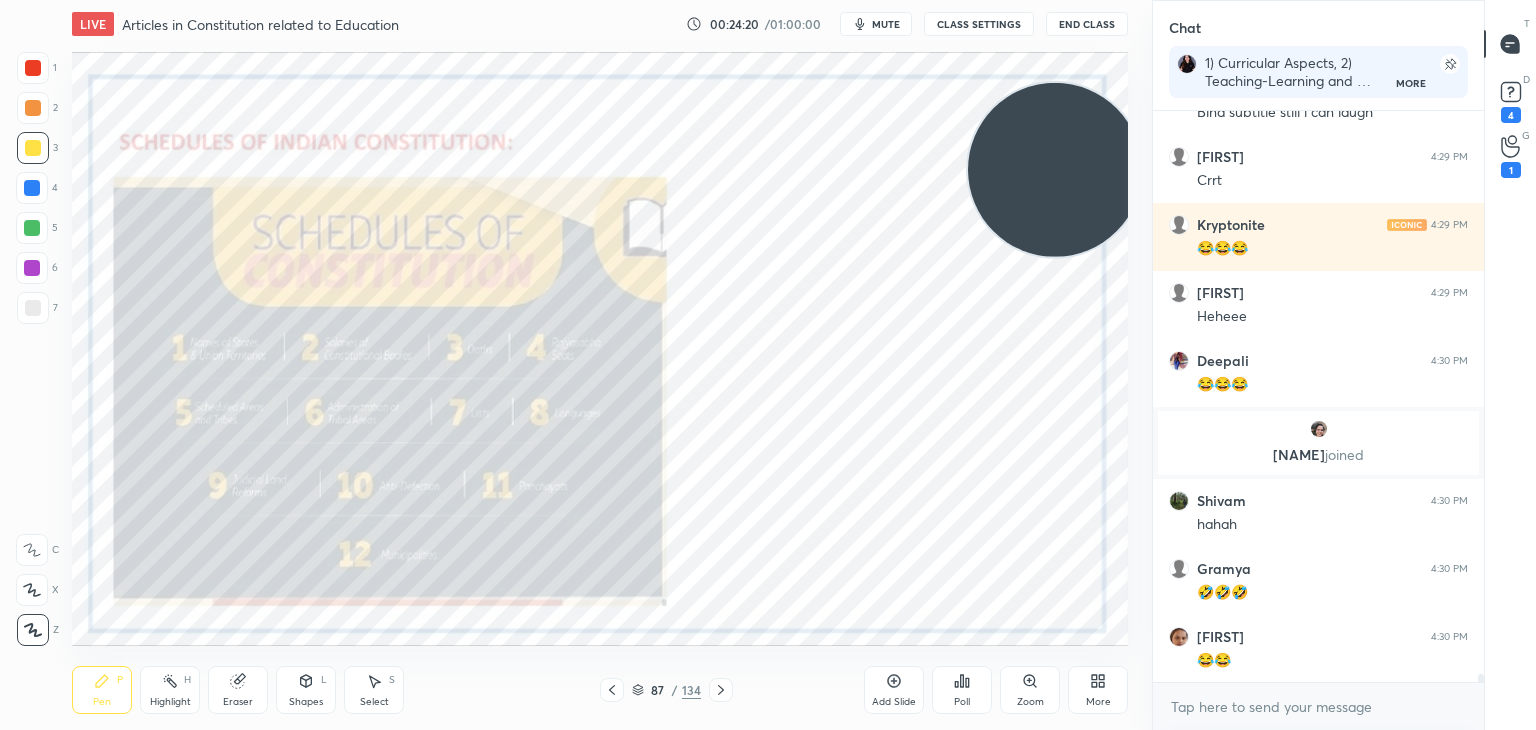 click at bounding box center [33, 68] 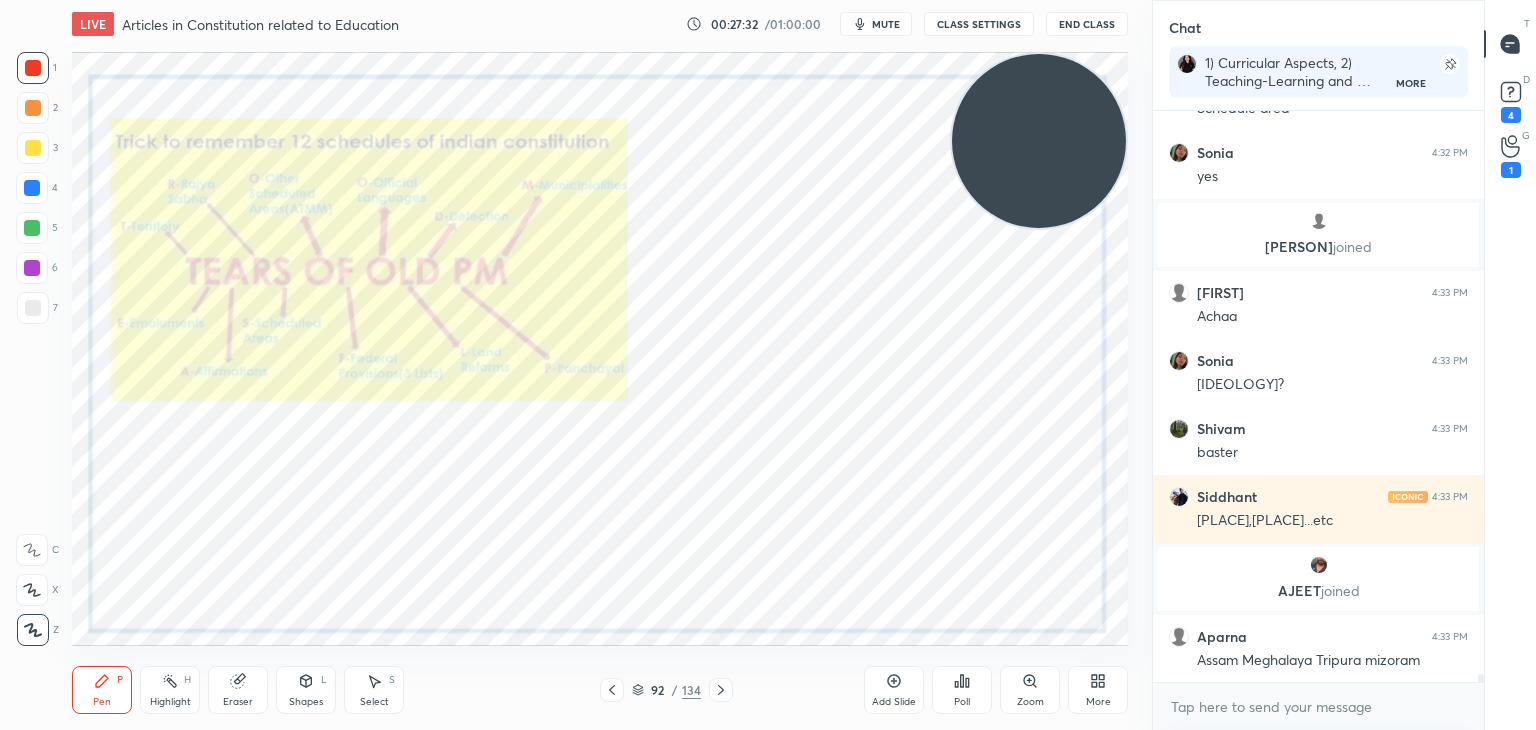 scroll, scrollTop: 41572, scrollLeft: 0, axis: vertical 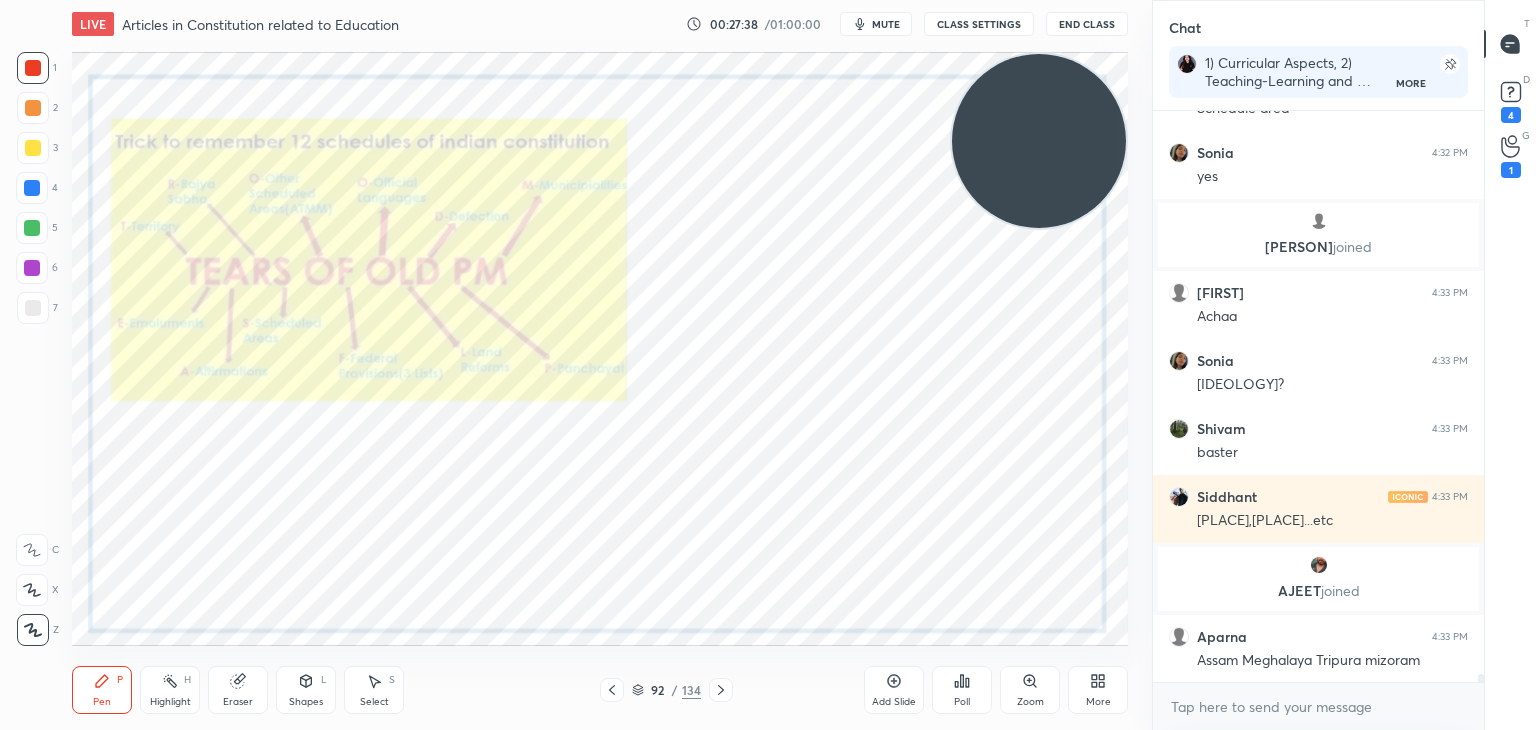 click on "Add Slide" at bounding box center [894, 690] 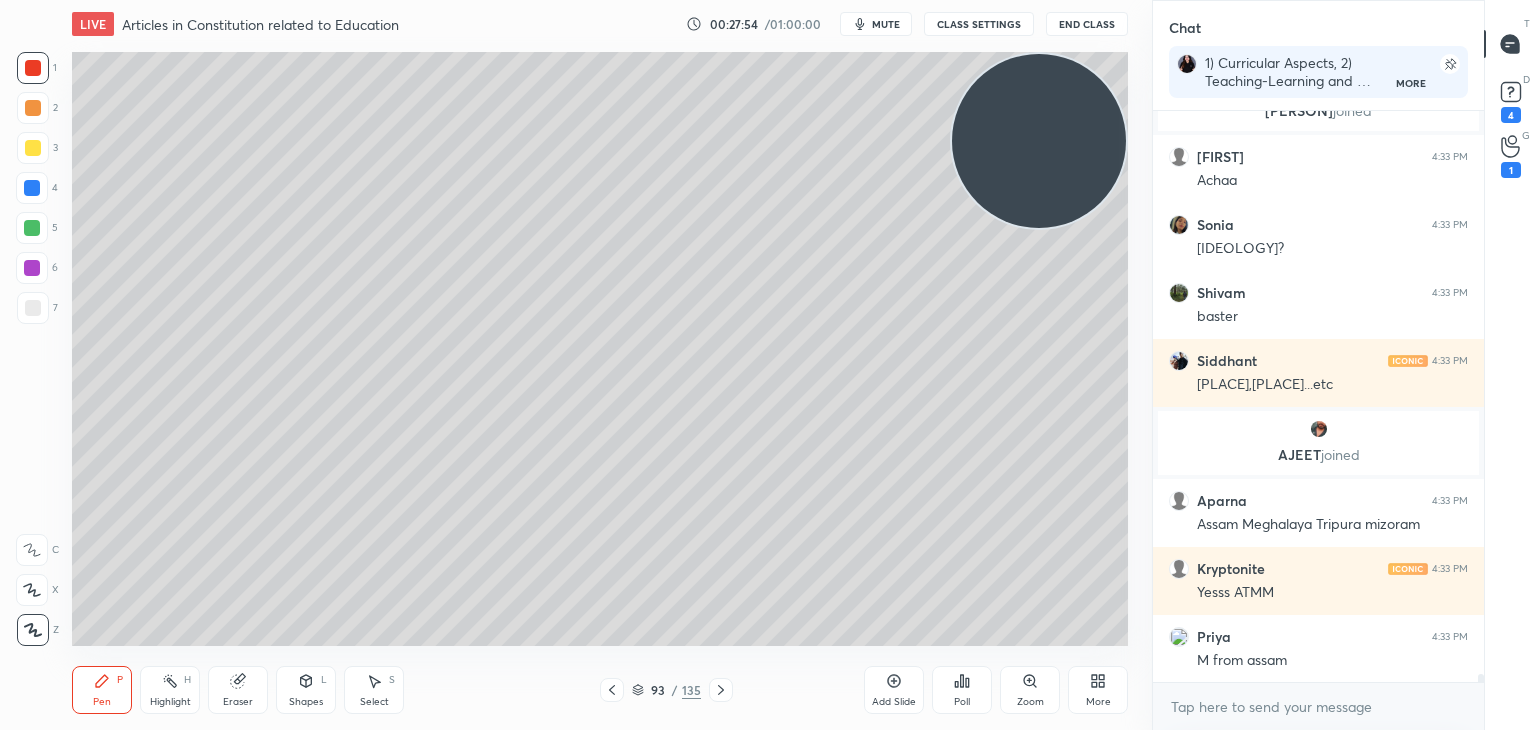 scroll, scrollTop: 41776, scrollLeft: 0, axis: vertical 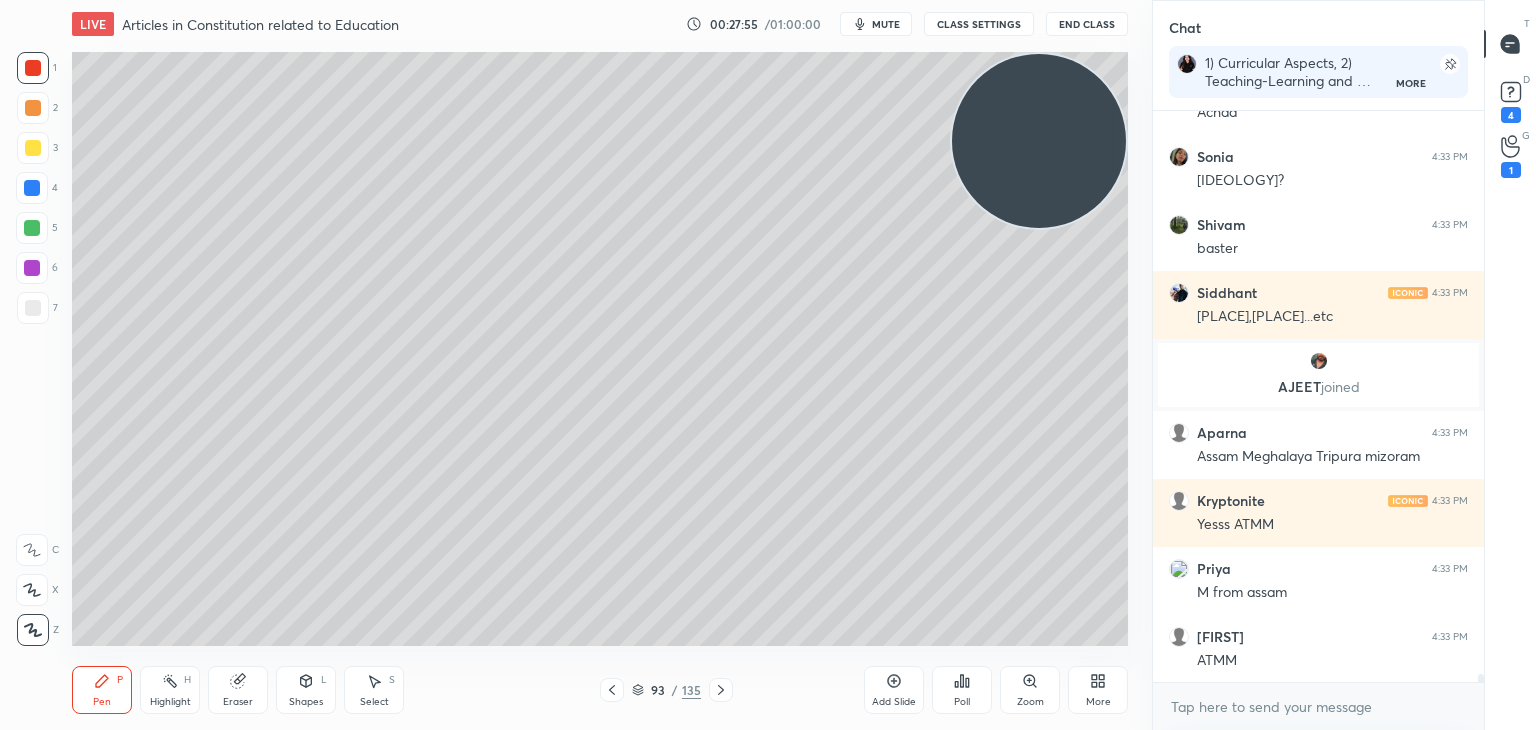 click at bounding box center (33, 308) 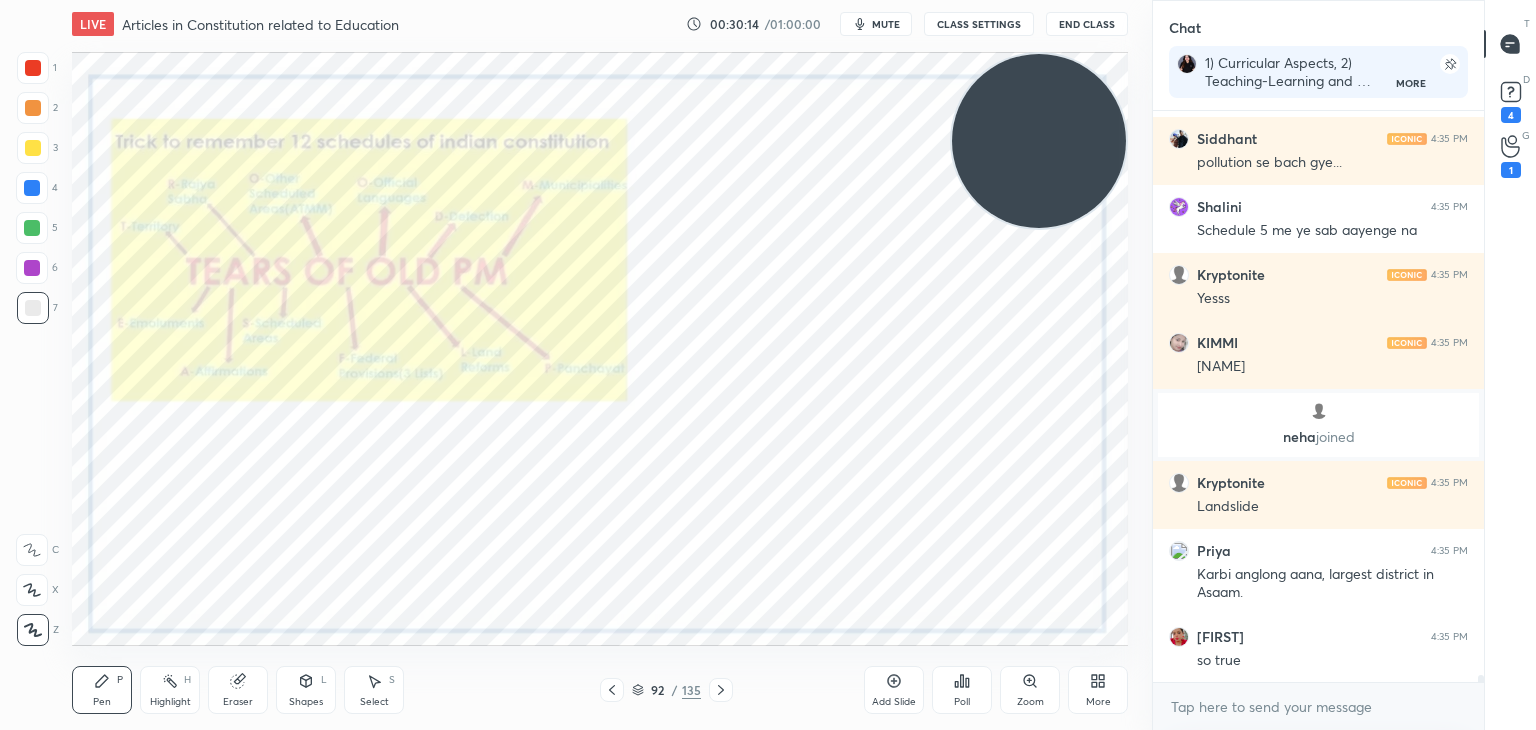 scroll, scrollTop: 45050, scrollLeft: 0, axis: vertical 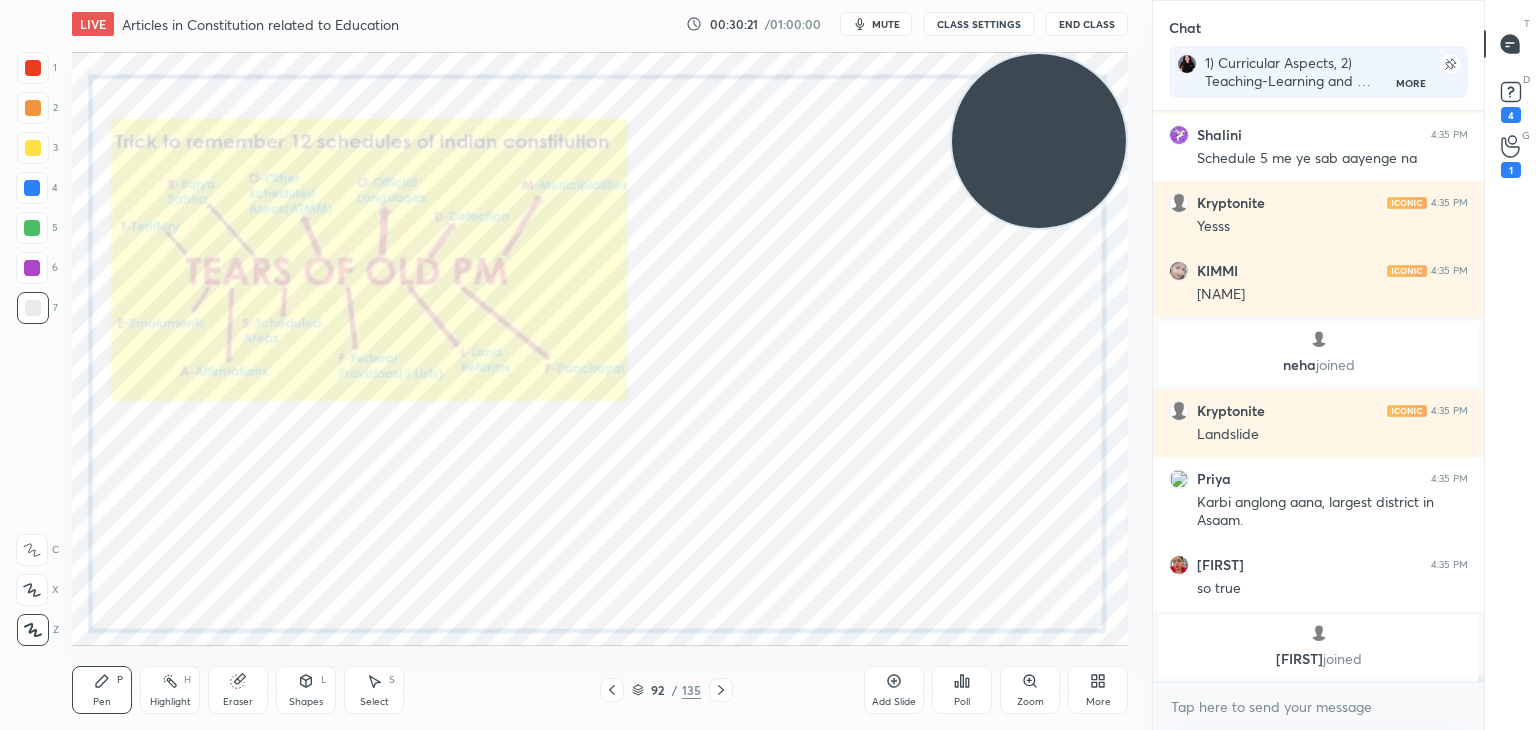 click on "Add Slide" at bounding box center [894, 690] 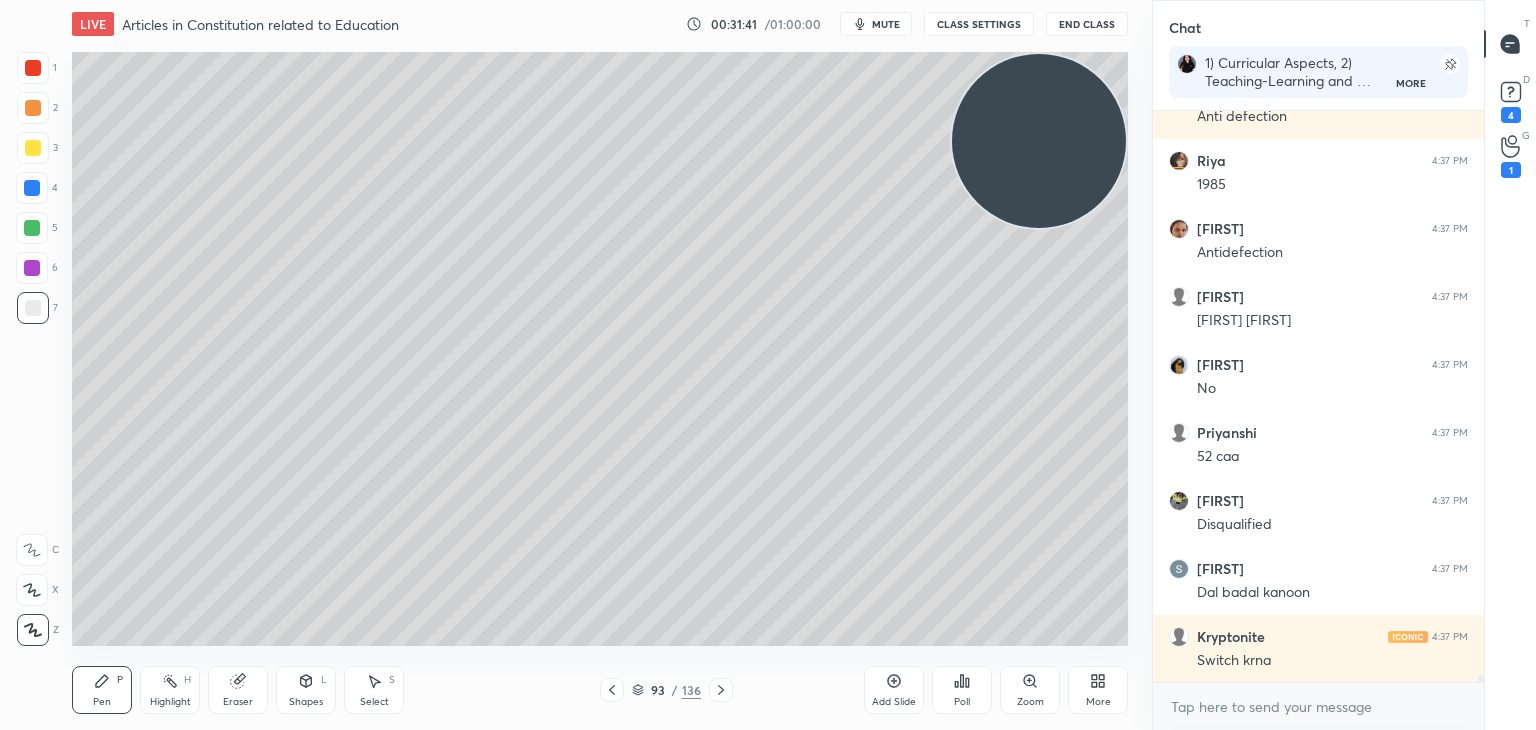 scroll, scrollTop: 46914, scrollLeft: 0, axis: vertical 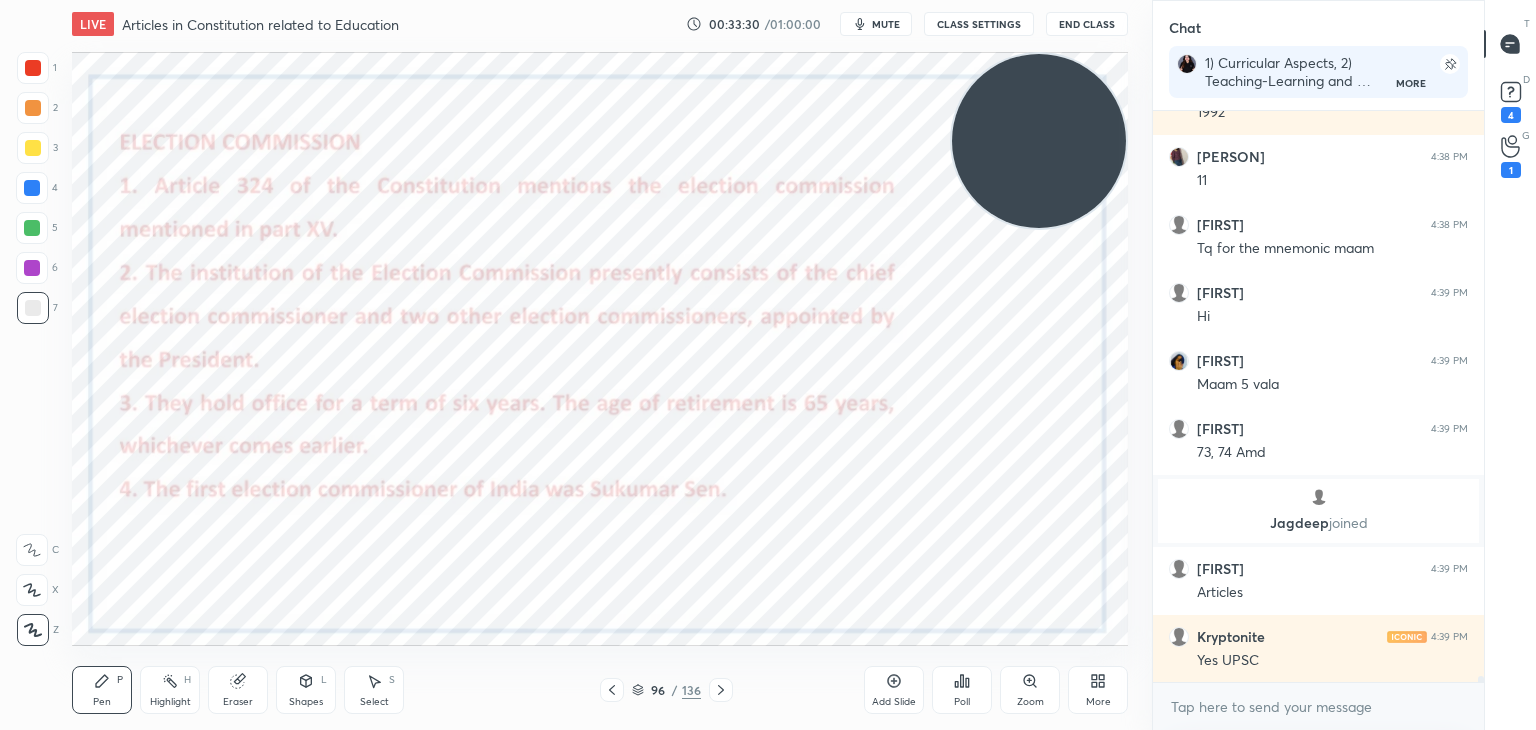 click at bounding box center (32, 188) 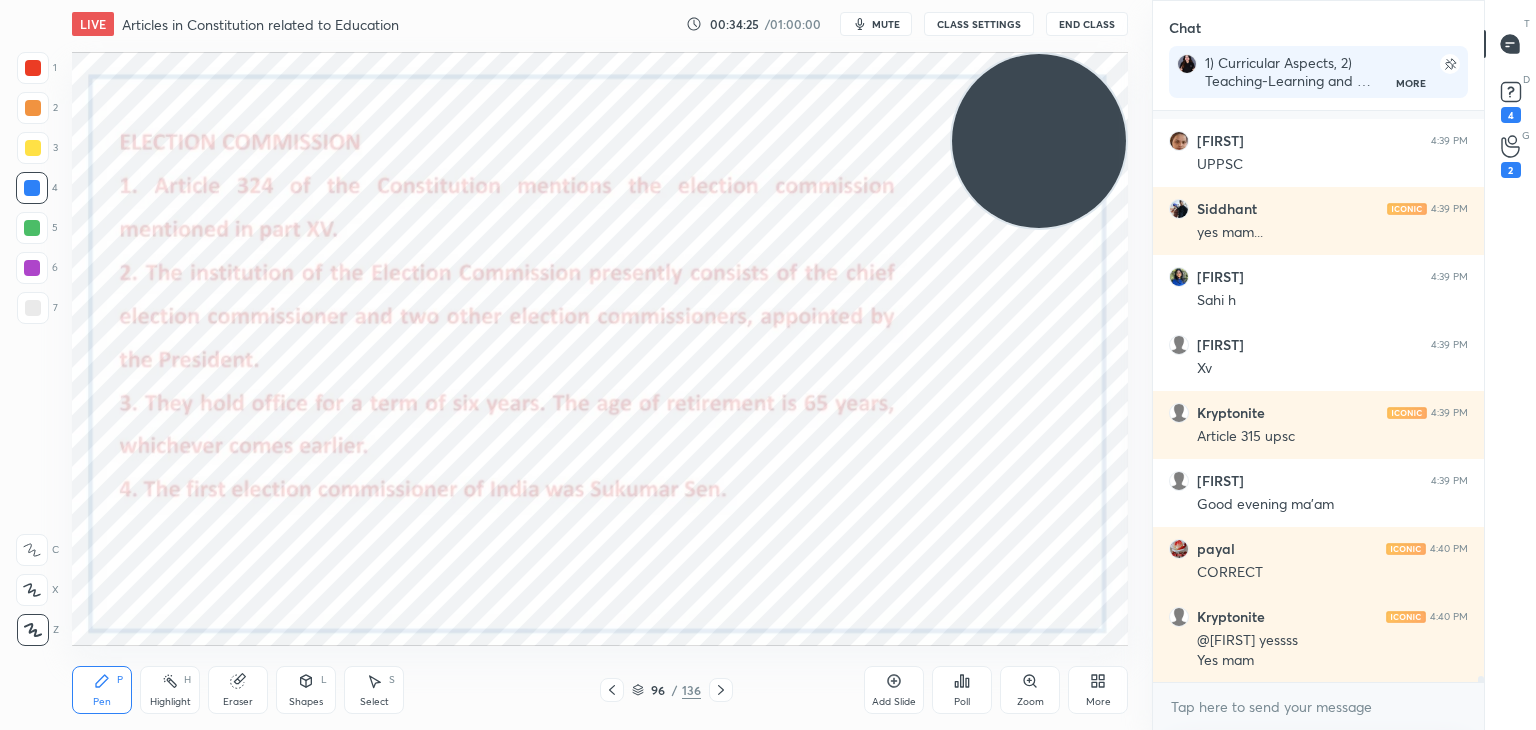 scroll, scrollTop: 51374, scrollLeft: 0, axis: vertical 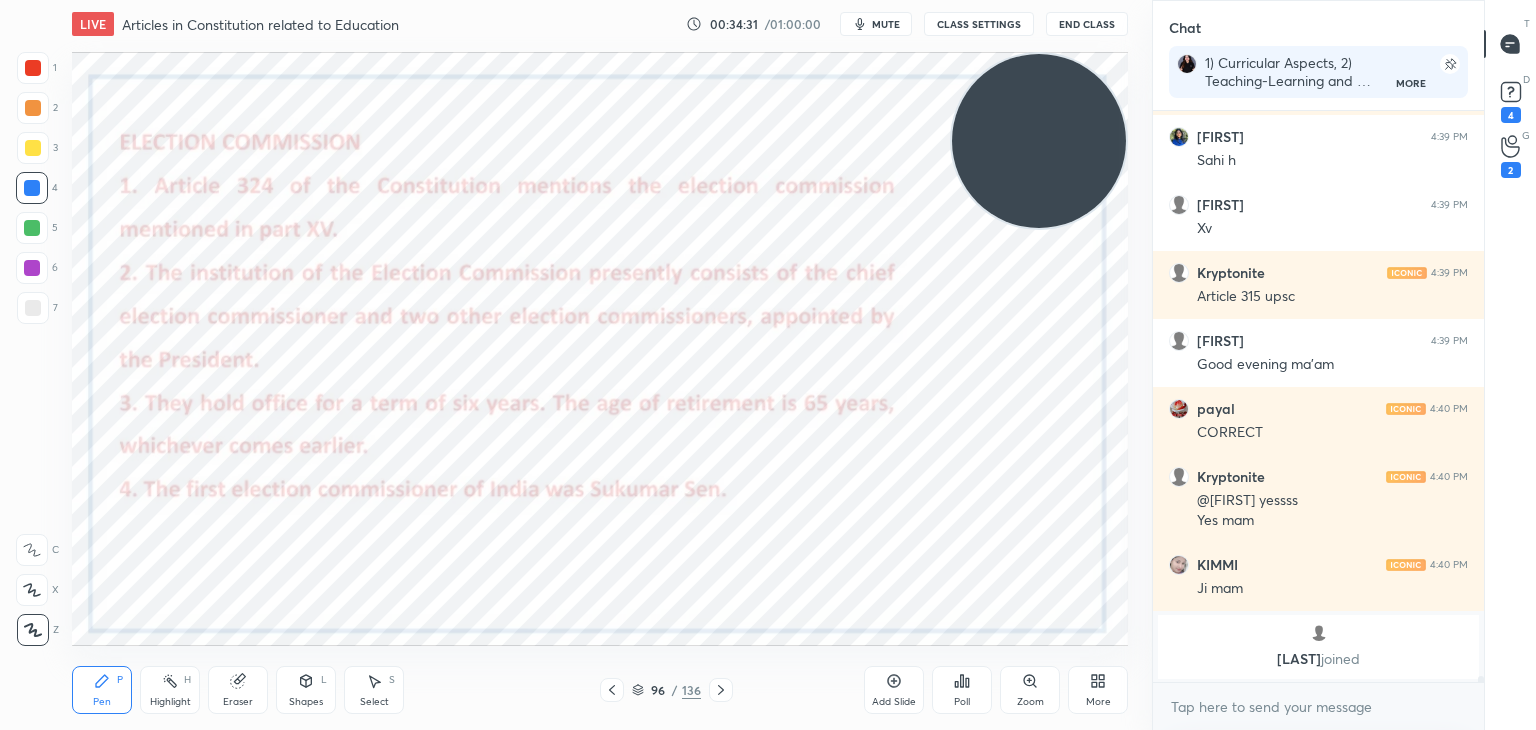 drag, startPoint x: 1481, startPoint y: 679, endPoint x: 1481, endPoint y: 693, distance: 14 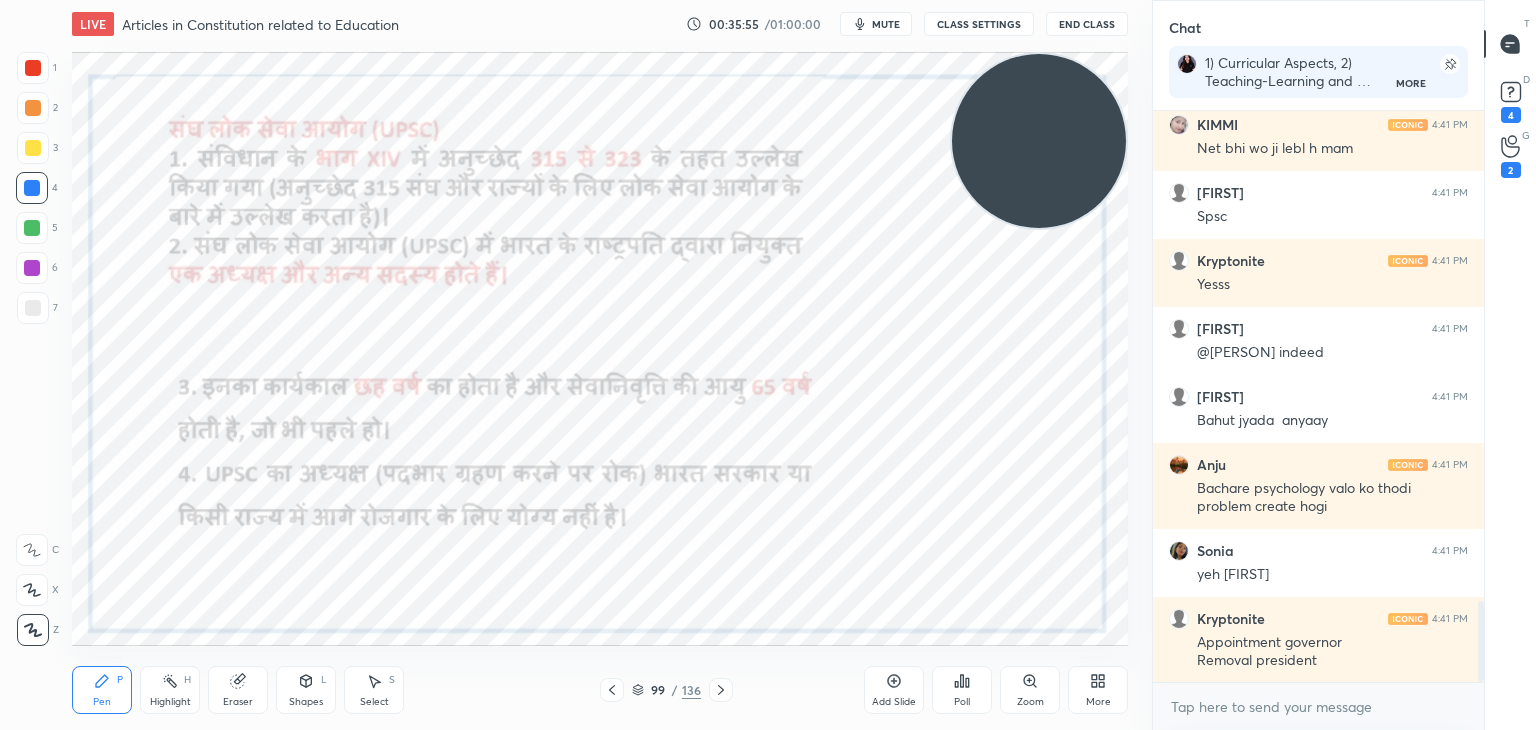 scroll, scrollTop: 3452, scrollLeft: 0, axis: vertical 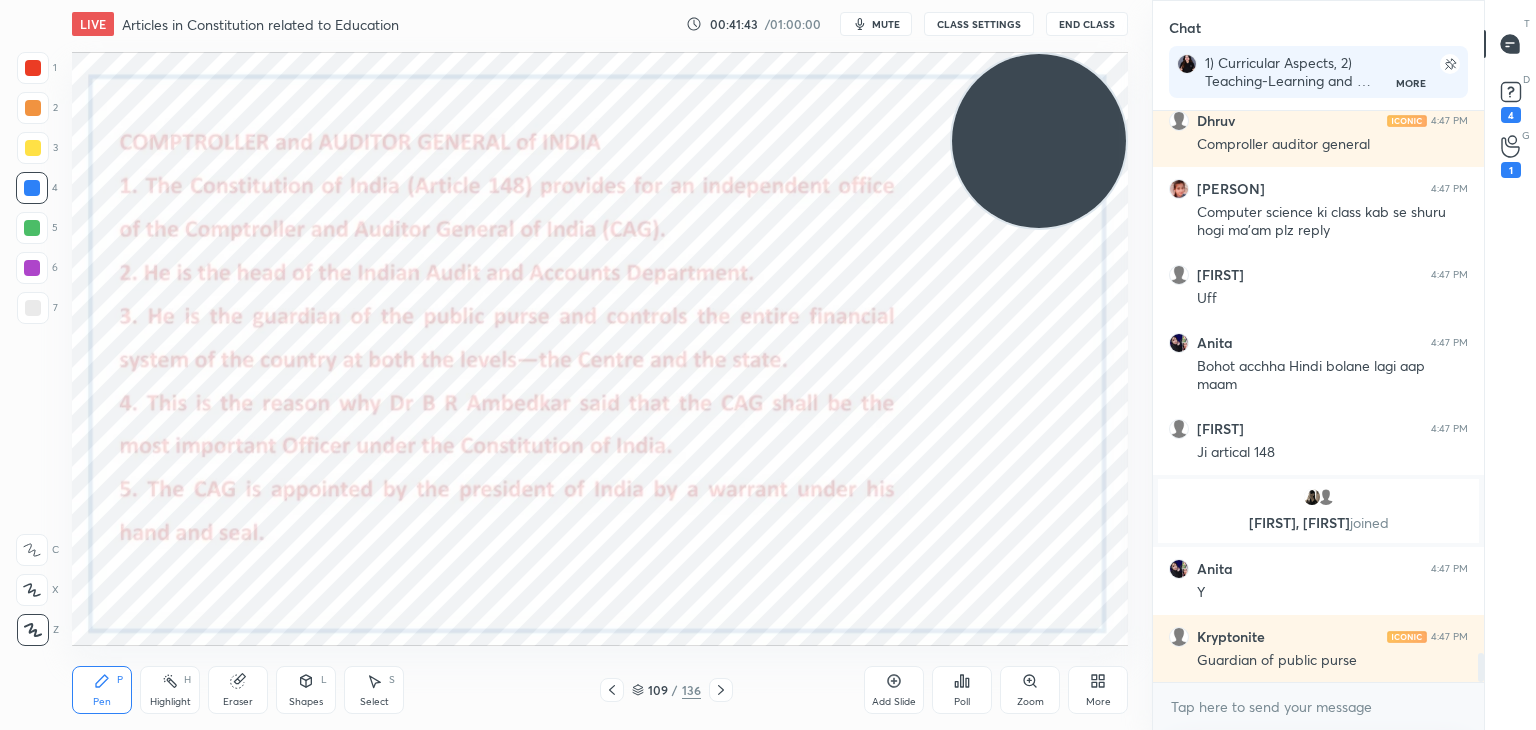 click on "Add Slide" at bounding box center [894, 702] 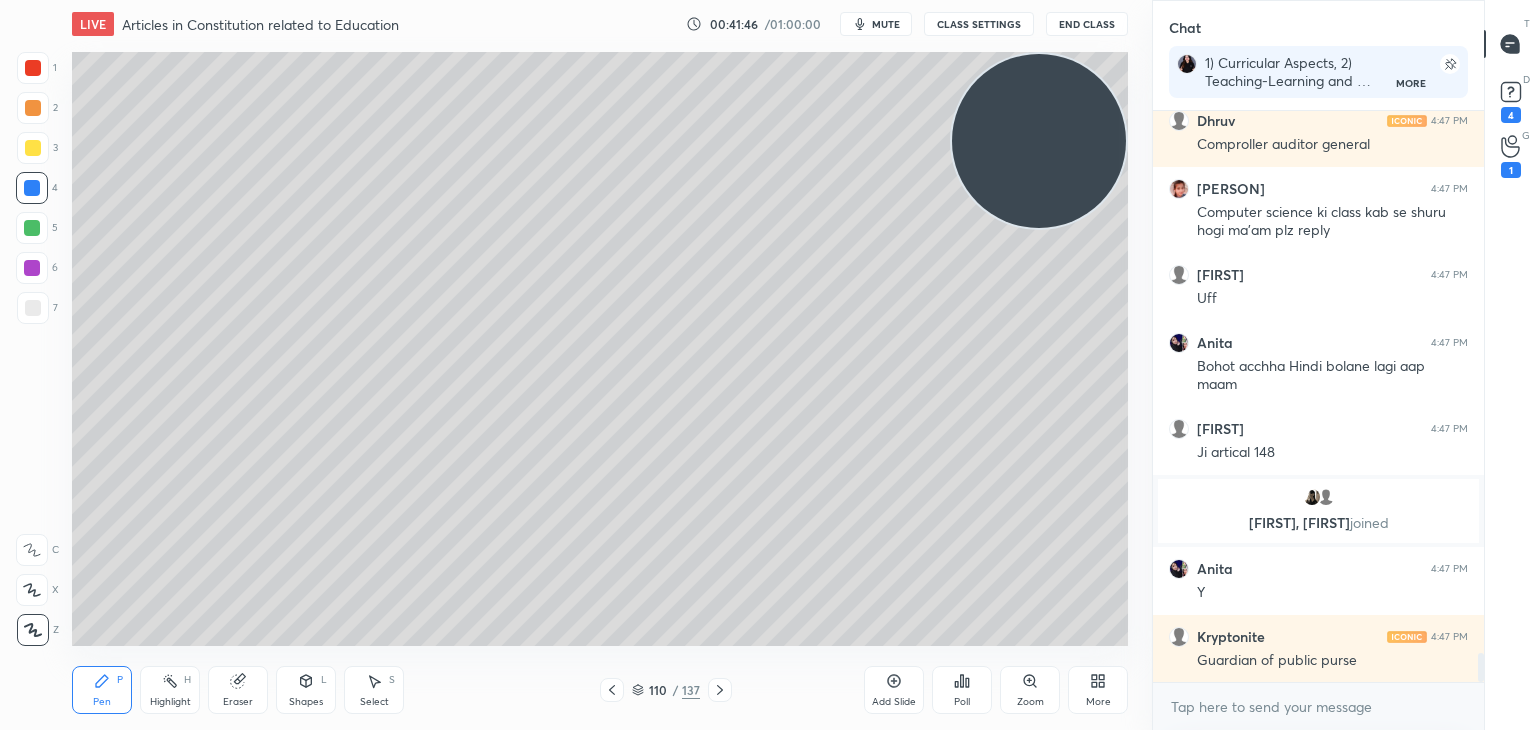 click at bounding box center (33, 308) 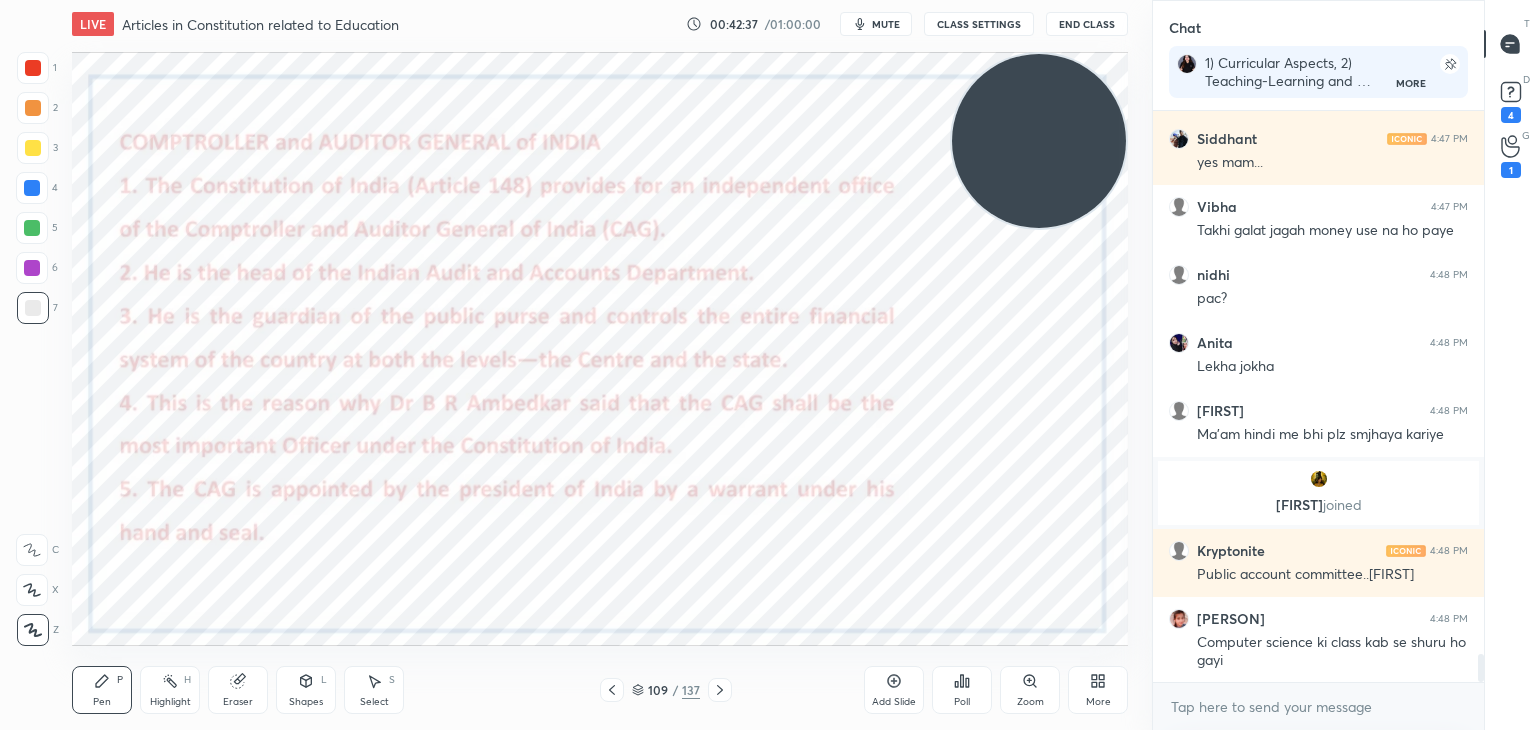 scroll, scrollTop: 11340, scrollLeft: 0, axis: vertical 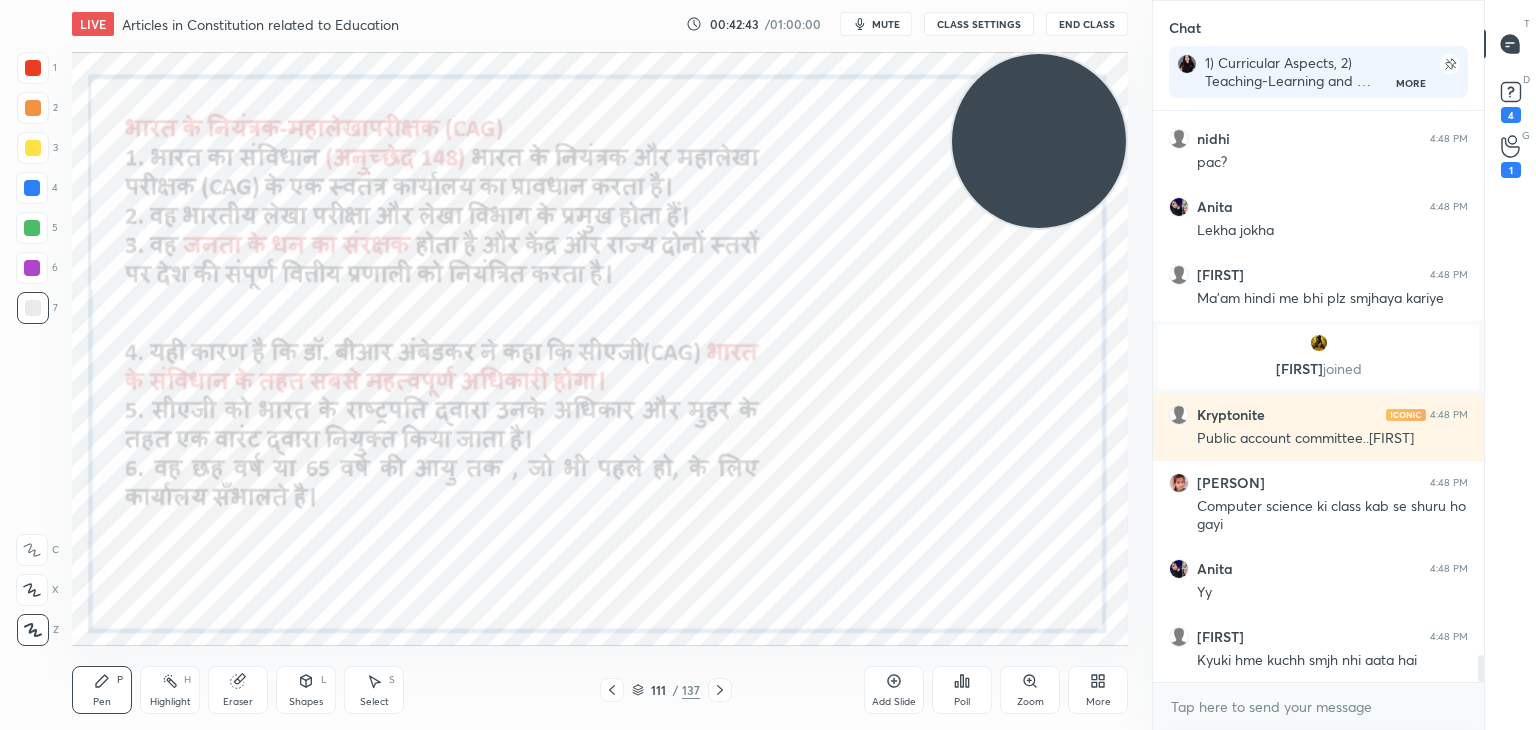 click at bounding box center (33, 68) 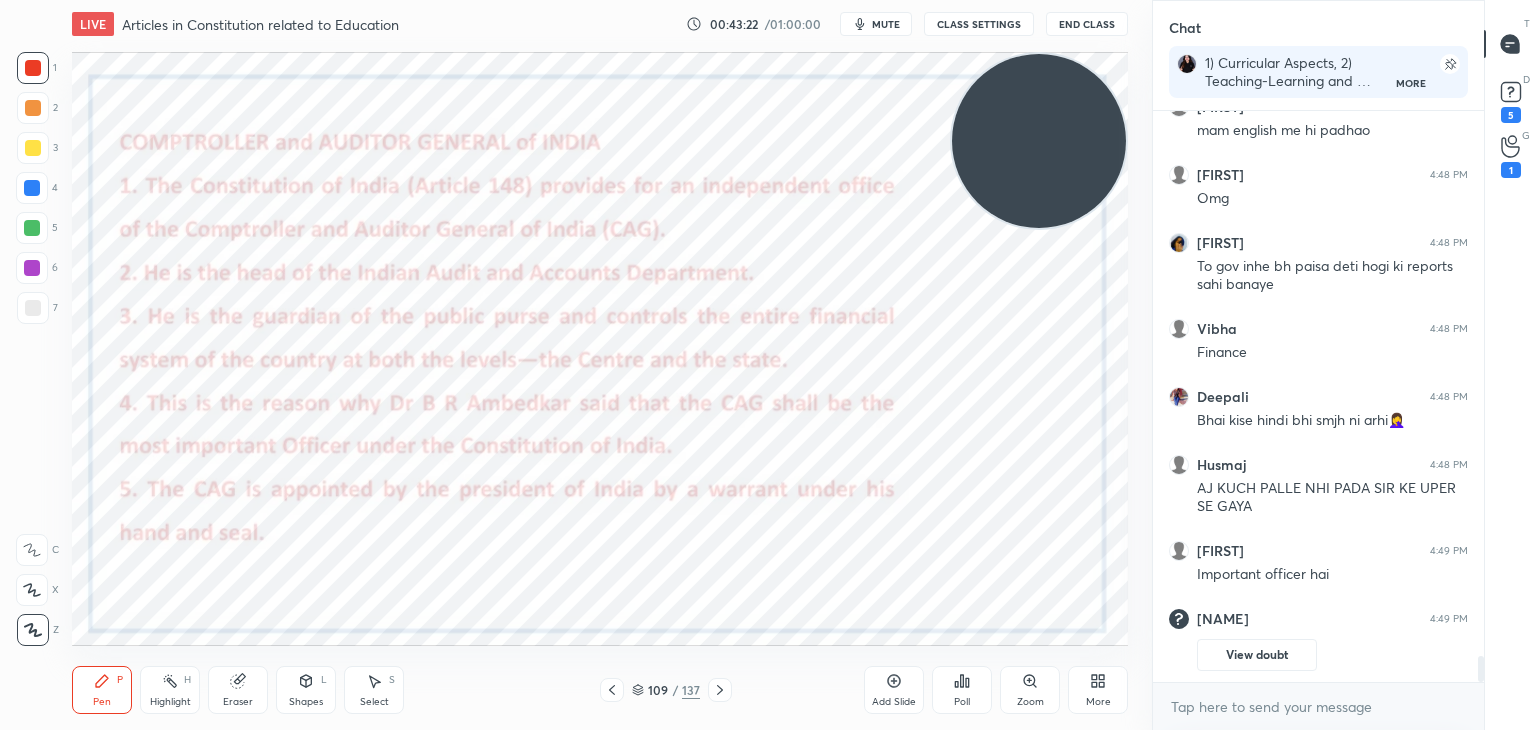 scroll, scrollTop: 11872, scrollLeft: 0, axis: vertical 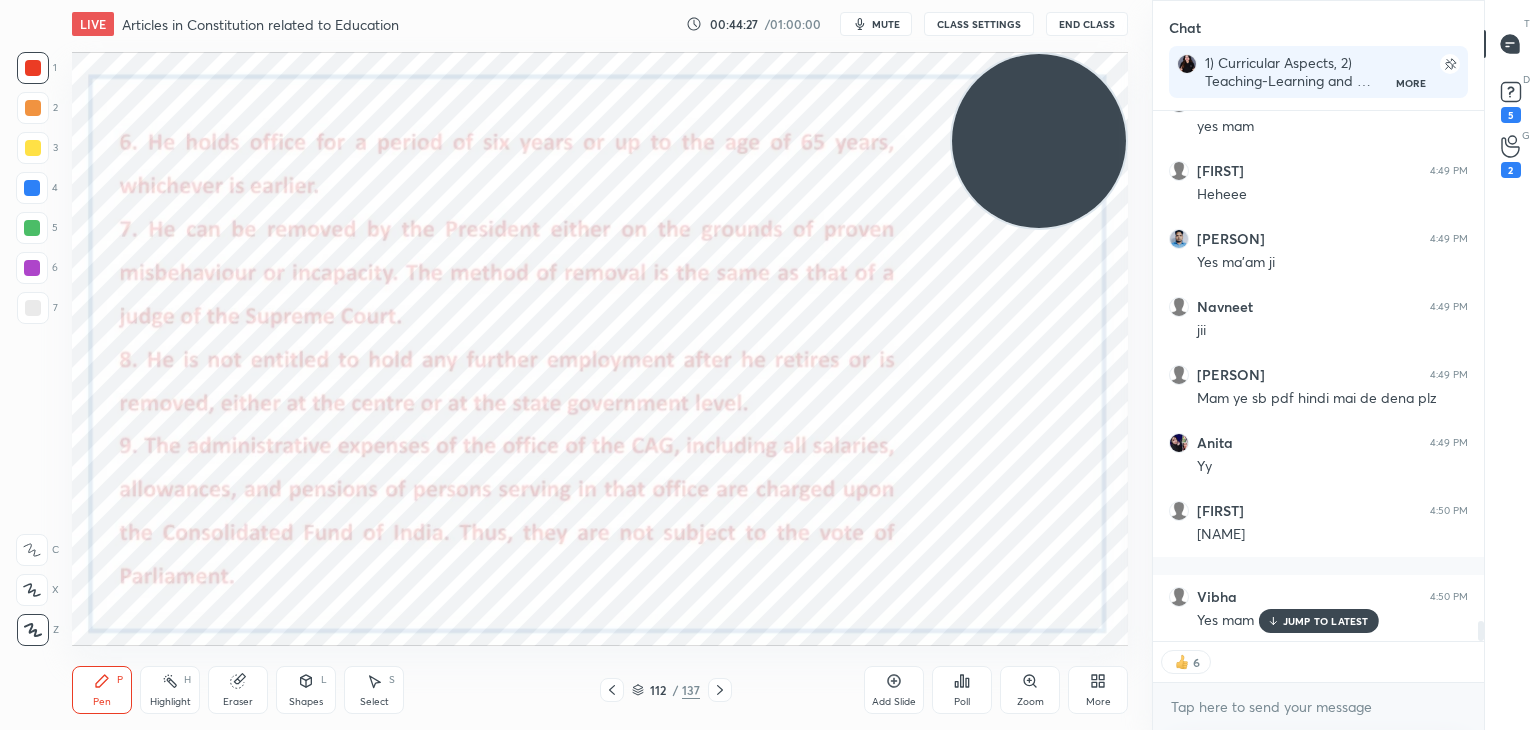 click at bounding box center (32, 188) 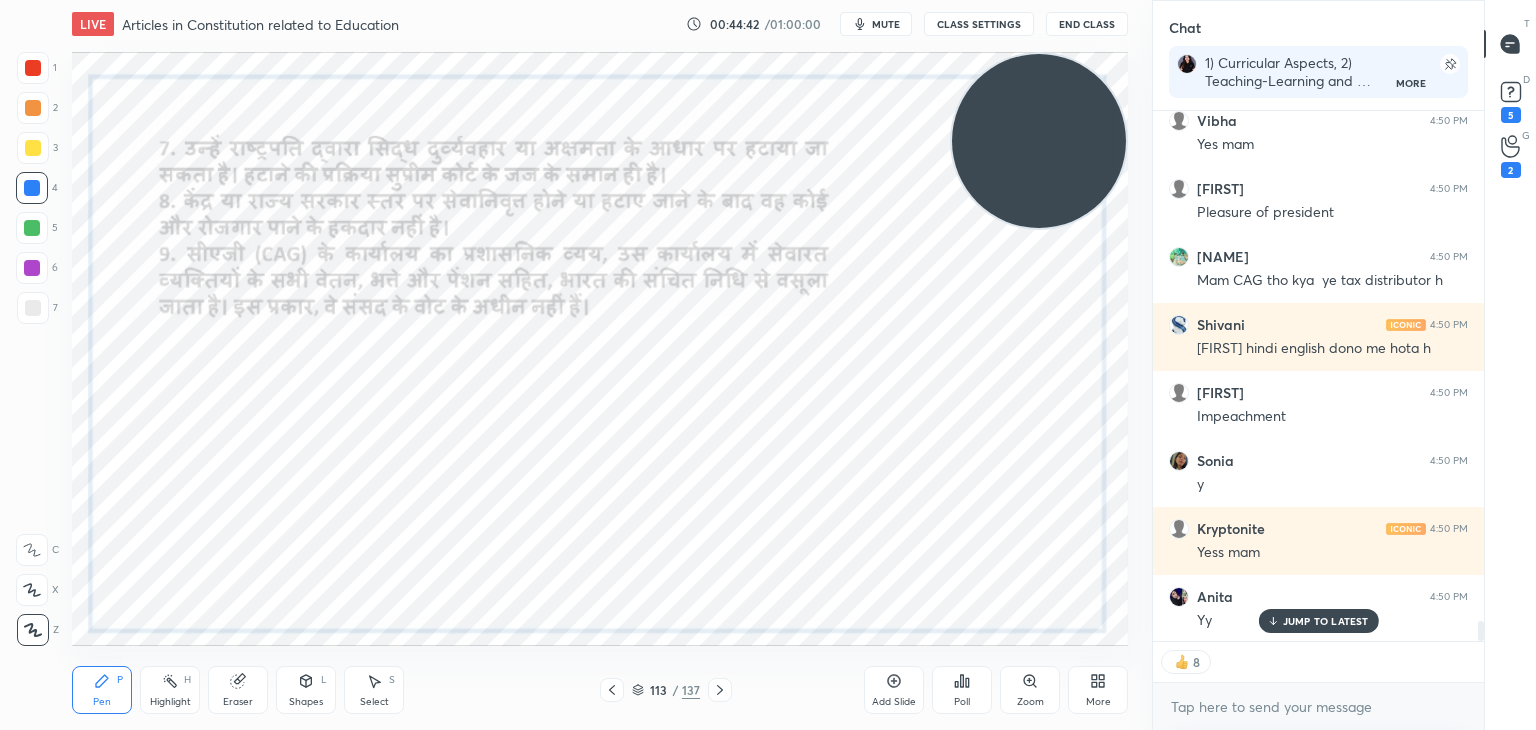 scroll, scrollTop: 13940, scrollLeft: 0, axis: vertical 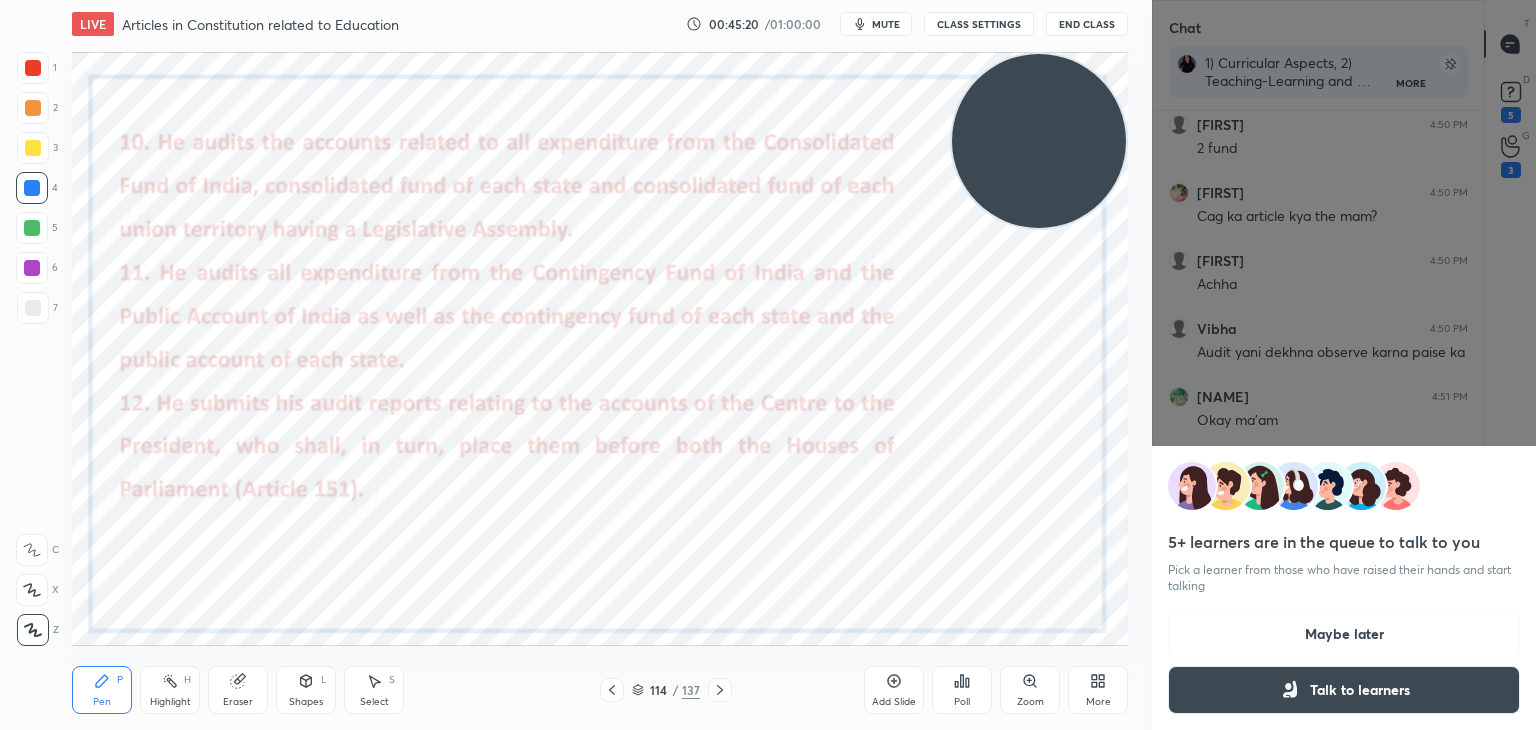 click on "Maybe later" at bounding box center (1344, 634) 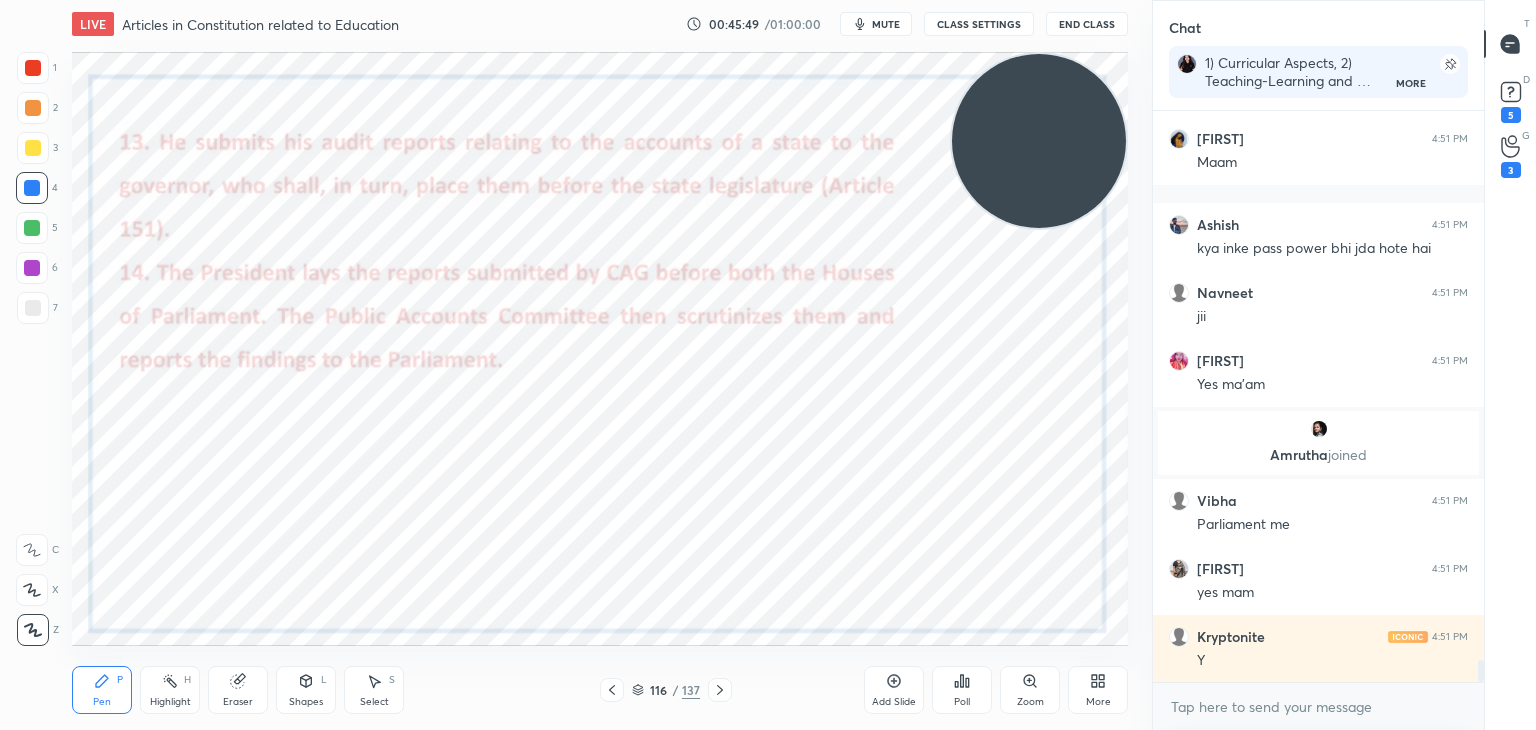 scroll, scrollTop: 14504, scrollLeft: 0, axis: vertical 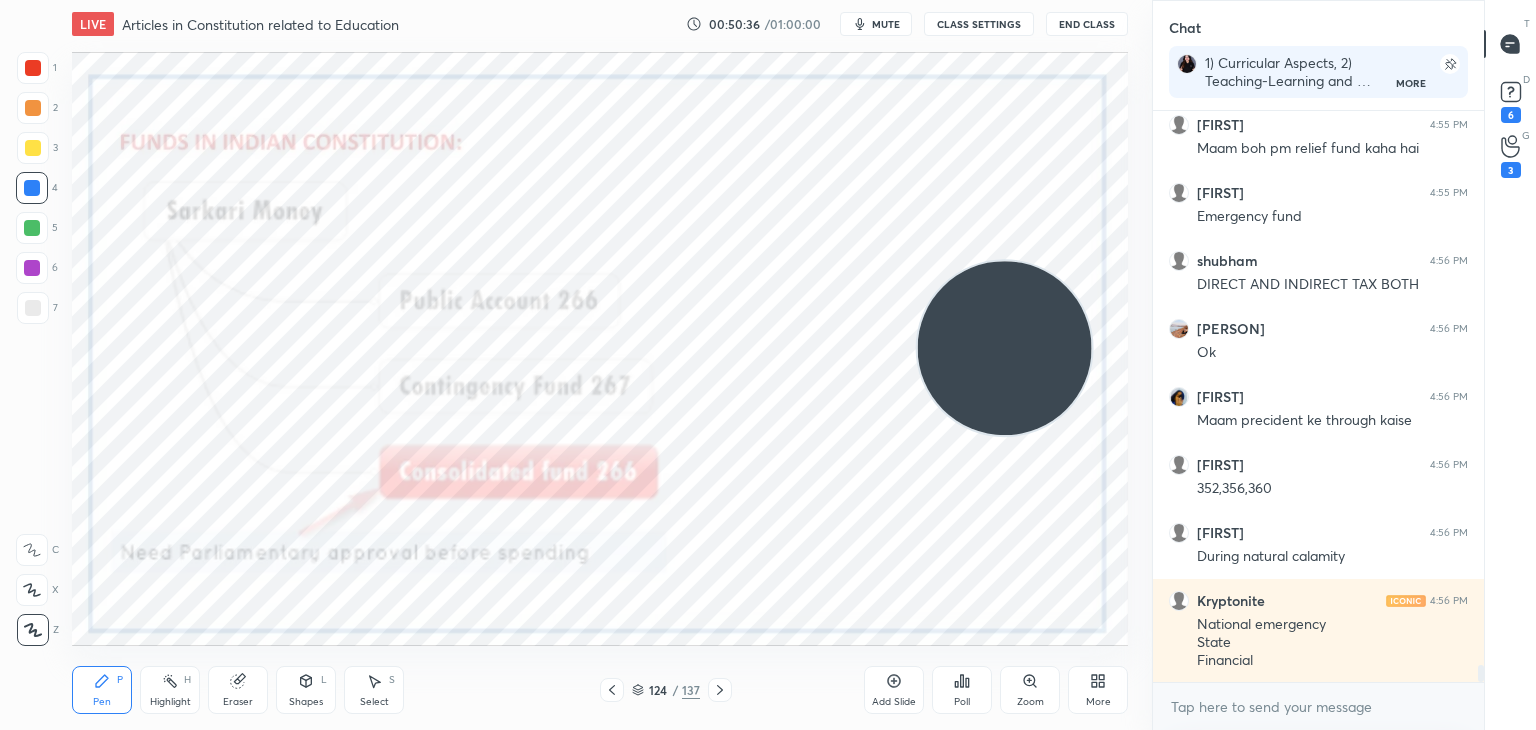 click 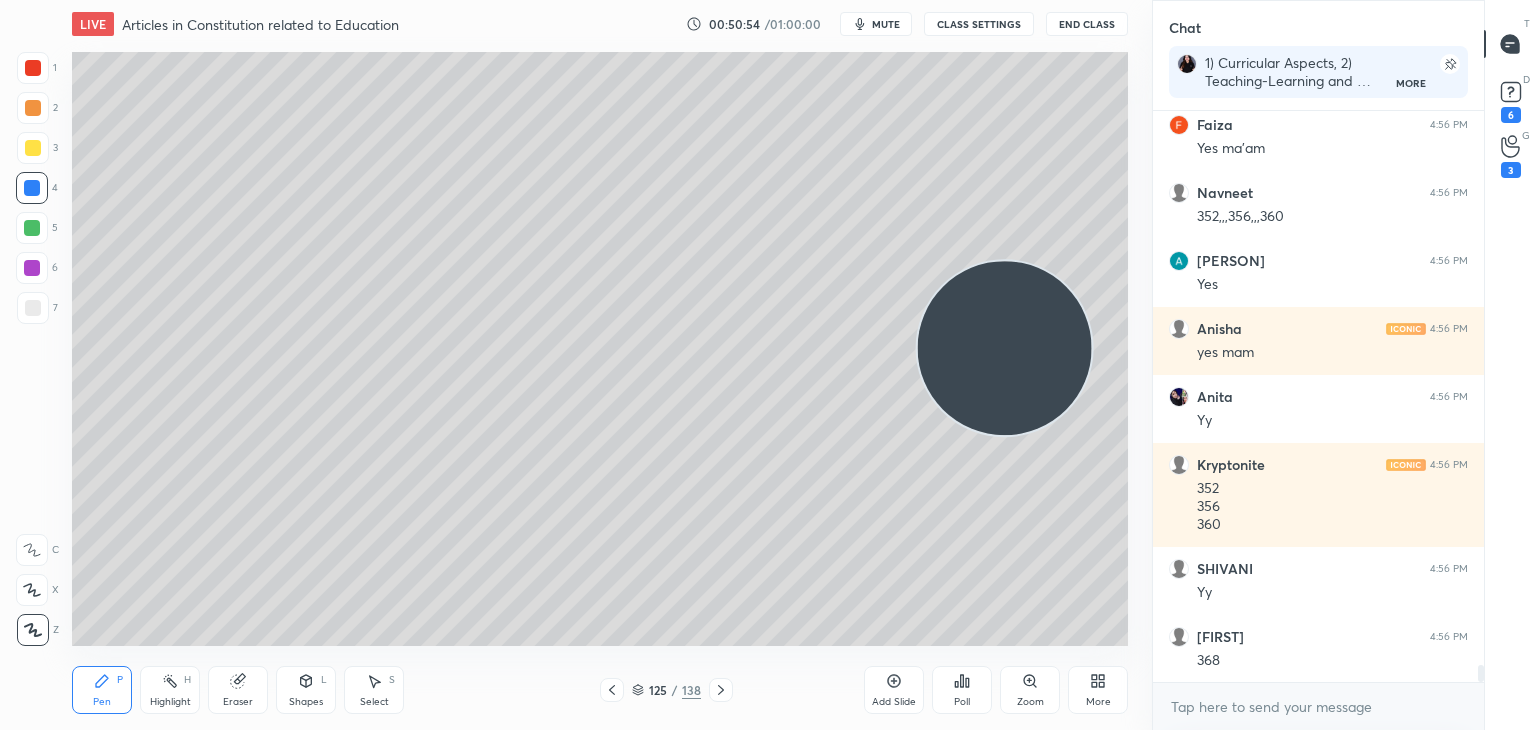 scroll, scrollTop: 18562, scrollLeft: 0, axis: vertical 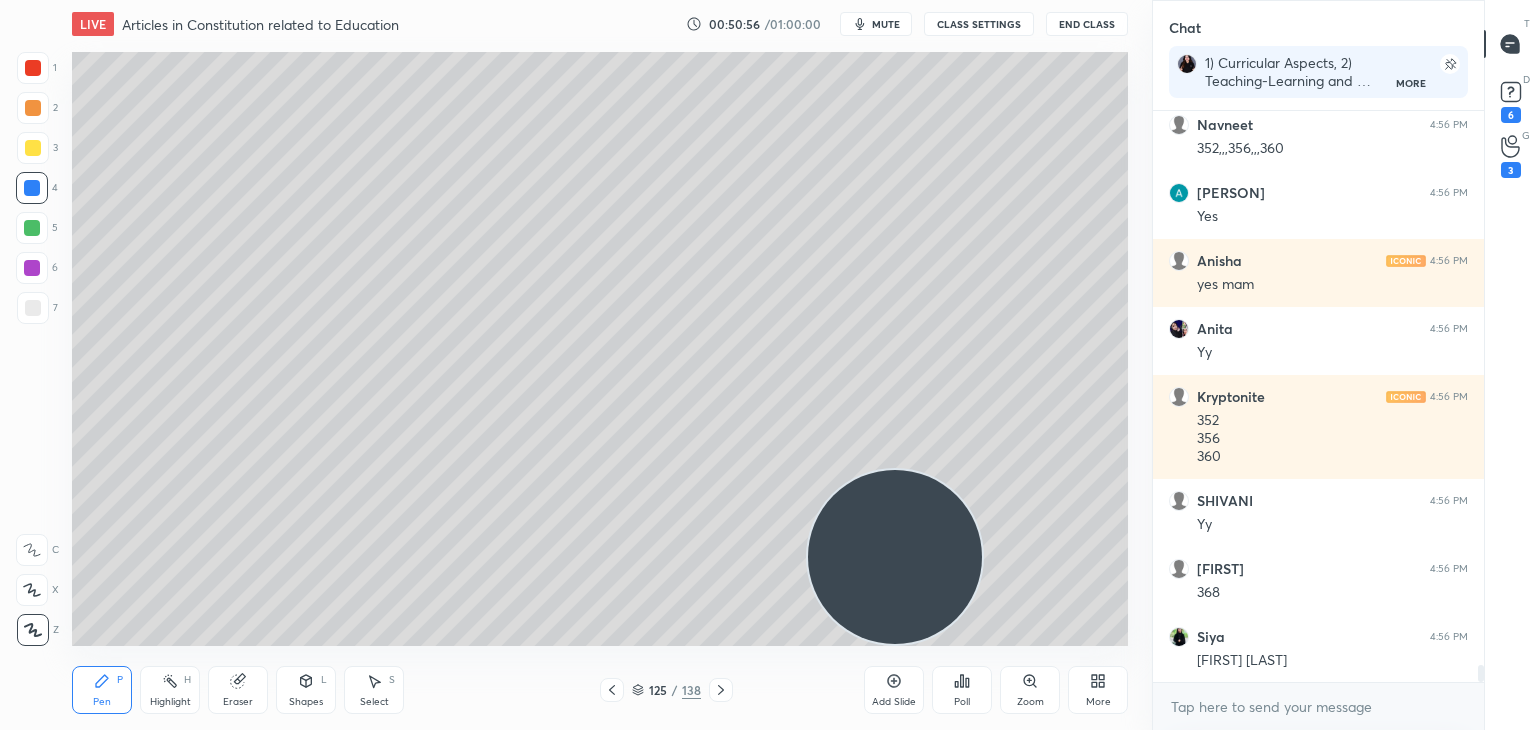 click on "7" at bounding box center [37, 308] 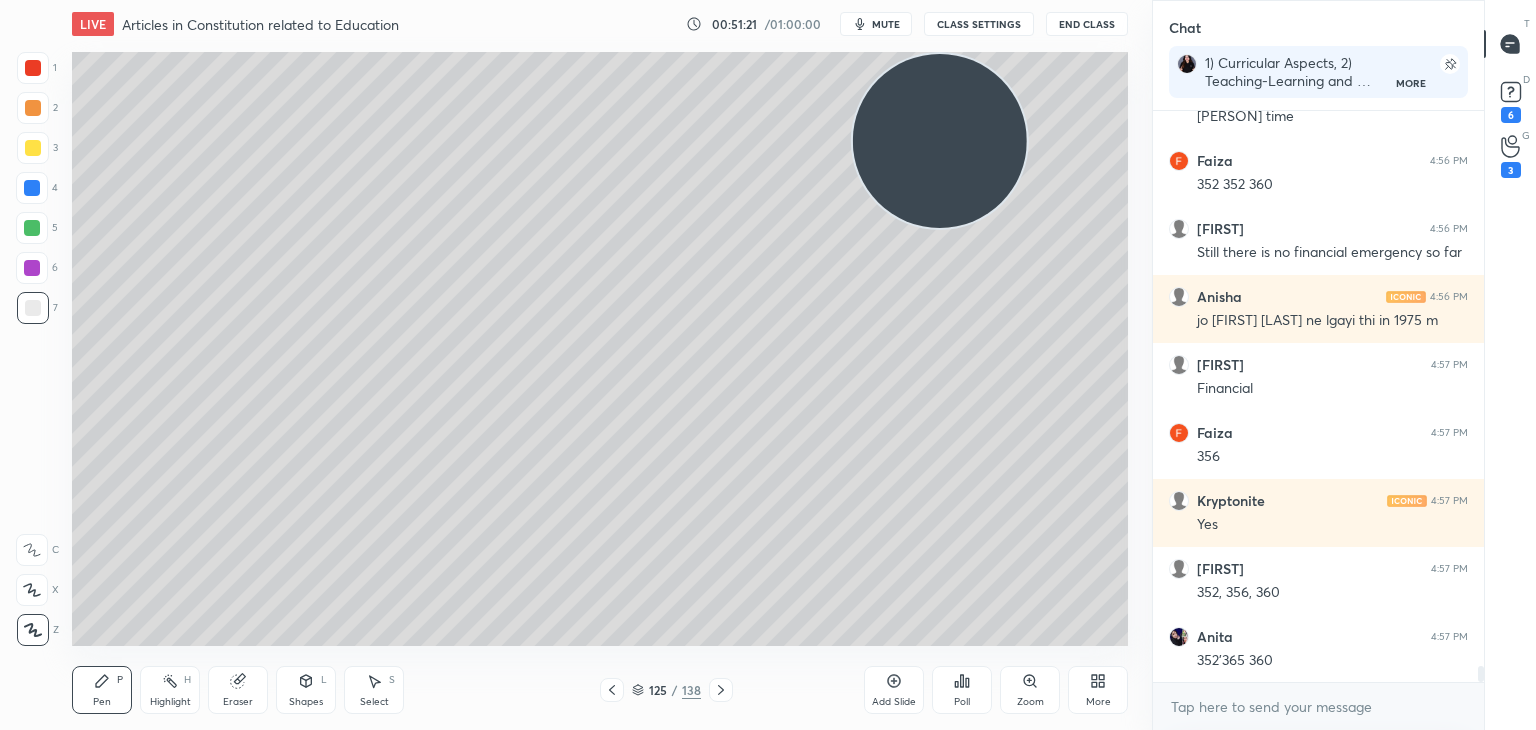 scroll, scrollTop: 19446, scrollLeft: 0, axis: vertical 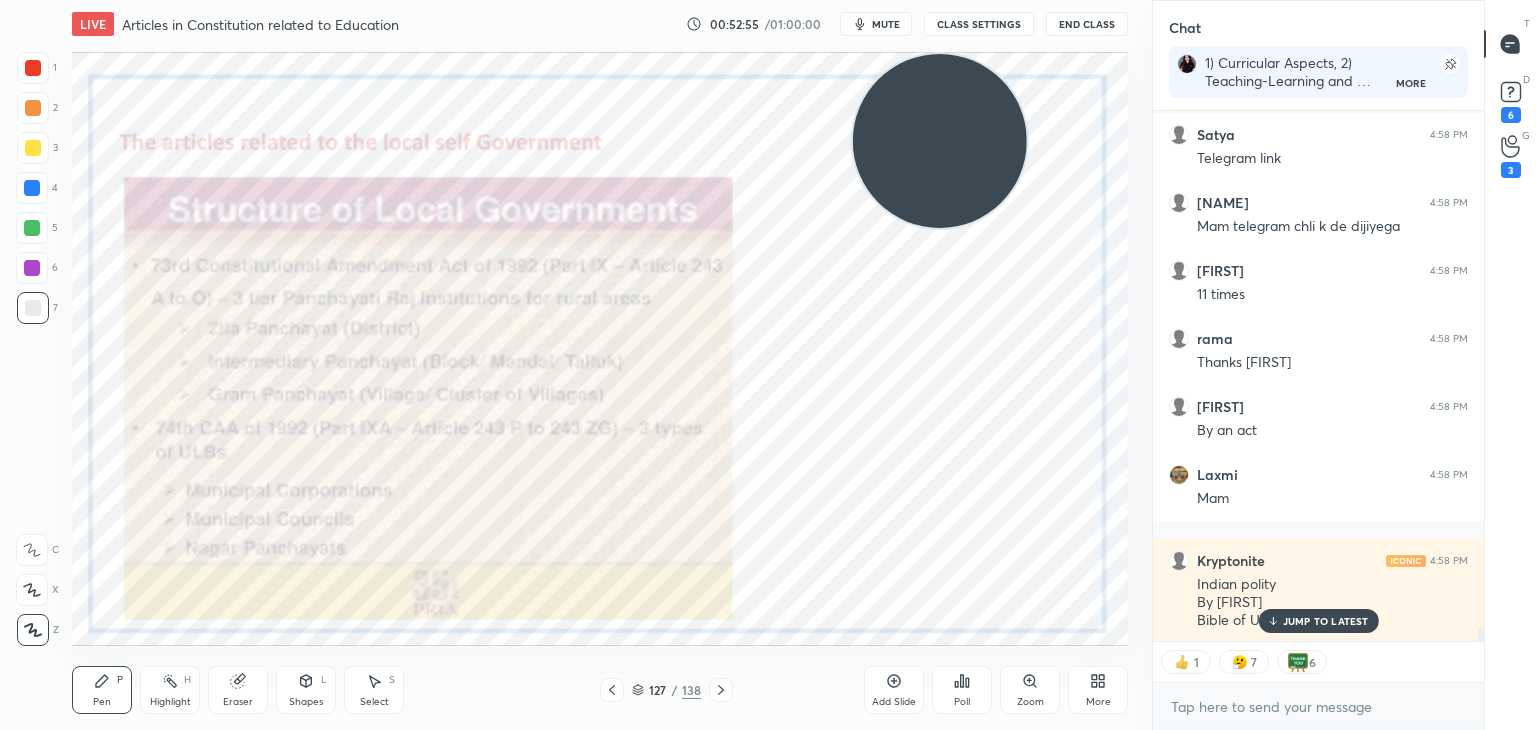 click at bounding box center (33, 68) 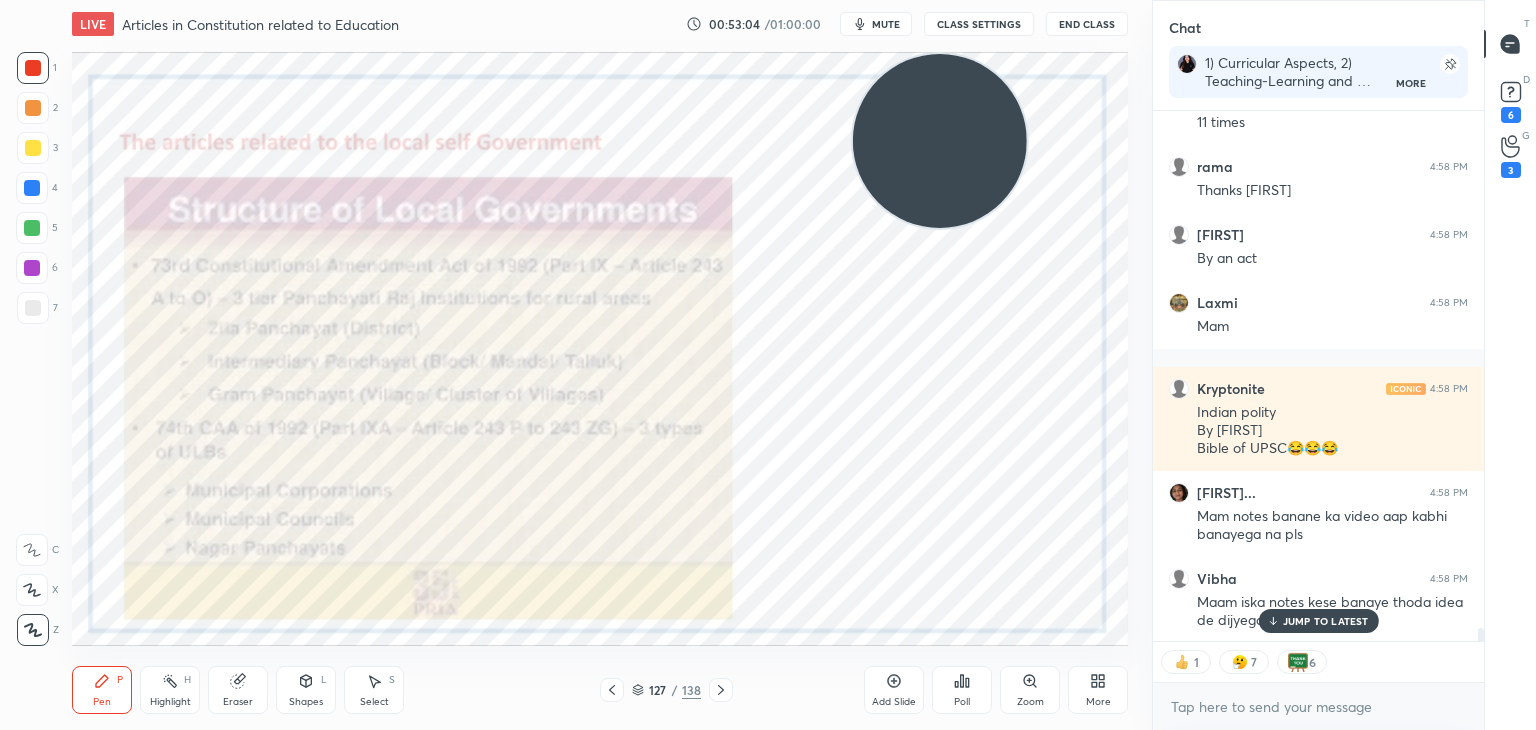 scroll, scrollTop: 21316, scrollLeft: 0, axis: vertical 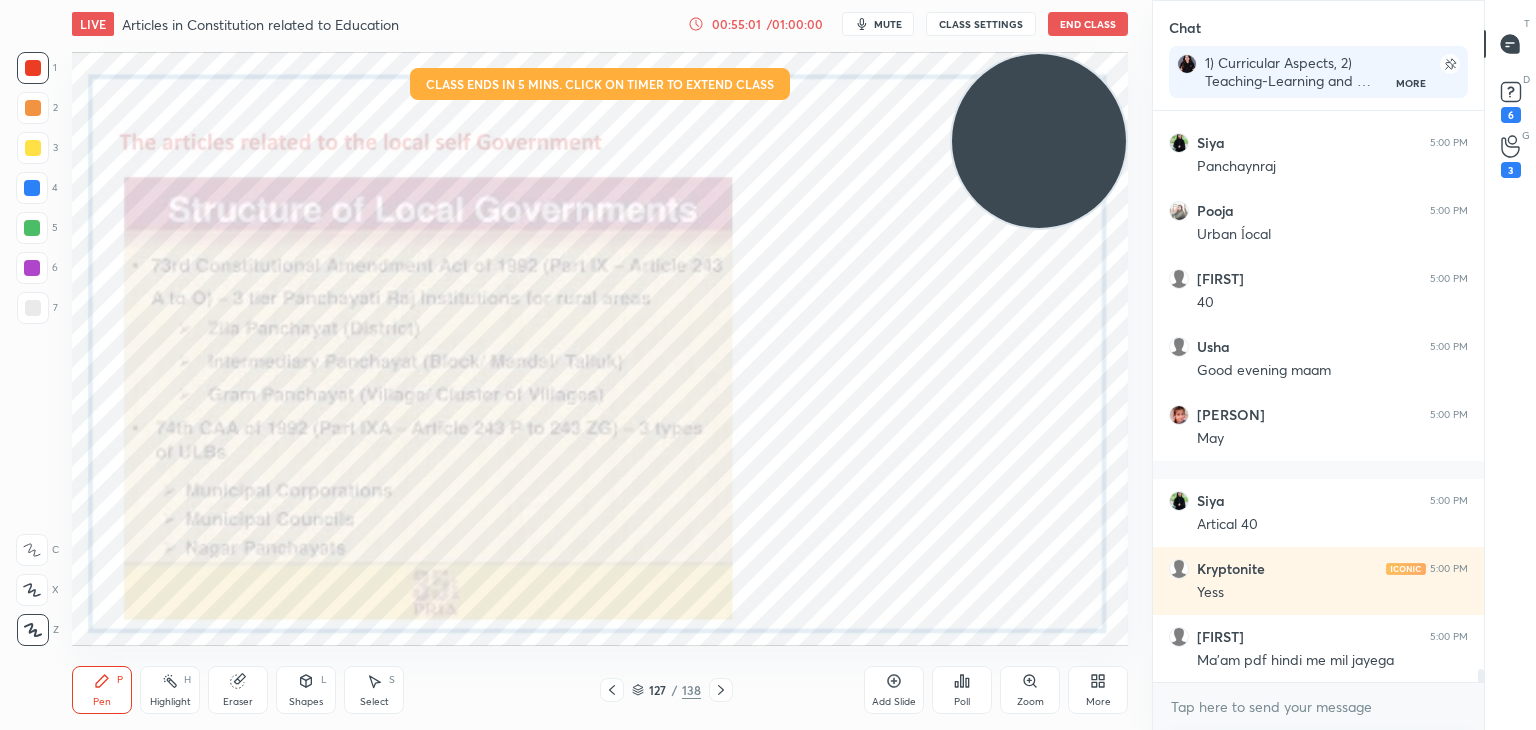 drag, startPoint x: 777, startPoint y: 500, endPoint x: 1139, endPoint y: 113, distance: 529.9179 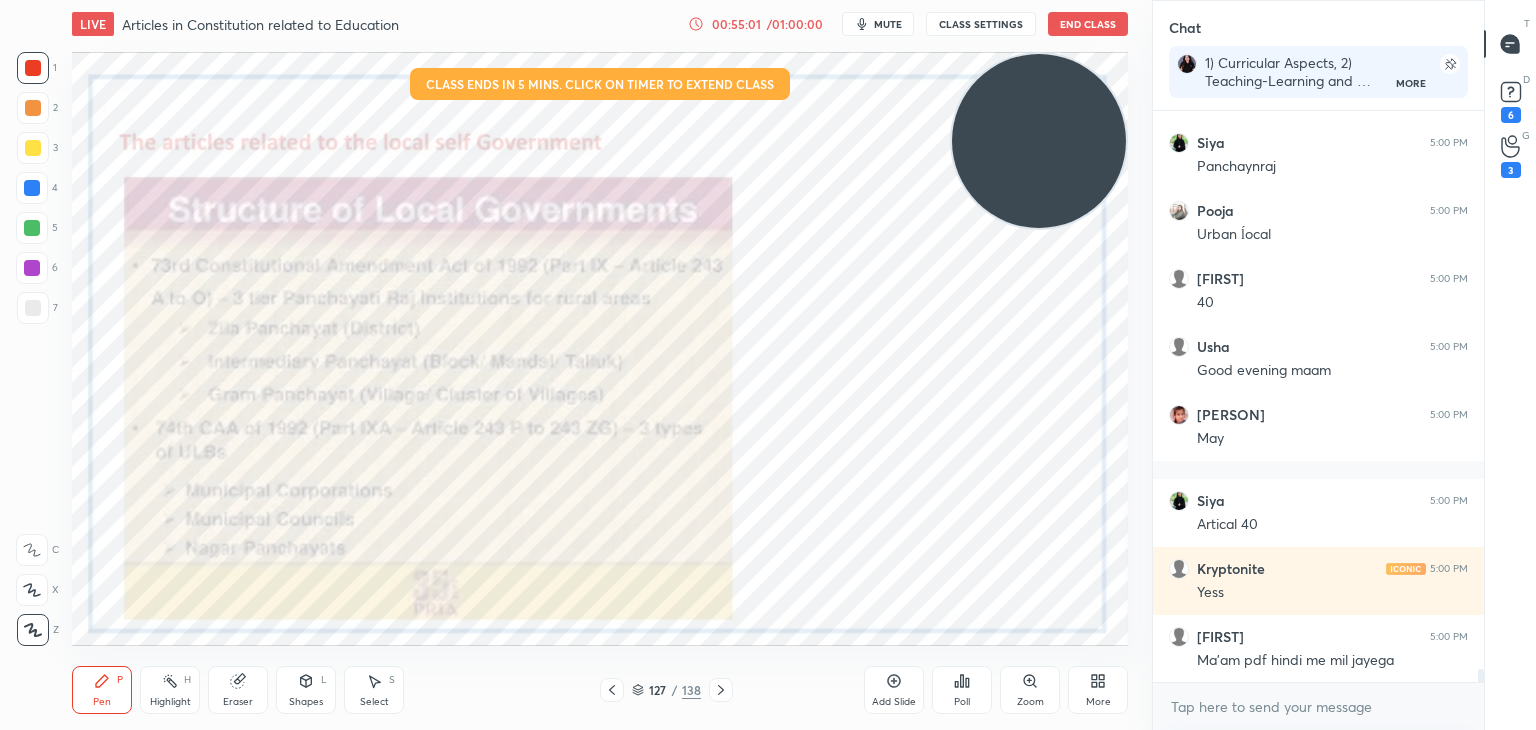 click on "1 2 3 4 5 6 7 C X Z C X Z E E Erase all   H H LIVE Articles in Constitution related to Education 00:55:01 /  01:00:00 mute CLASS SETTINGS End Class Setting up your live class Class ends in 5 mins. Click on timer to extend class Poll for   secs No correct answer Start poll Back Articles in Constitution related to Education • L16 of Complete Course on Higher Education - UGC NET Dec 2025 Toshiba Shukla Pen P Highlight H Eraser Shapes L Select S 127 / 138 Add Slide Poll Zoom More" at bounding box center [576, 365] 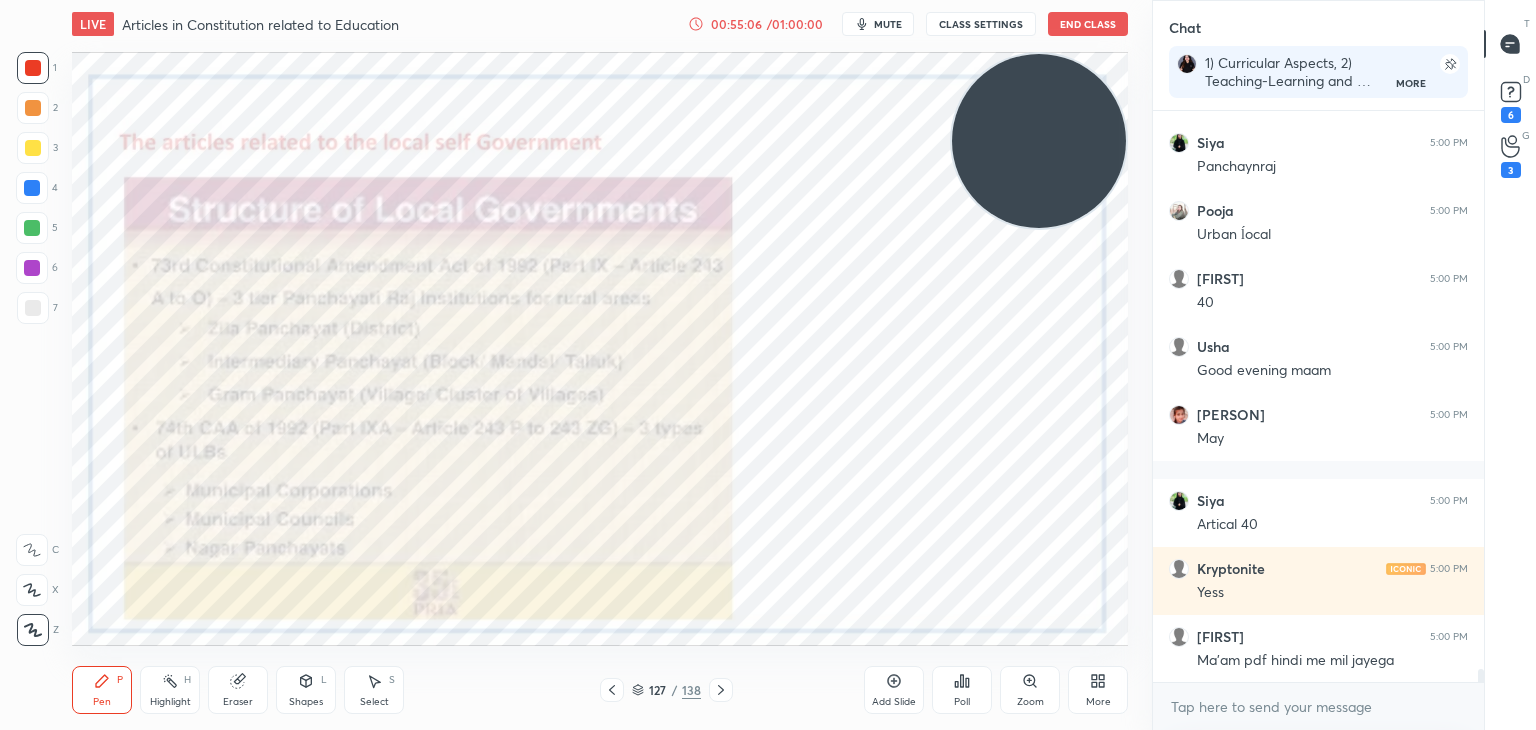 scroll, scrollTop: 23902, scrollLeft: 0, axis: vertical 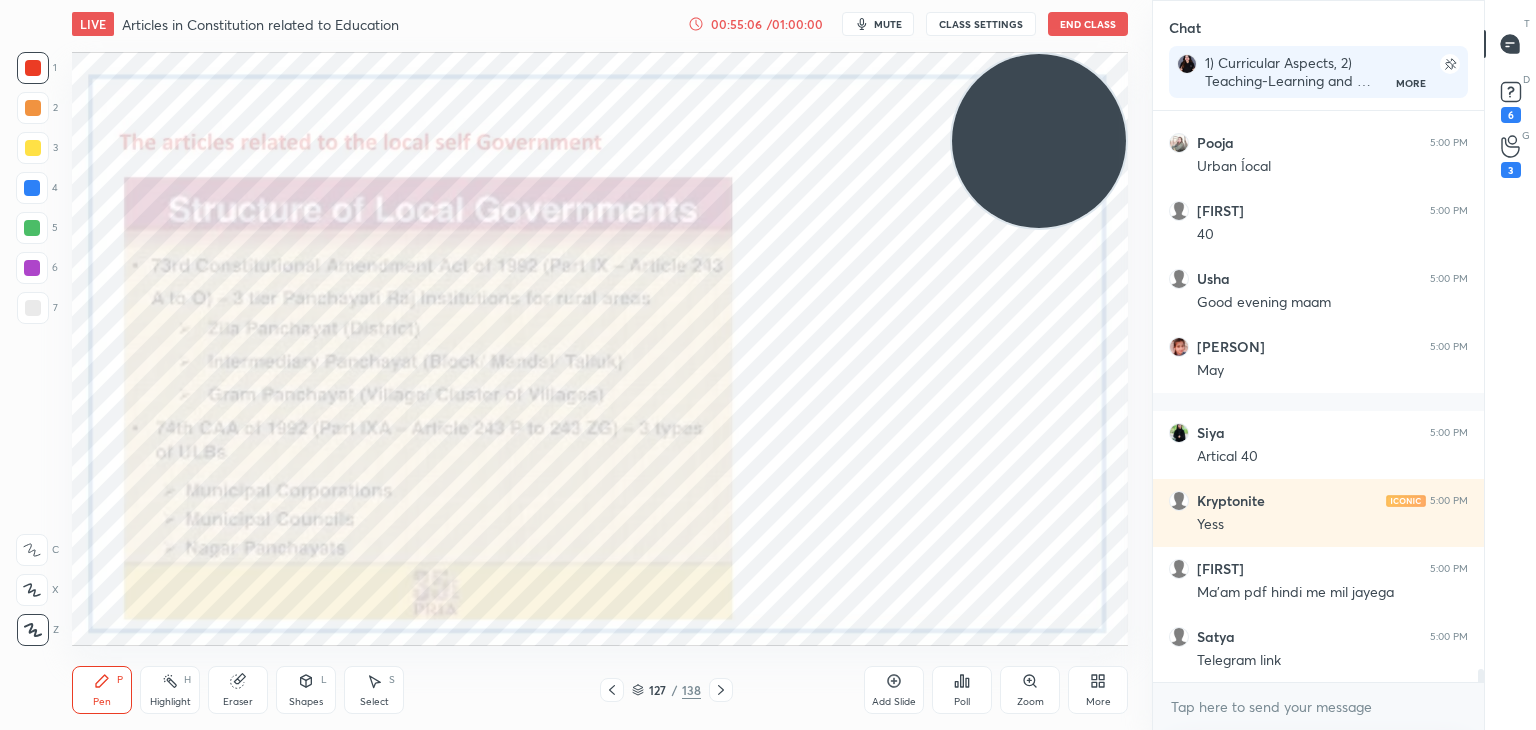 click on "127 / 138" at bounding box center (666, 690) 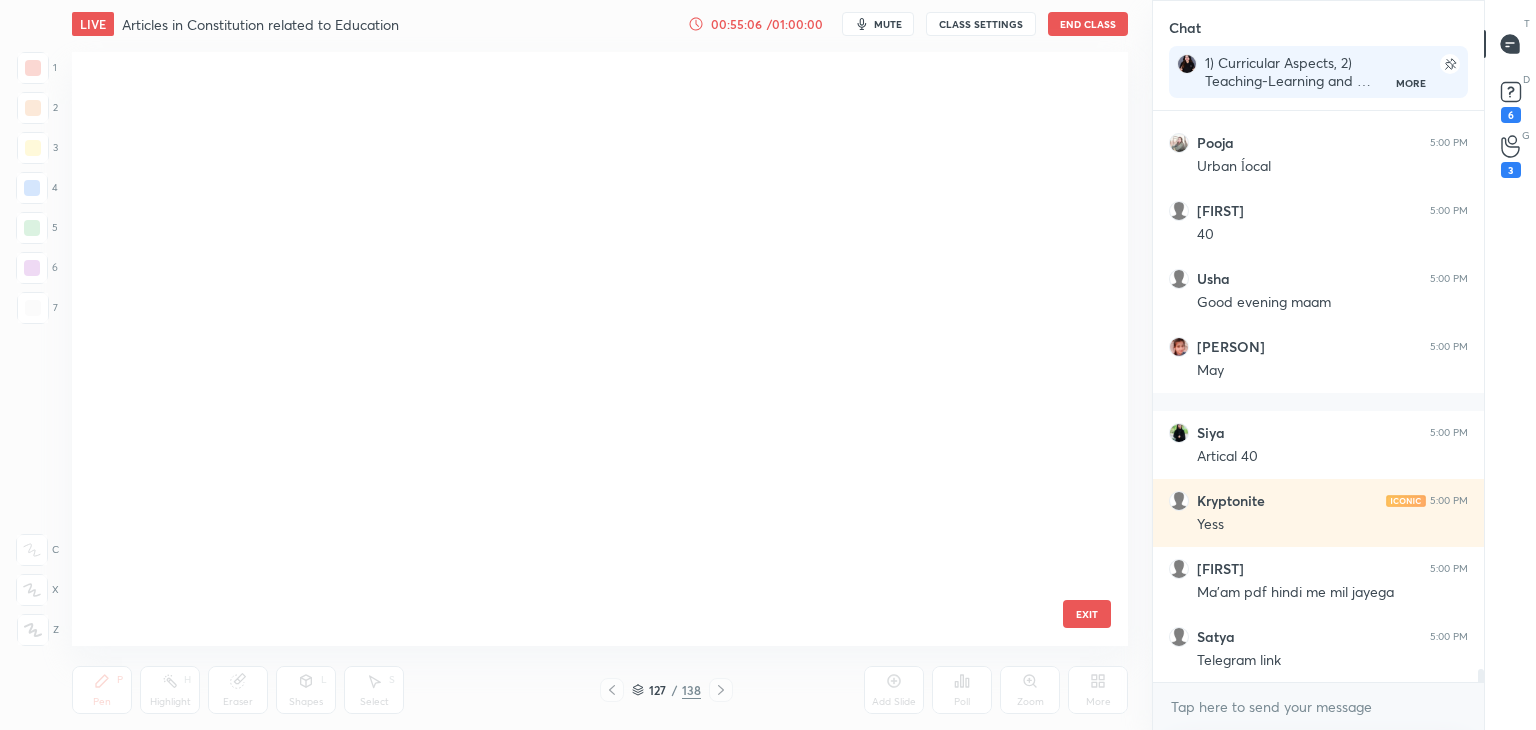 scroll, scrollTop: 7275, scrollLeft: 0, axis: vertical 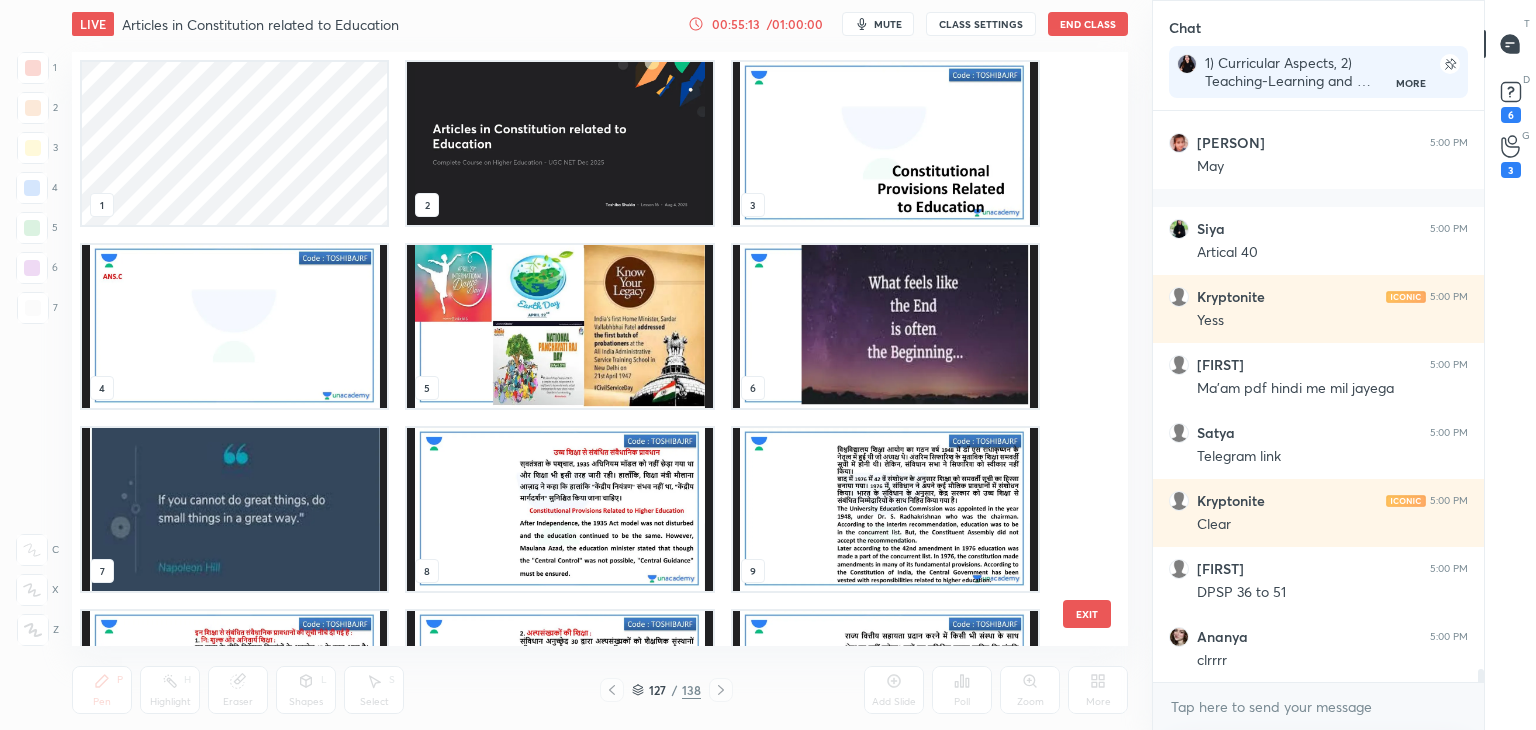 click at bounding box center (559, 509) 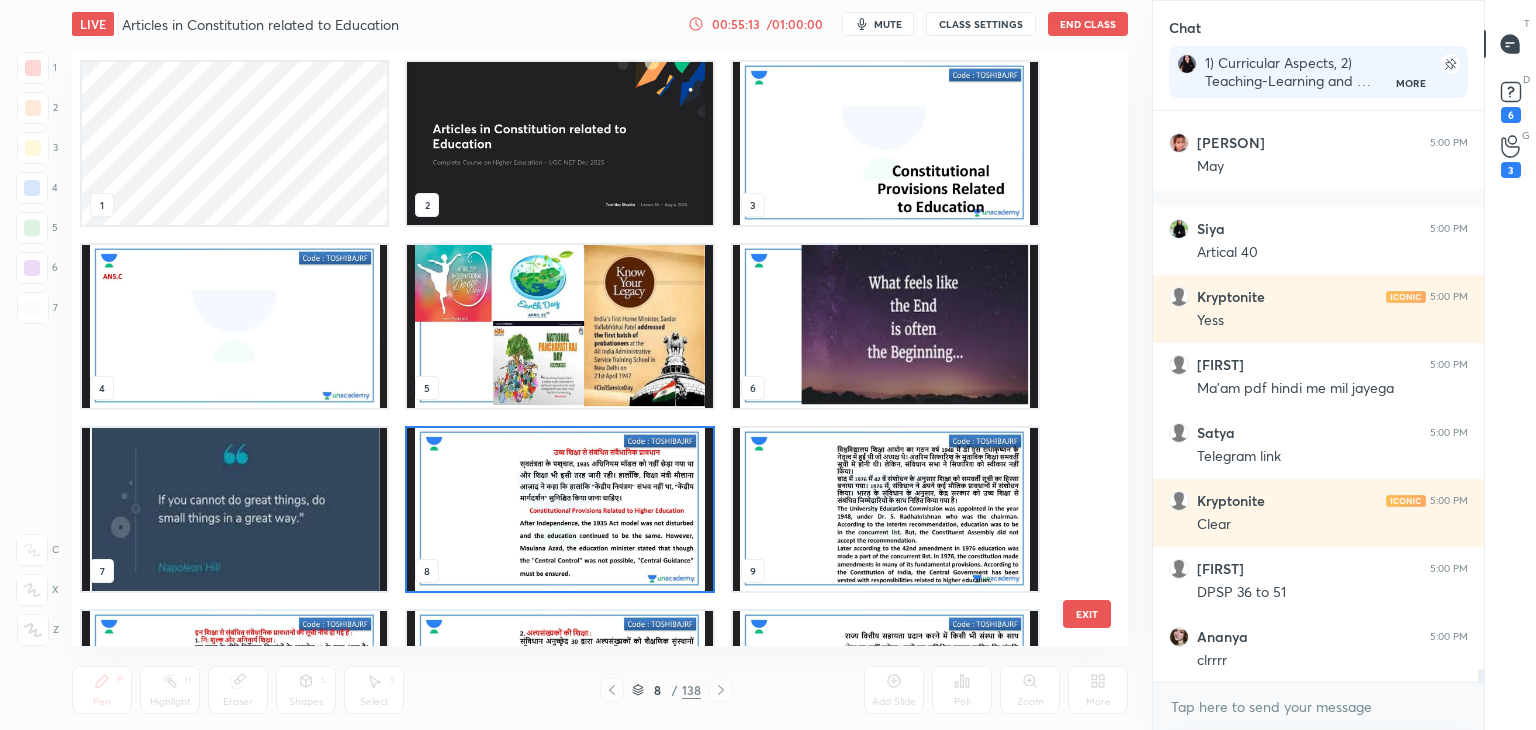 scroll, scrollTop: 24174, scrollLeft: 0, axis: vertical 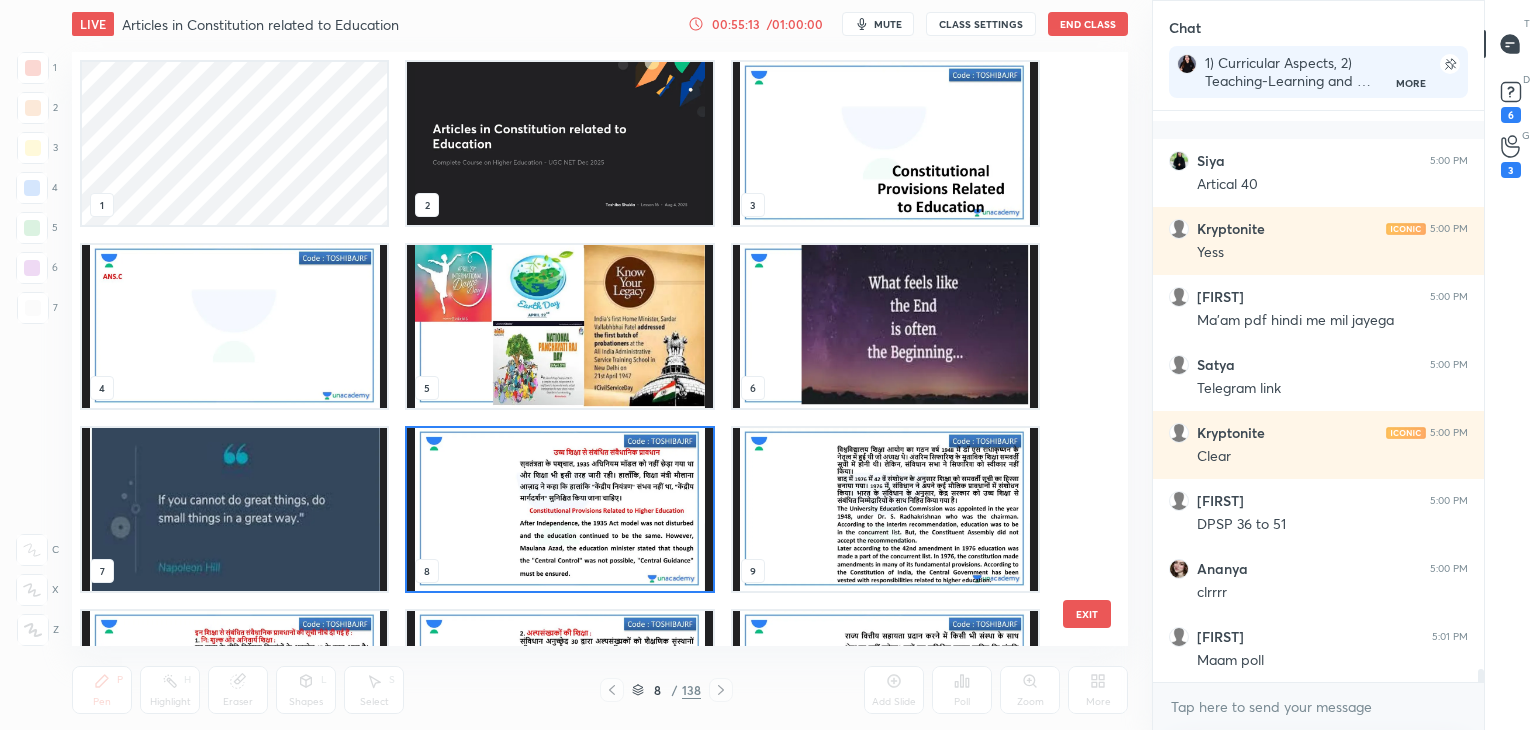 click at bounding box center (559, 509) 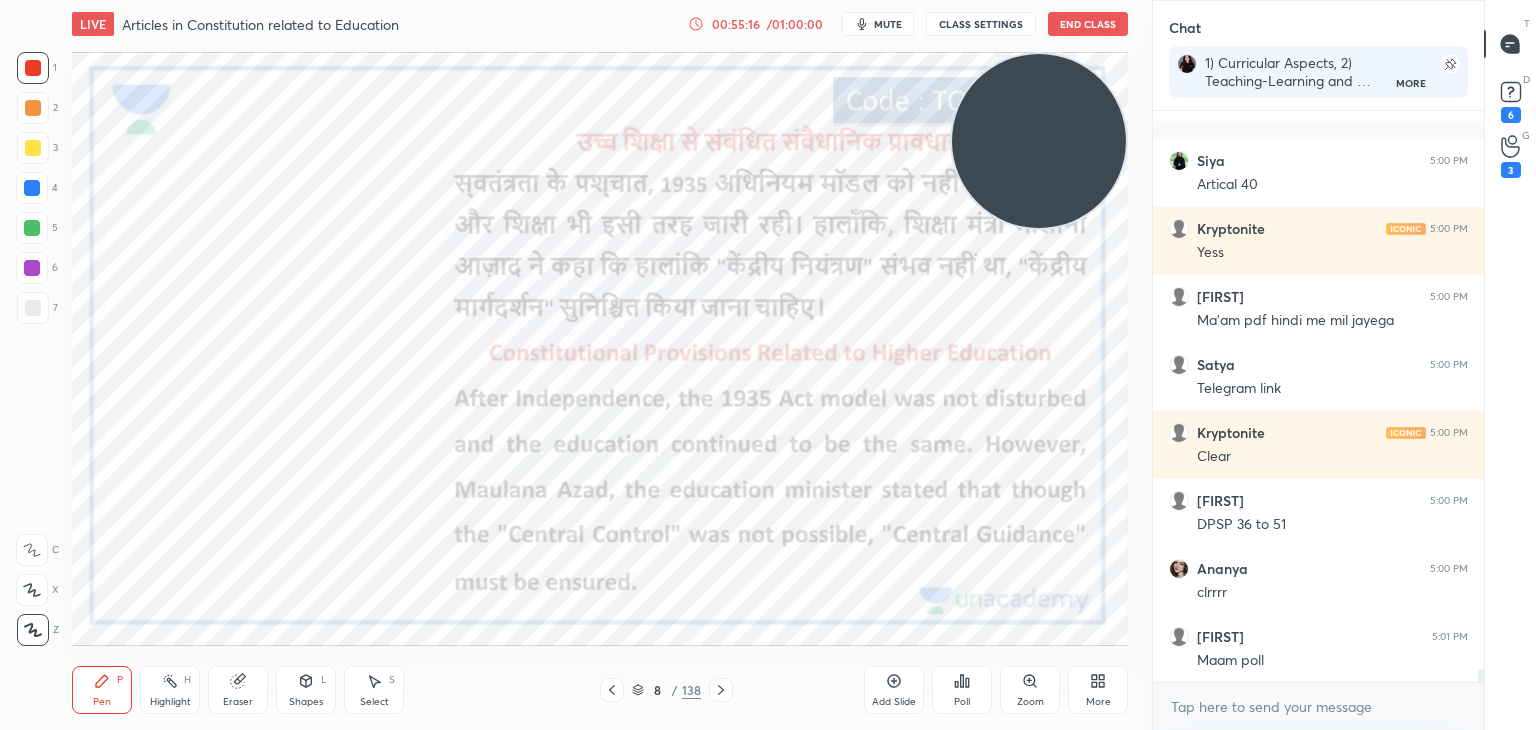 scroll, scrollTop: 24242, scrollLeft: 0, axis: vertical 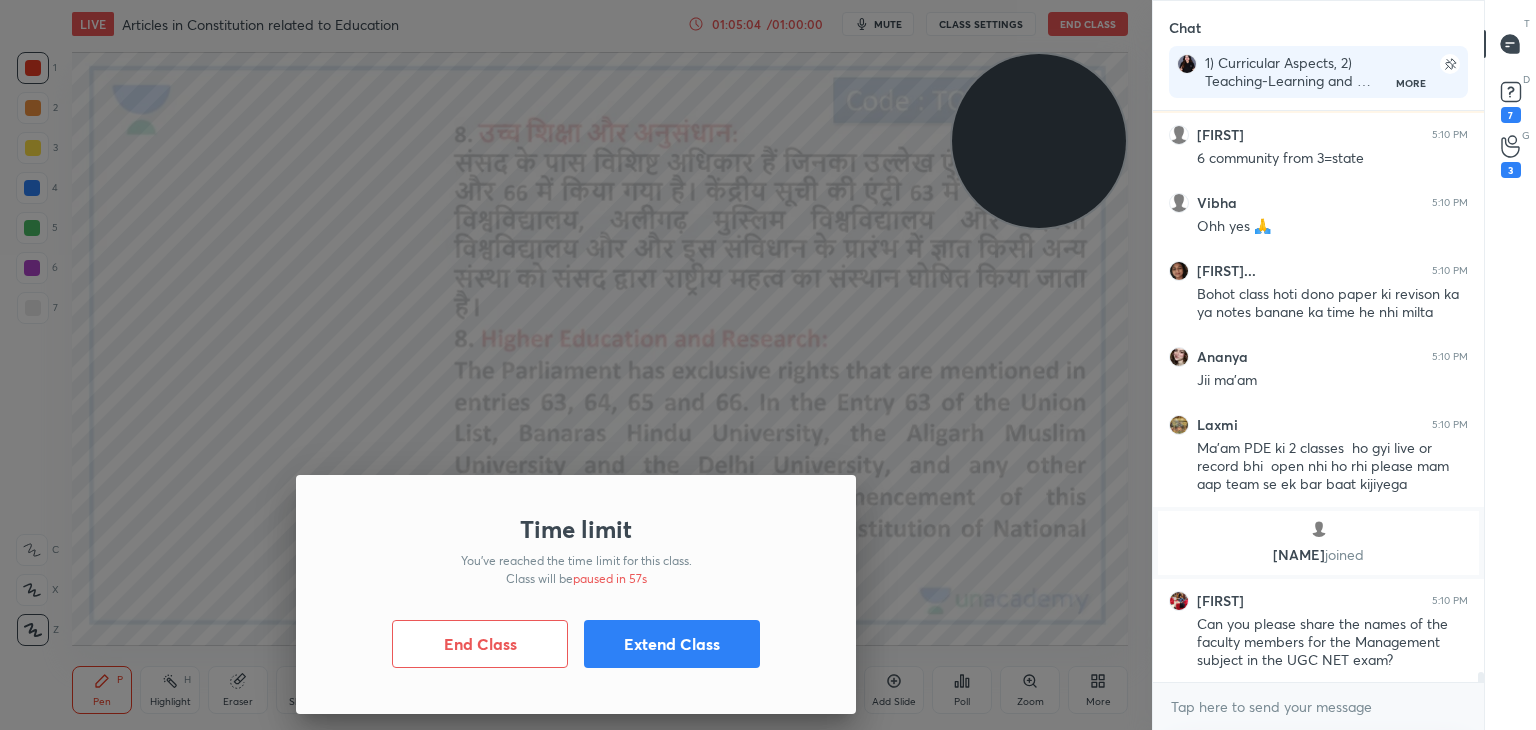 click on "Extend Class" at bounding box center [672, 644] 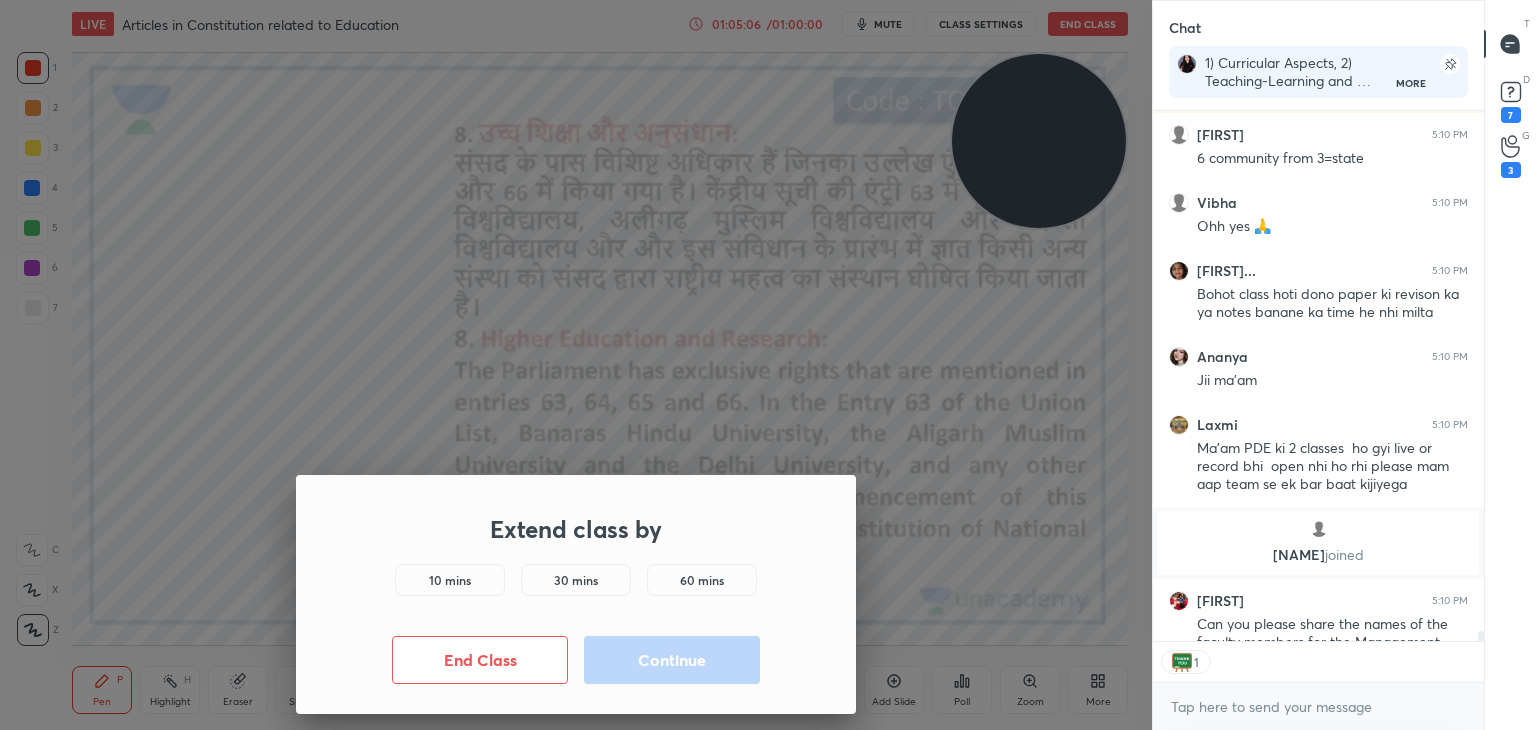 scroll, scrollTop: 525, scrollLeft: 325, axis: both 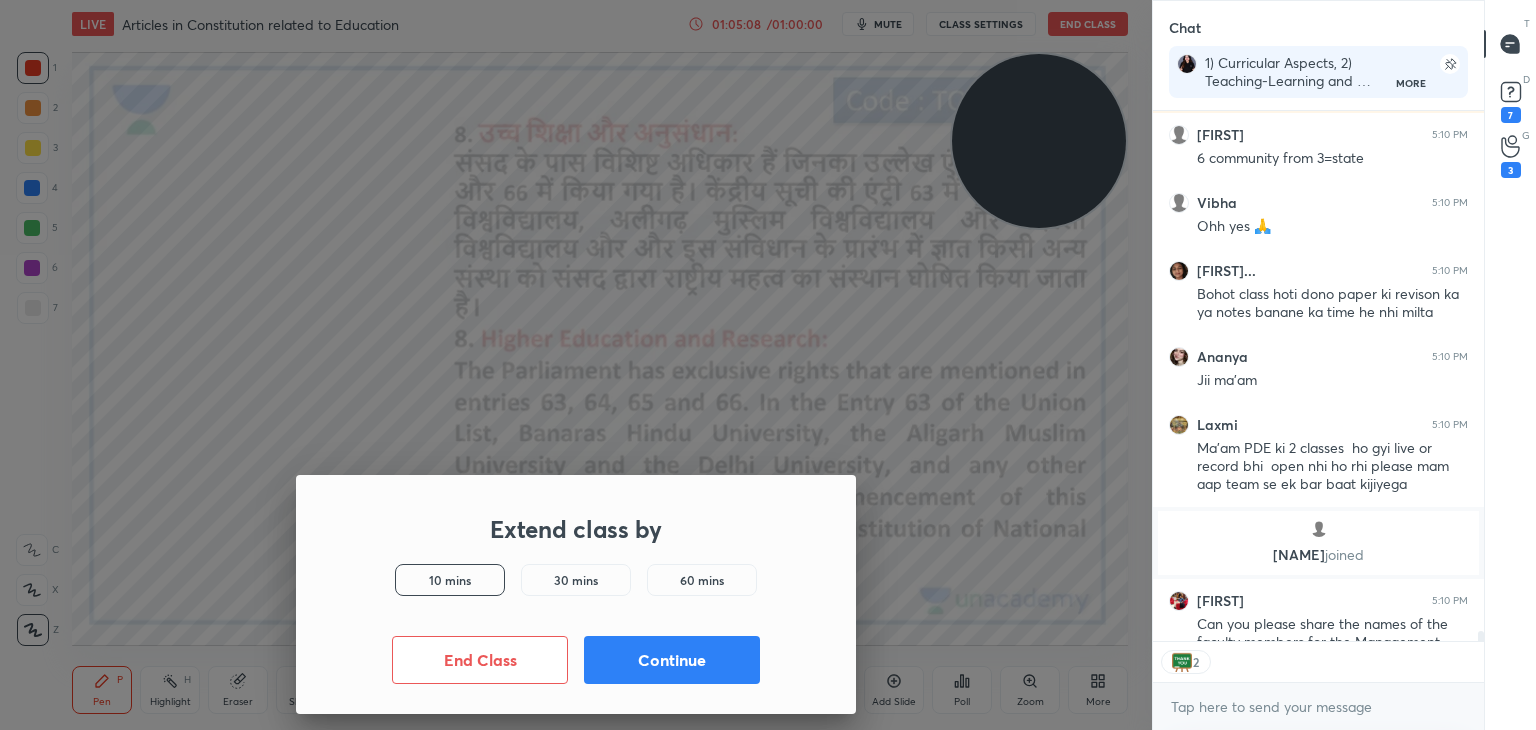 click on "Continue" at bounding box center [672, 660] 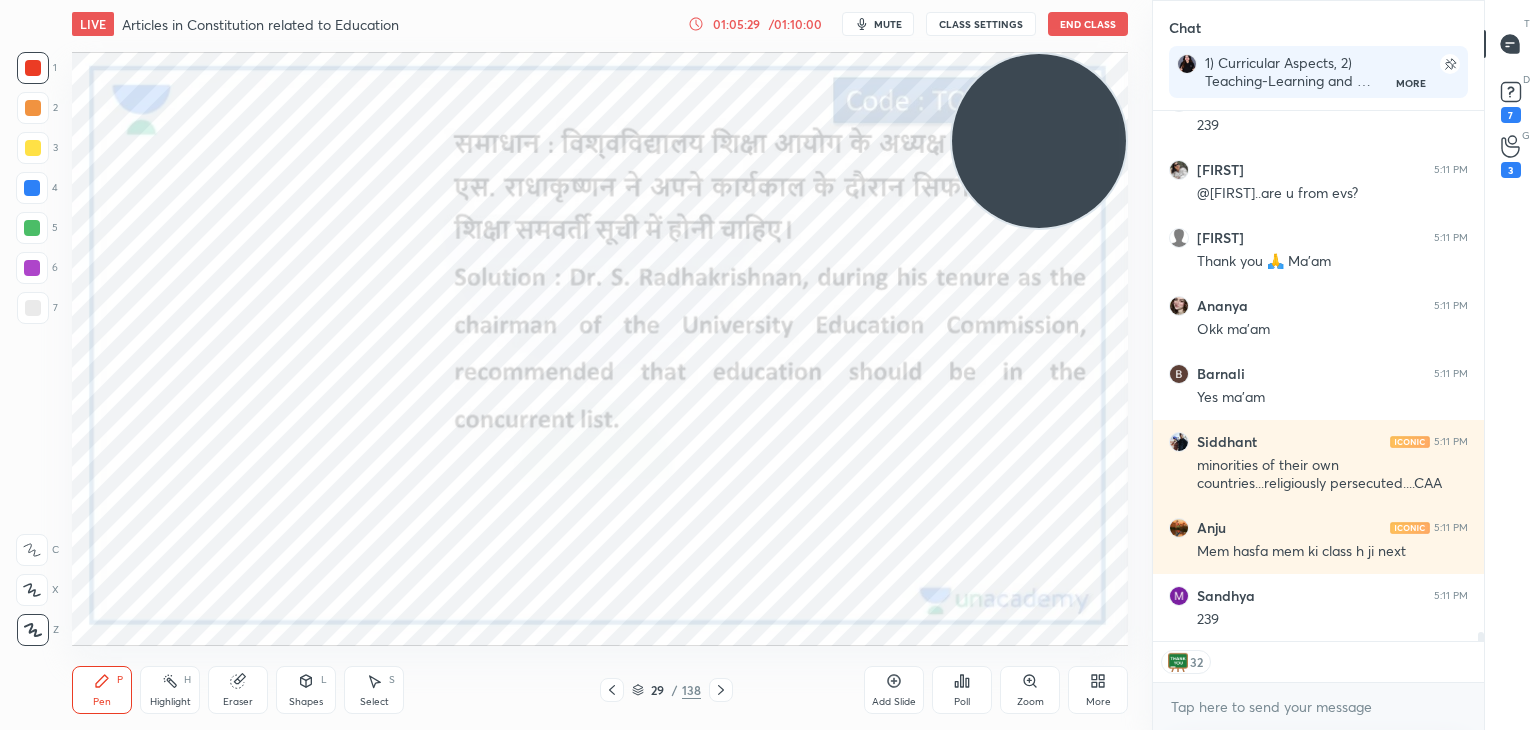 scroll, scrollTop: 32175, scrollLeft: 0, axis: vertical 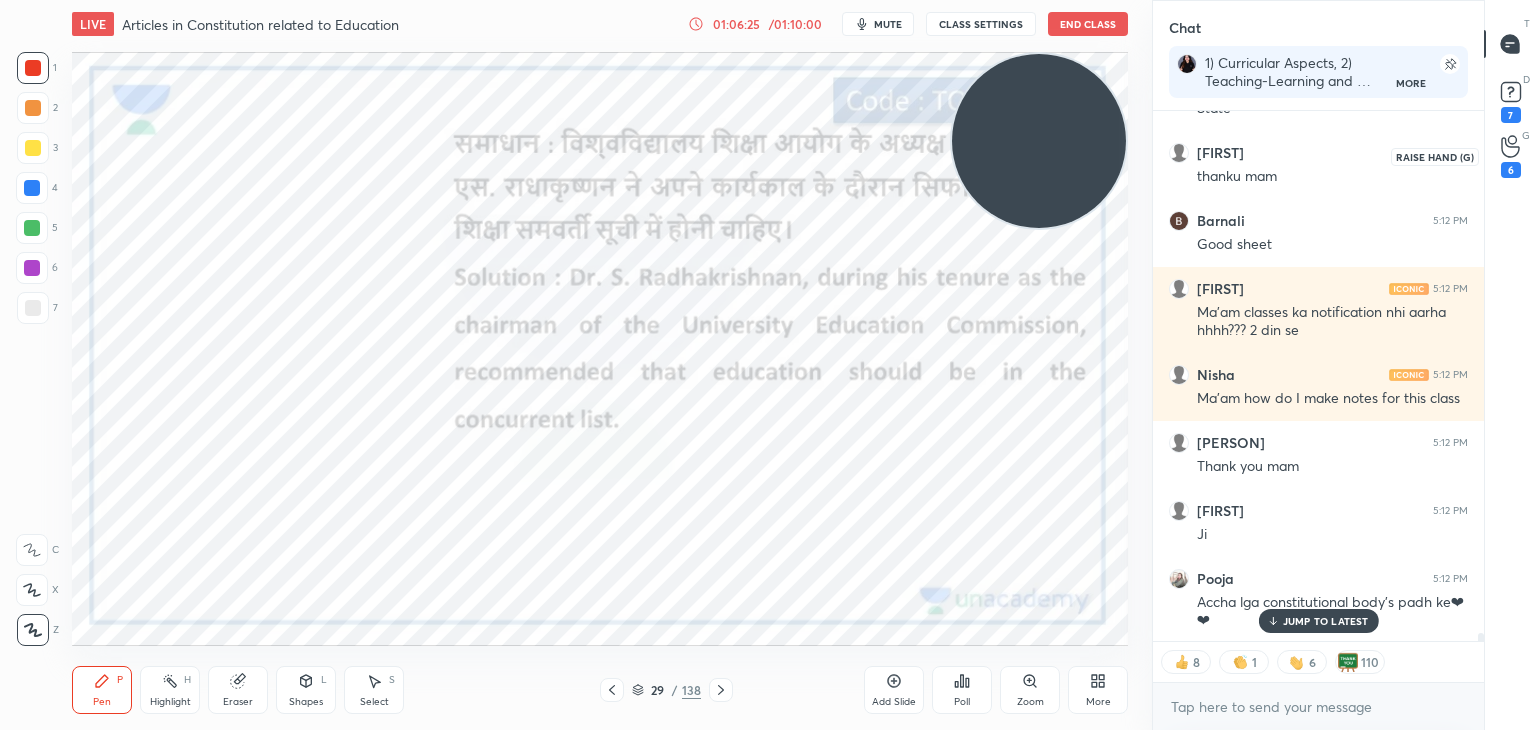 click 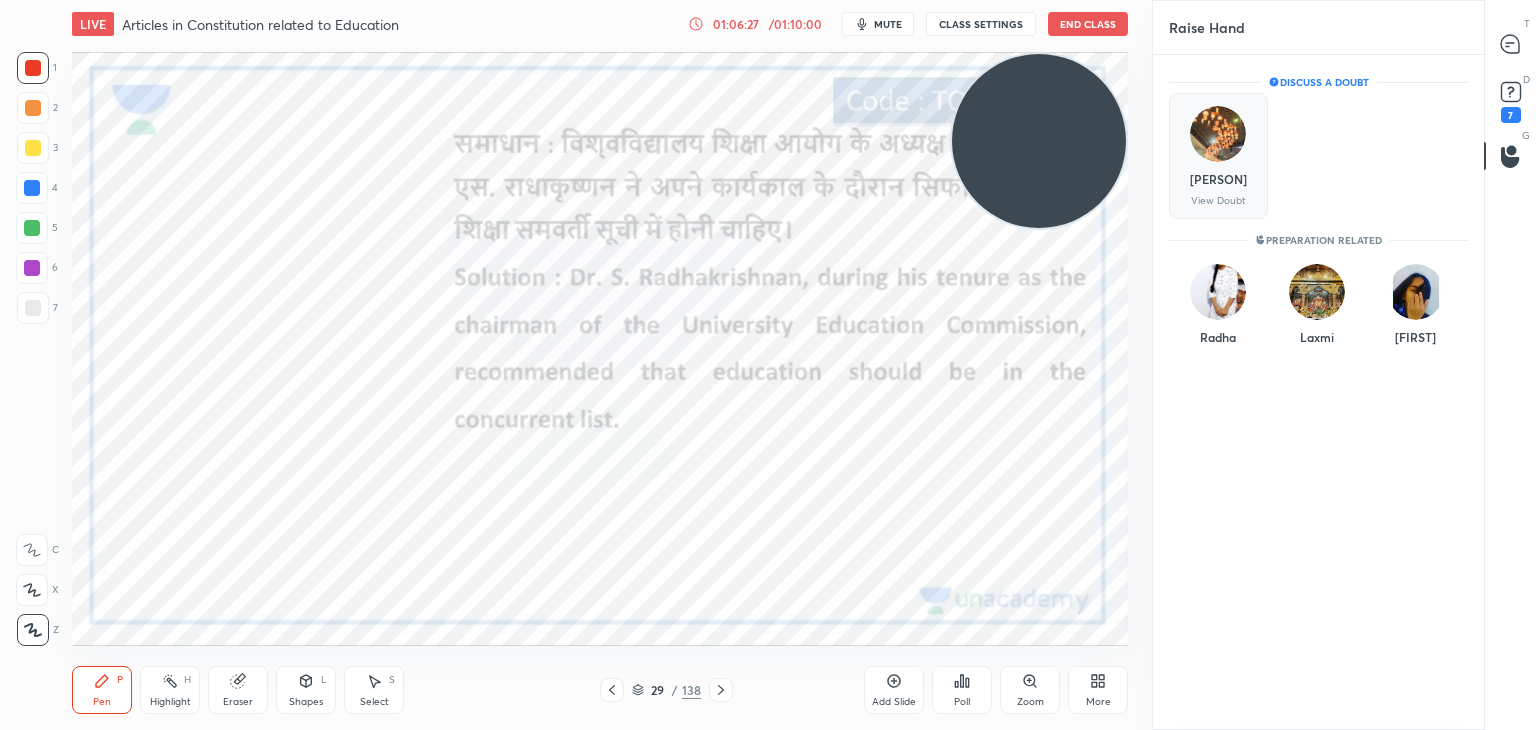click at bounding box center (1218, 134) 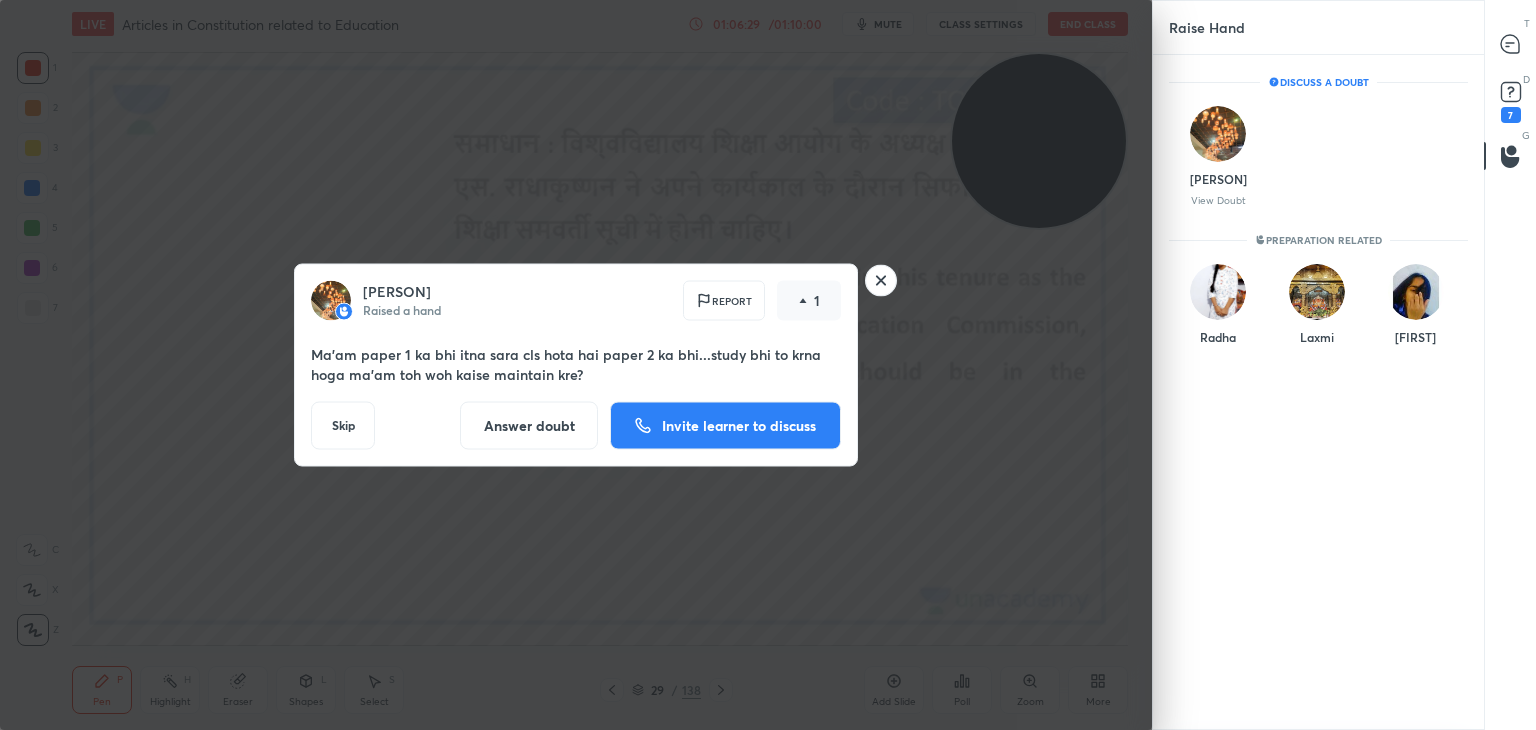 click on "Invite learner to discuss" at bounding box center (739, 426) 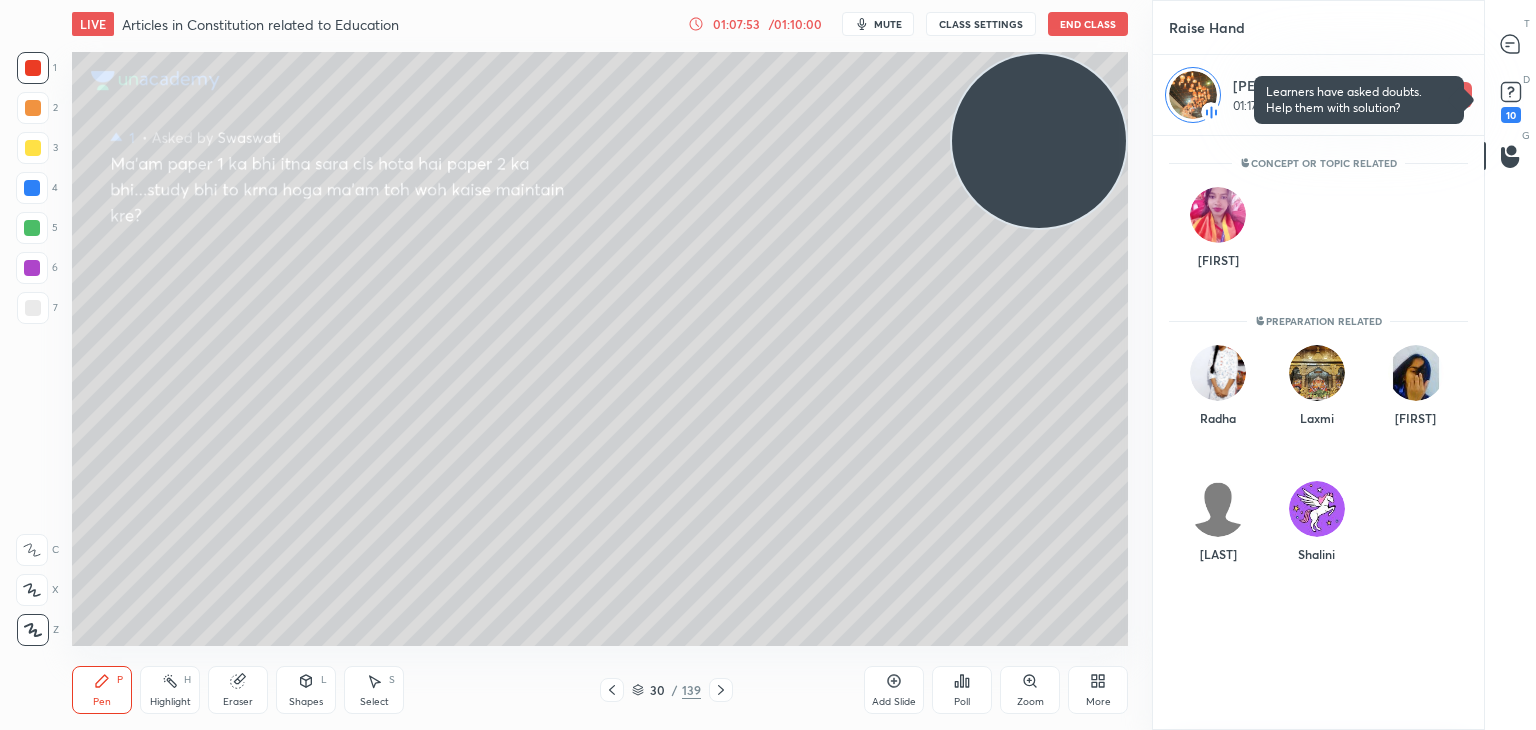 click on "end" at bounding box center [1438, 95] 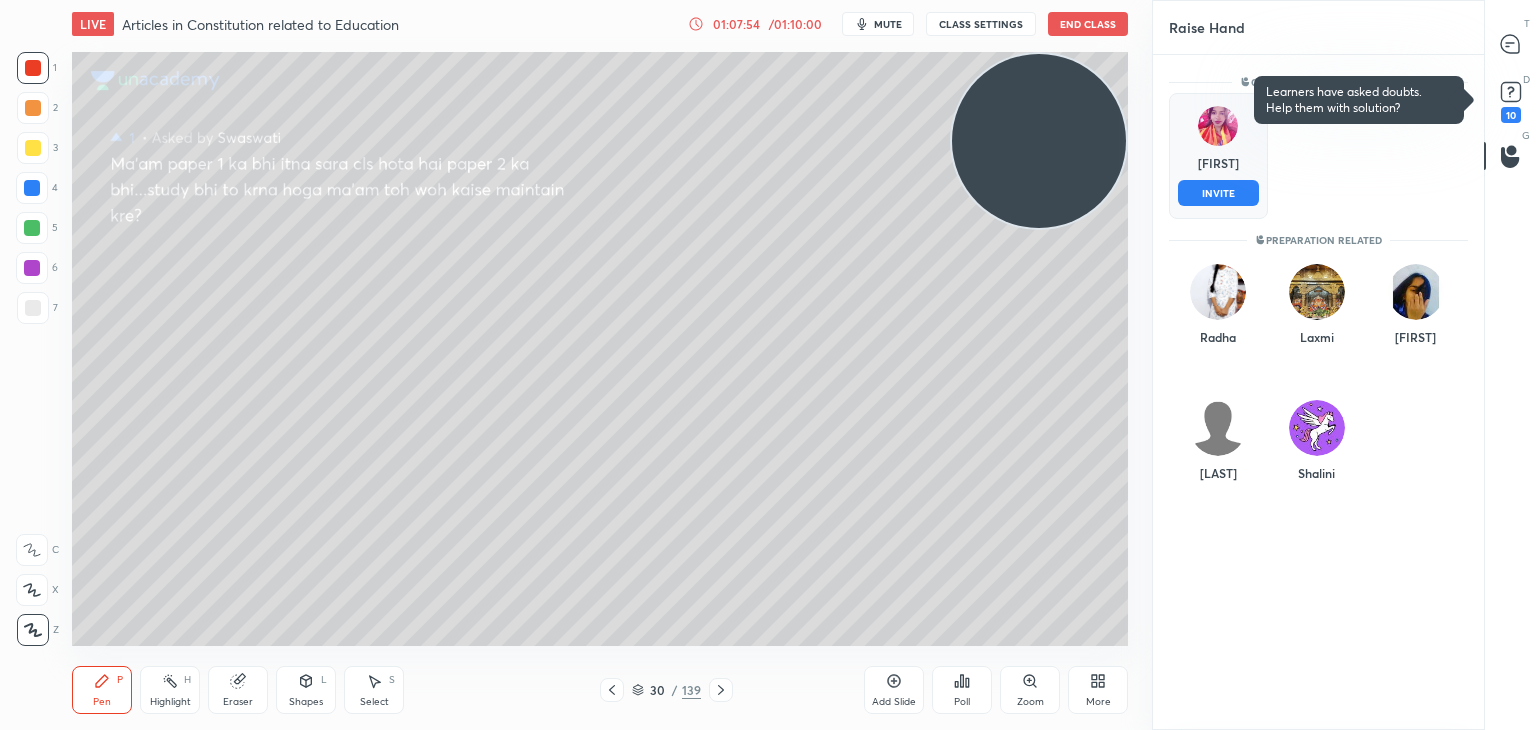 click on "[FIRST]" at bounding box center [1218, 163] 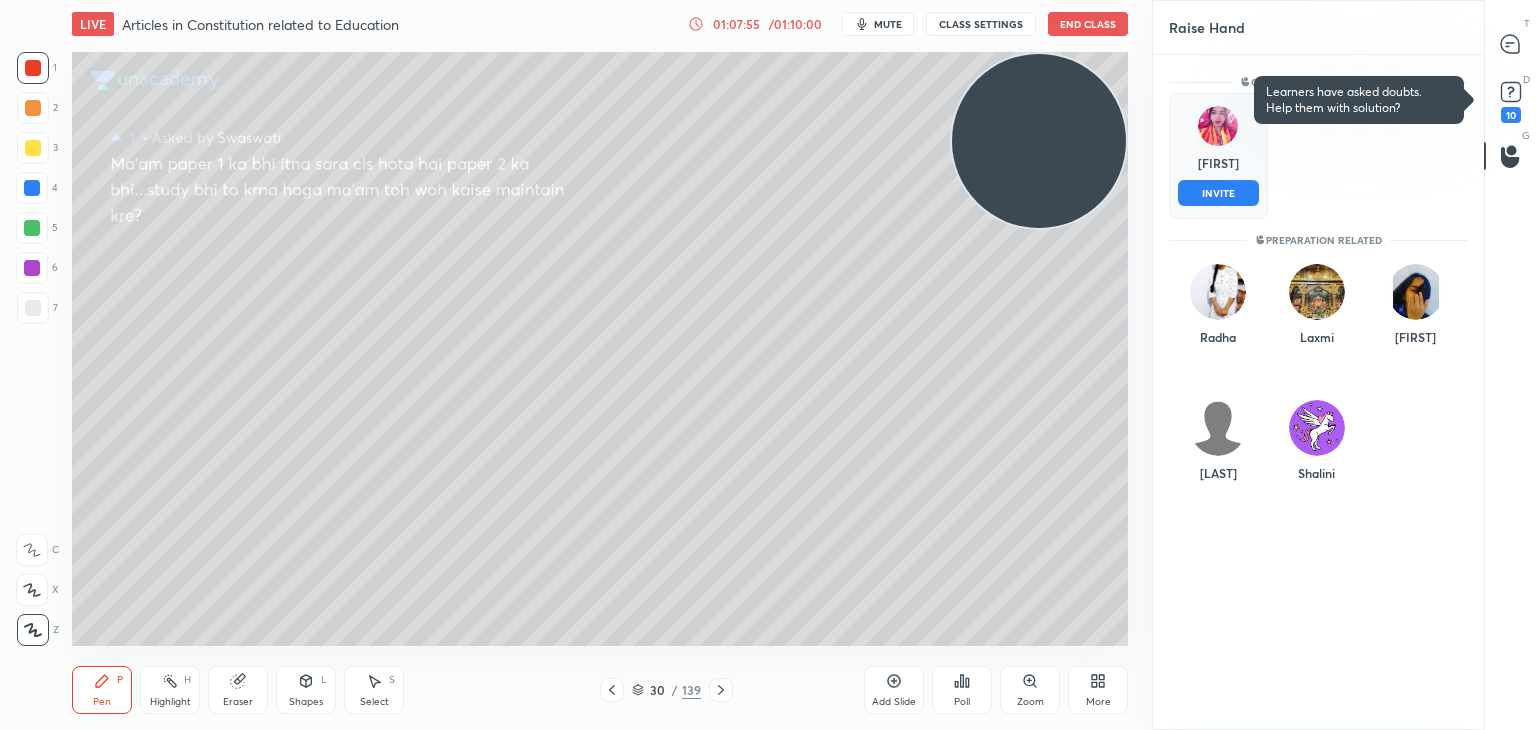 click on "INVITE" at bounding box center [1218, 193] 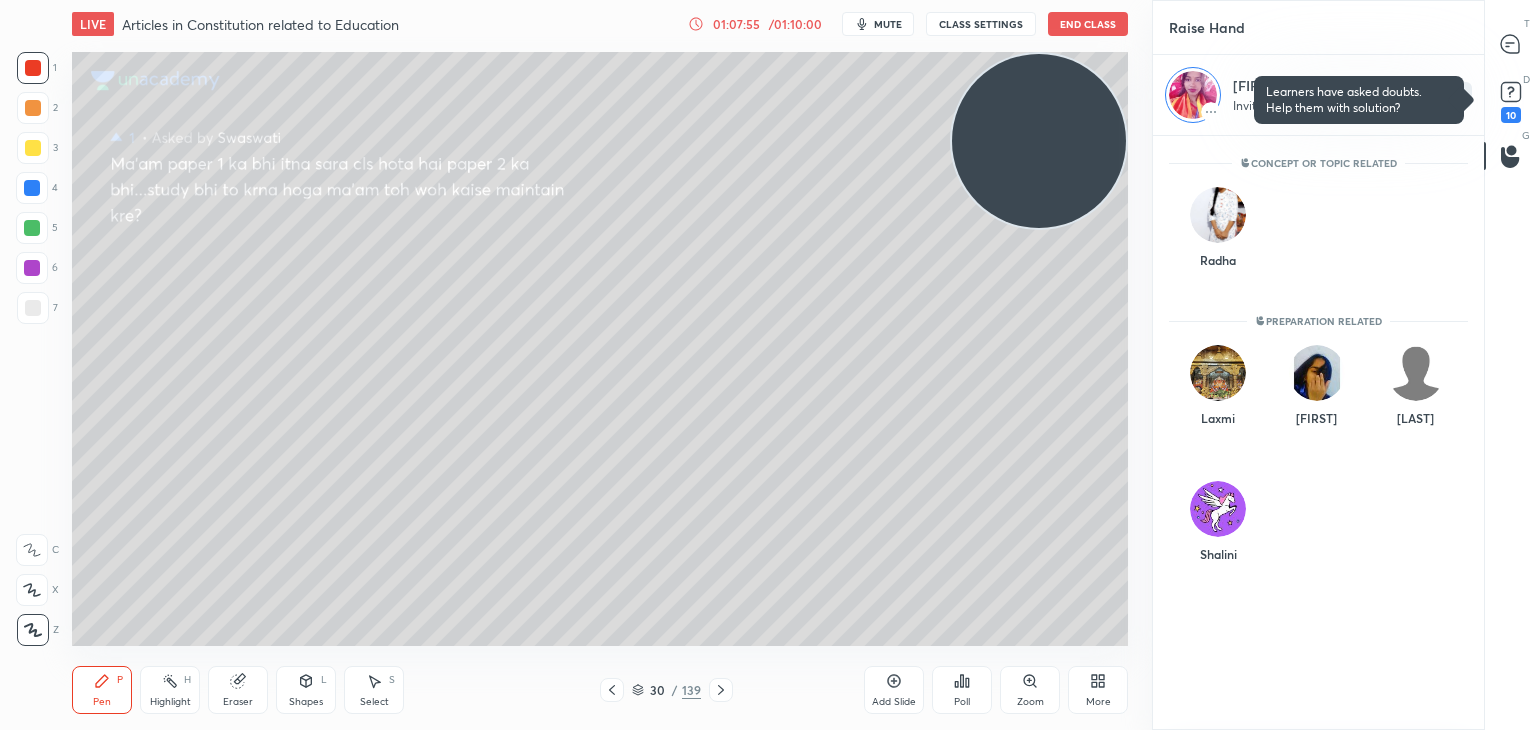 scroll, scrollTop: 589, scrollLeft: 325, axis: both 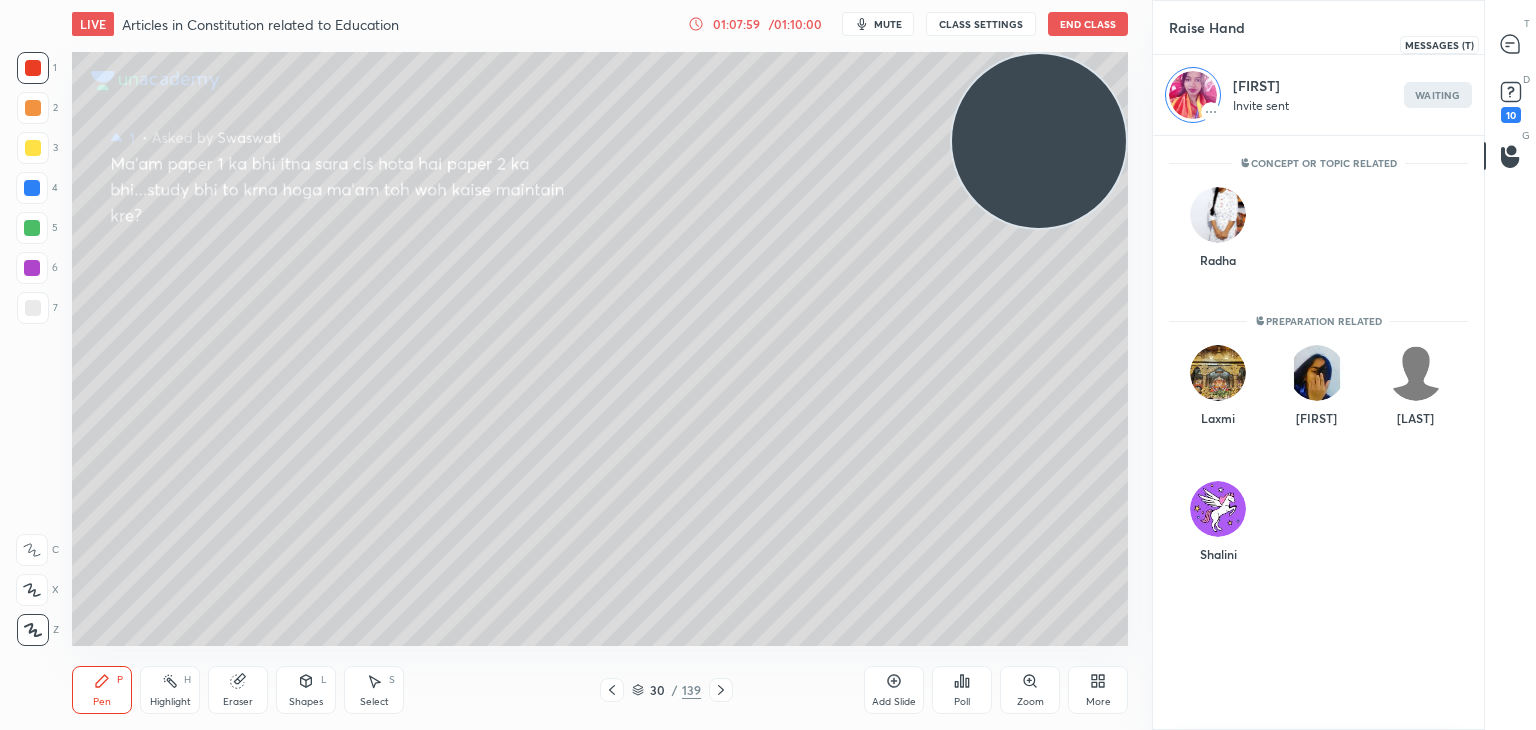 click 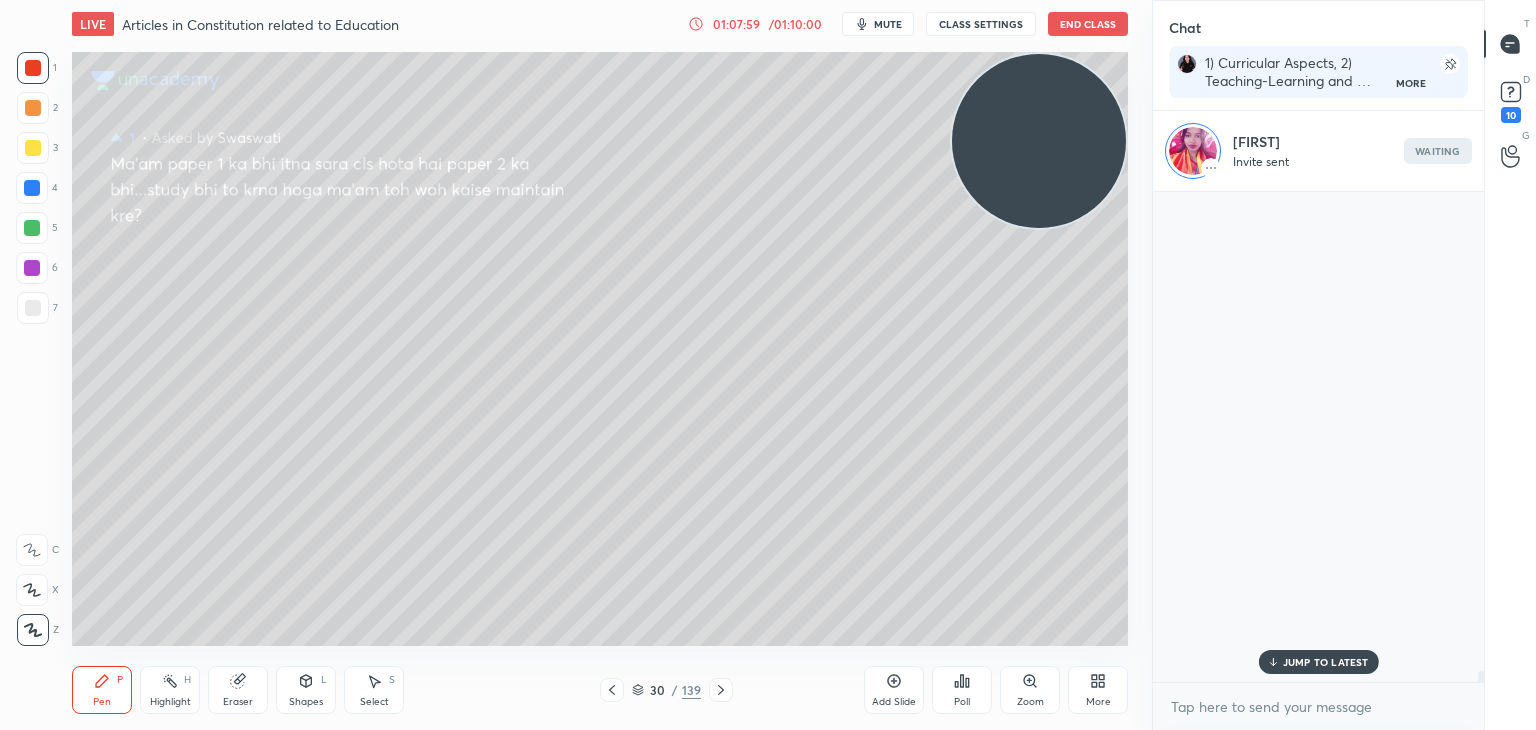 scroll, scrollTop: 319, scrollLeft: 325, axis: both 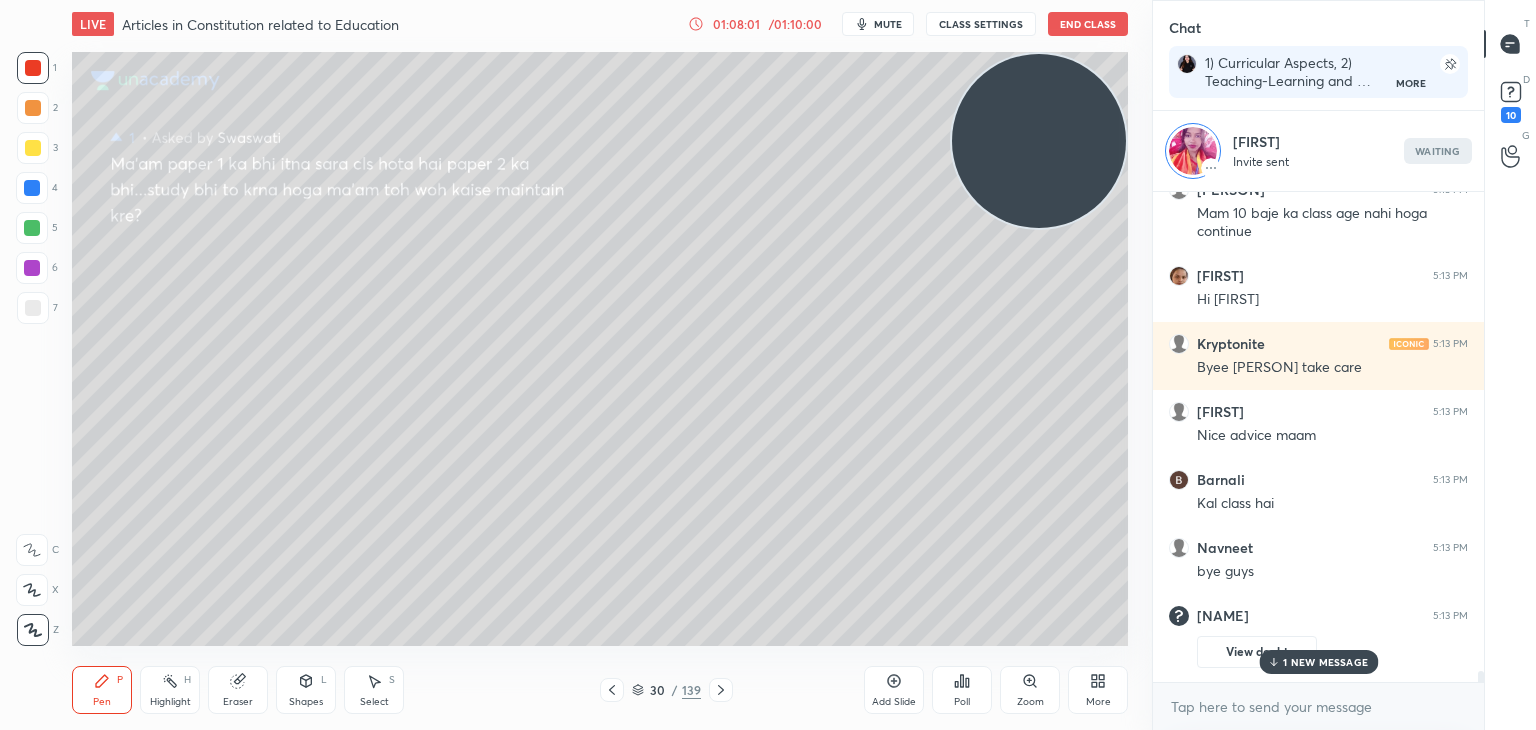 click on "1 NEW MESSAGE" at bounding box center (1318, 662) 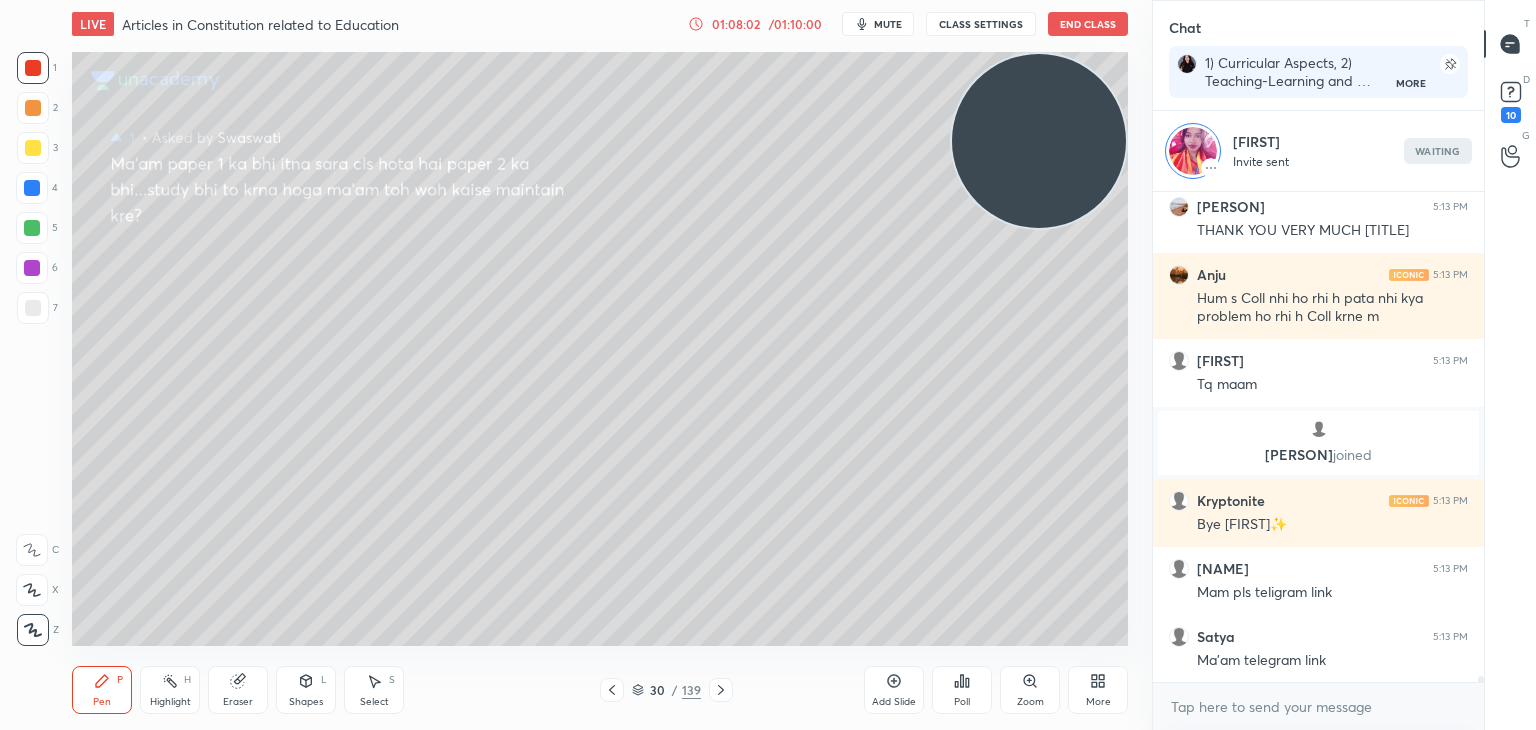 scroll, scrollTop: 37095, scrollLeft: 0, axis: vertical 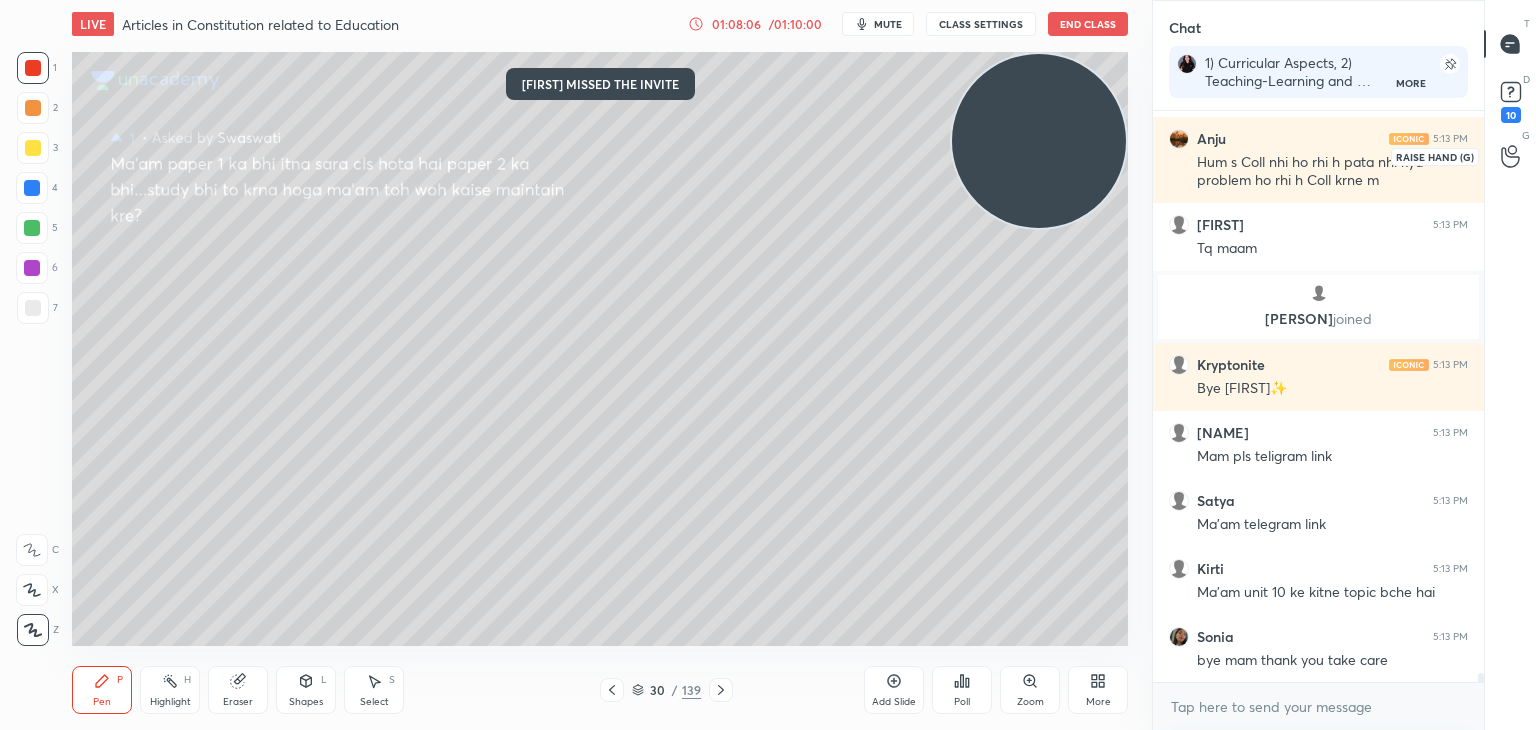 click 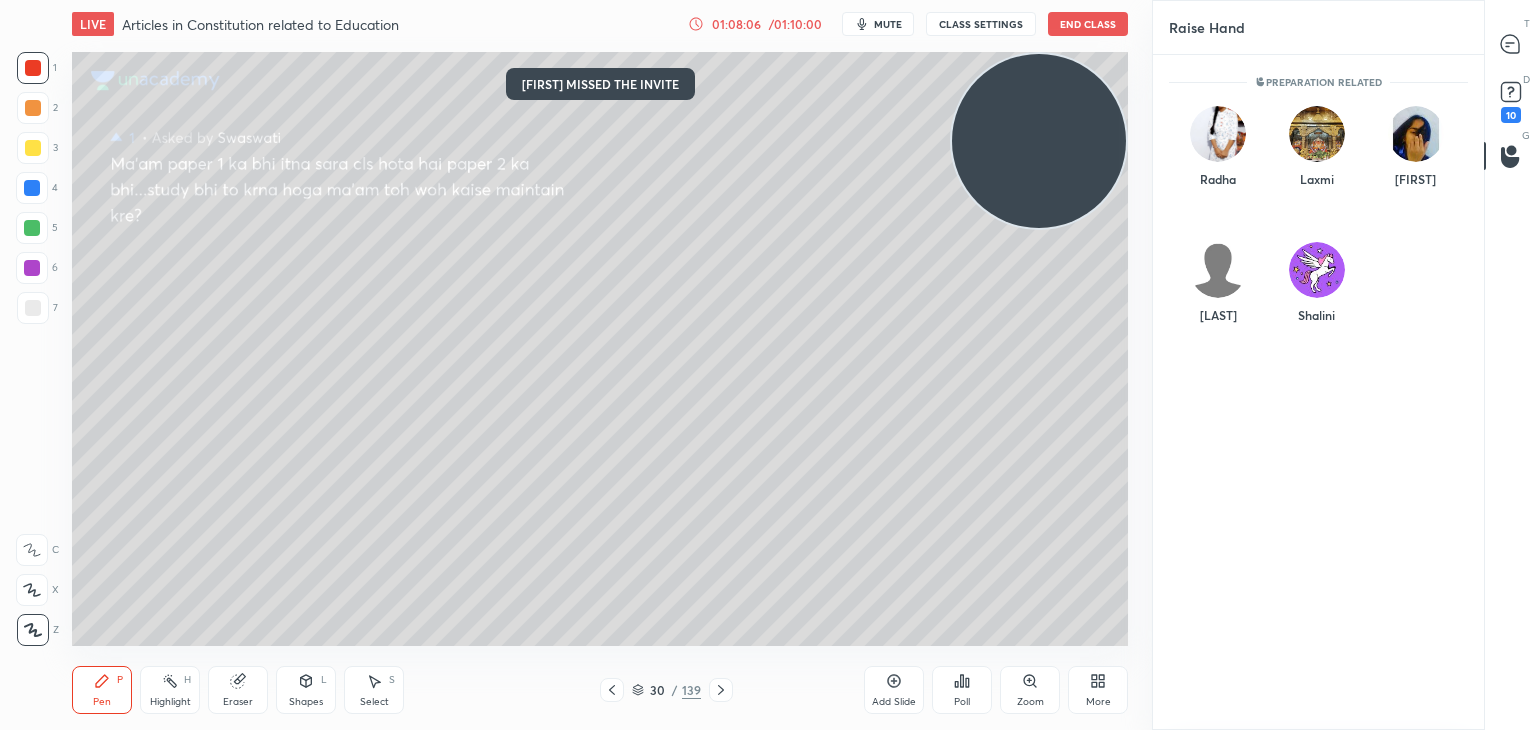 scroll, scrollTop: 6, scrollLeft: 6, axis: both 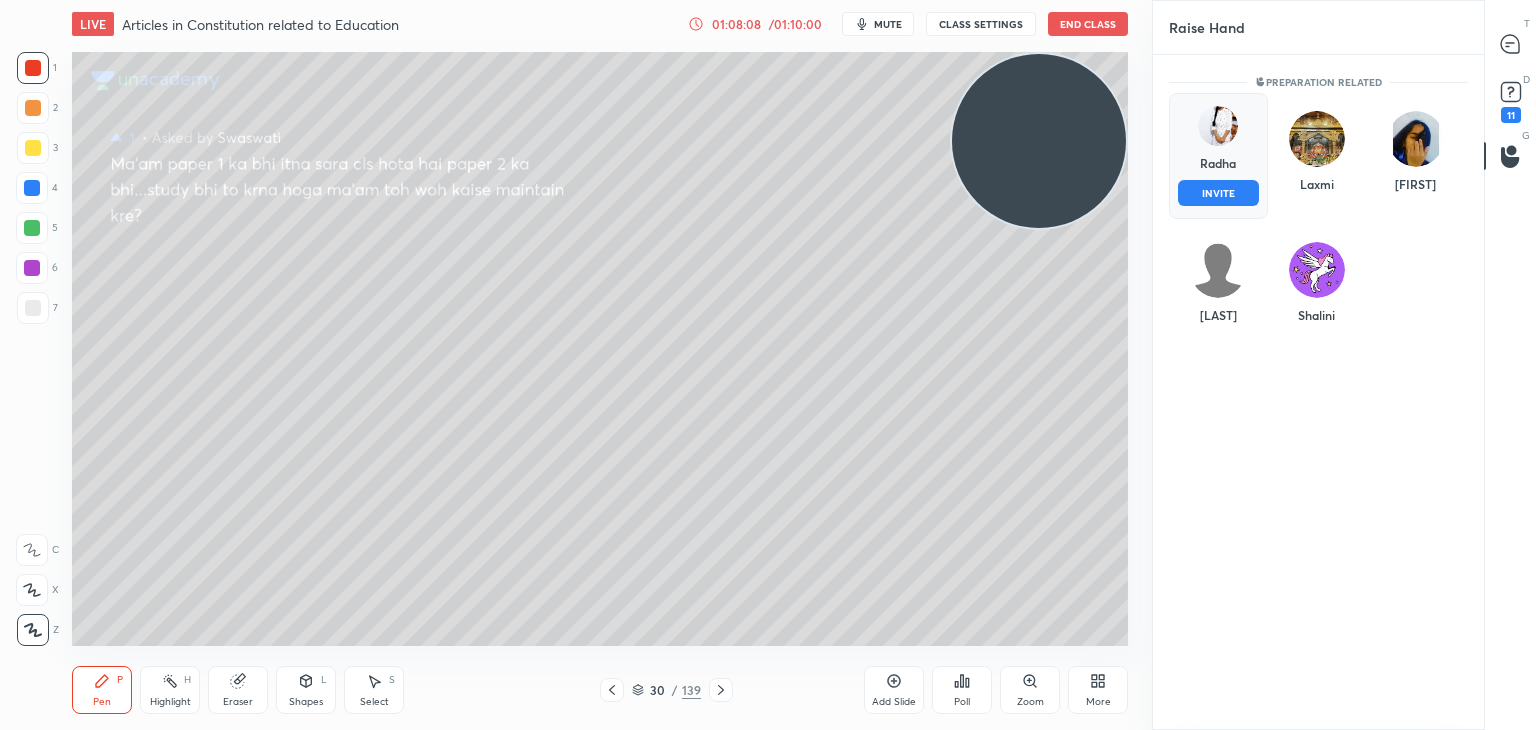 click at bounding box center [1218, 126] 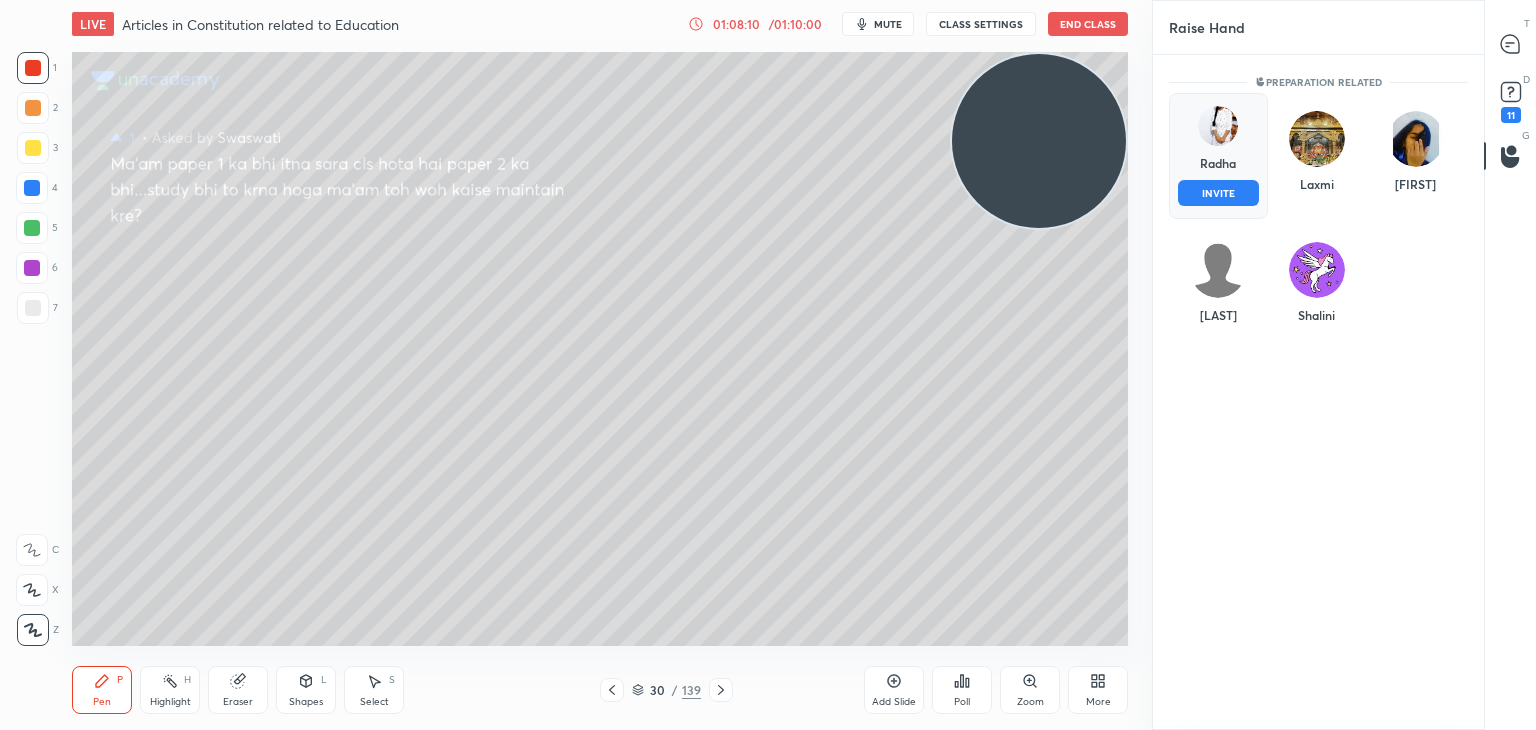 click on "INVITE" at bounding box center (1218, 193) 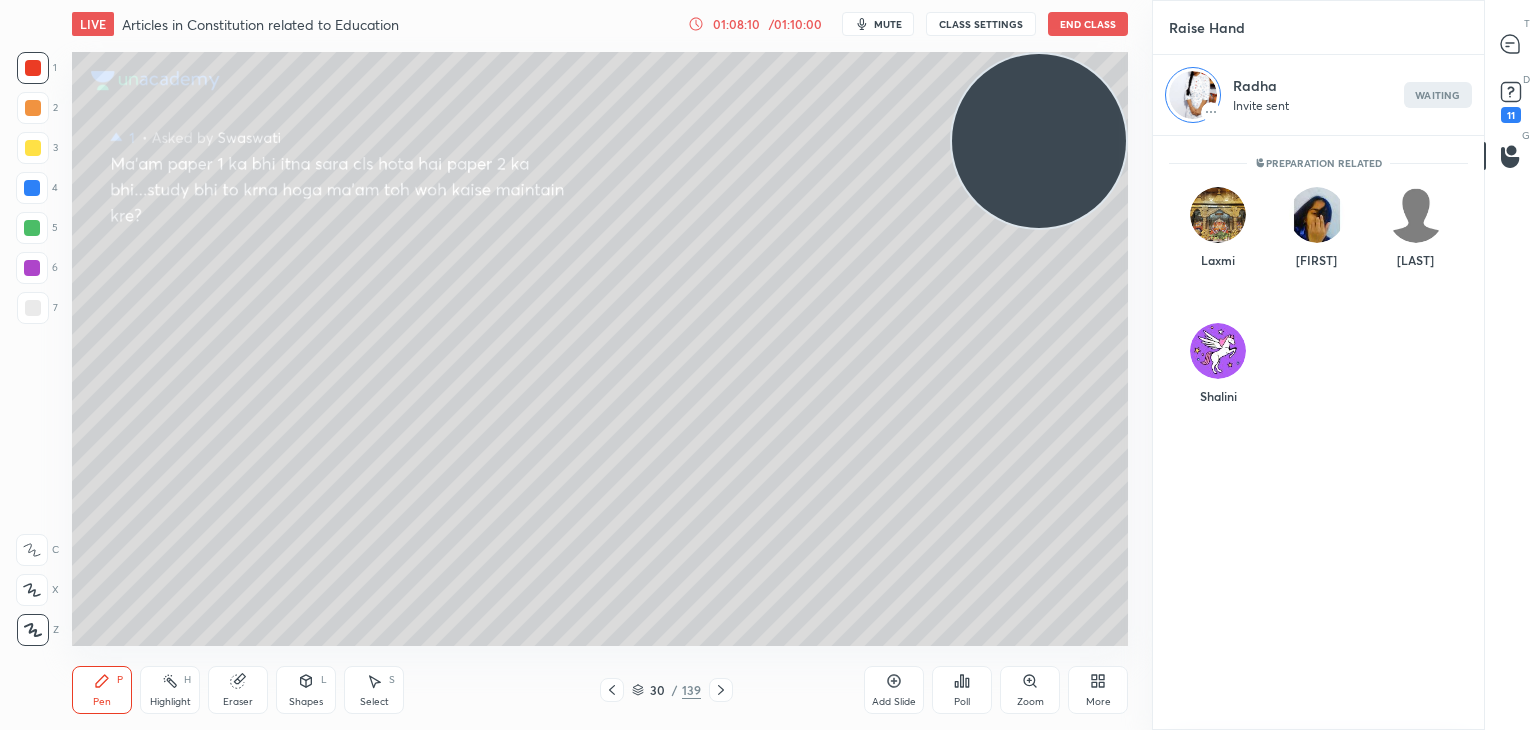 scroll, scrollTop: 589, scrollLeft: 325, axis: both 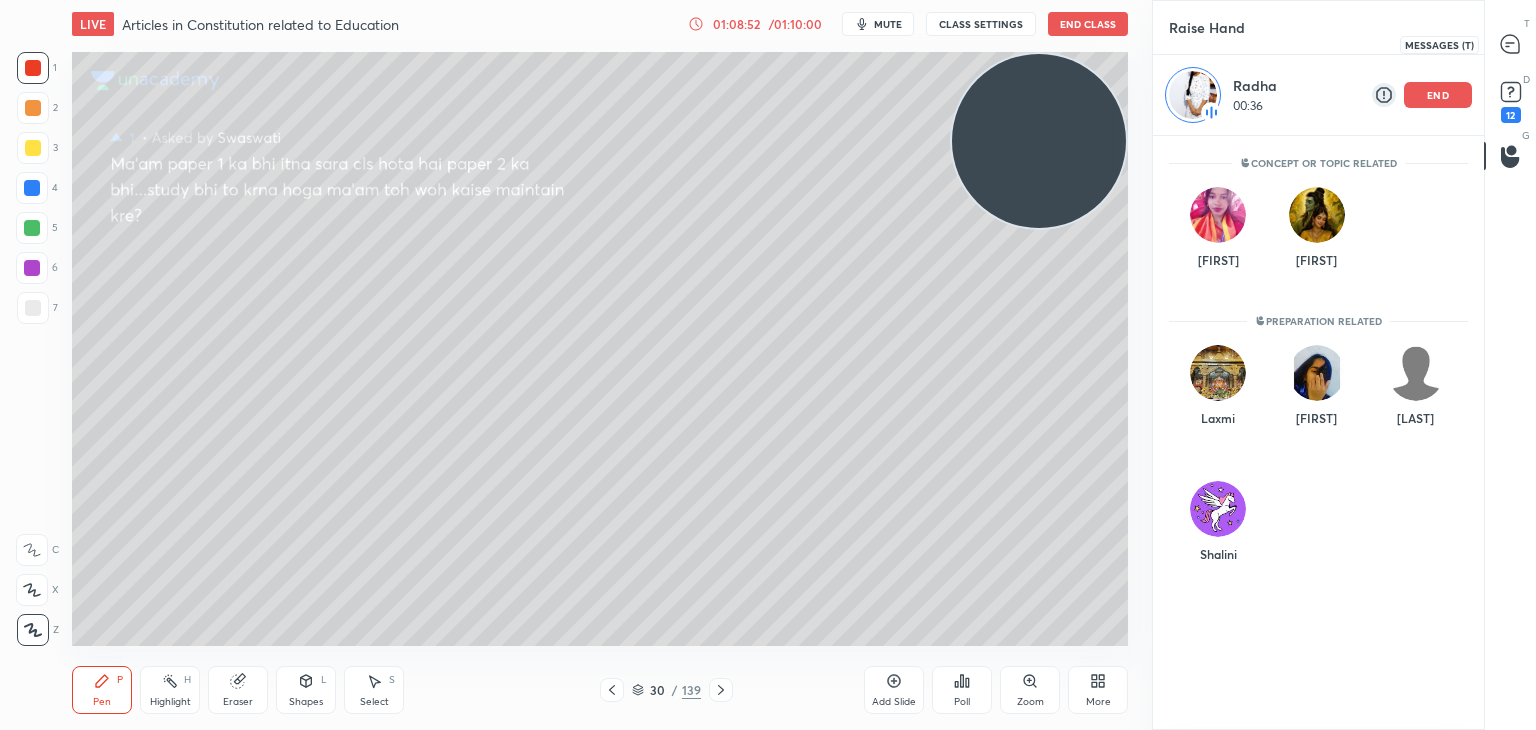 click 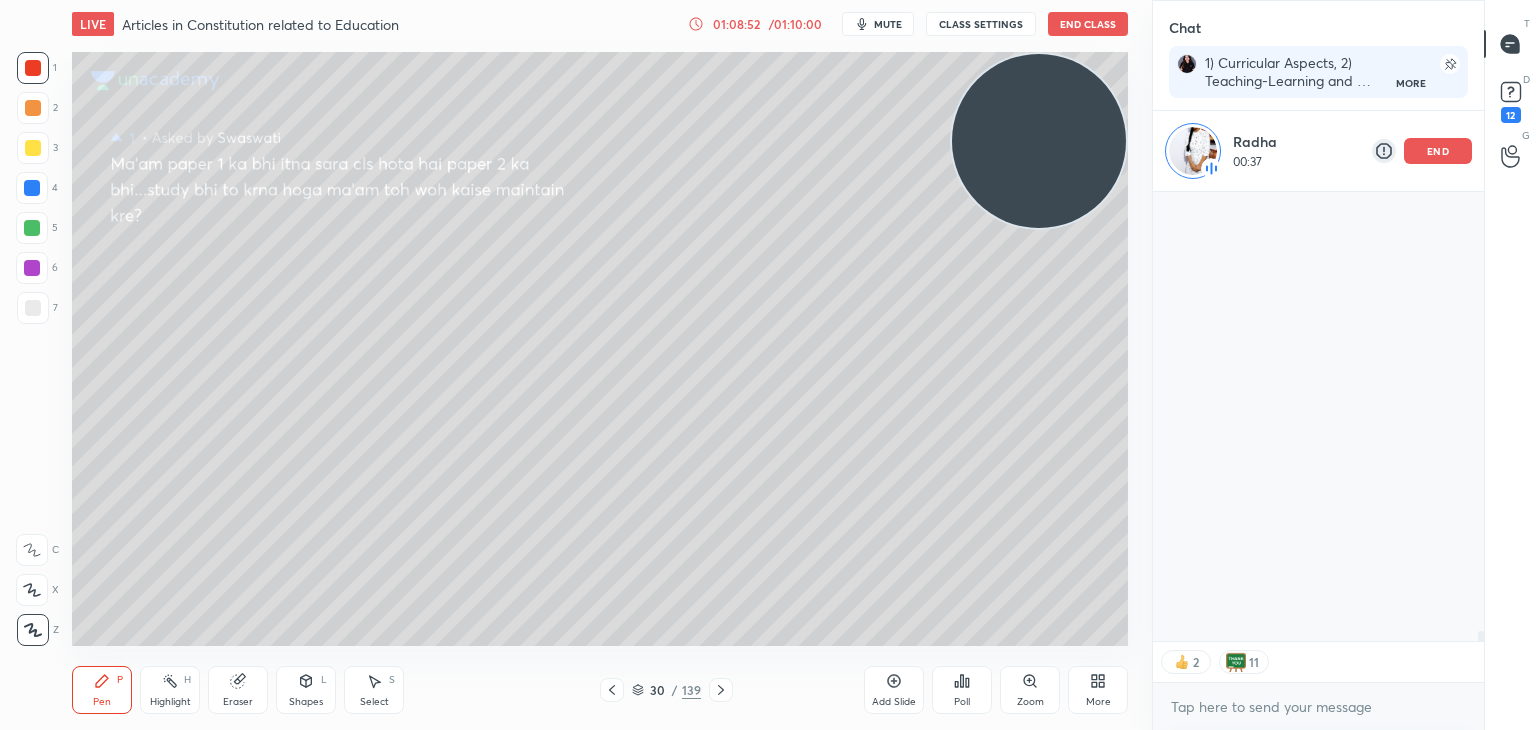 scroll, scrollTop: 319, scrollLeft: 325, axis: both 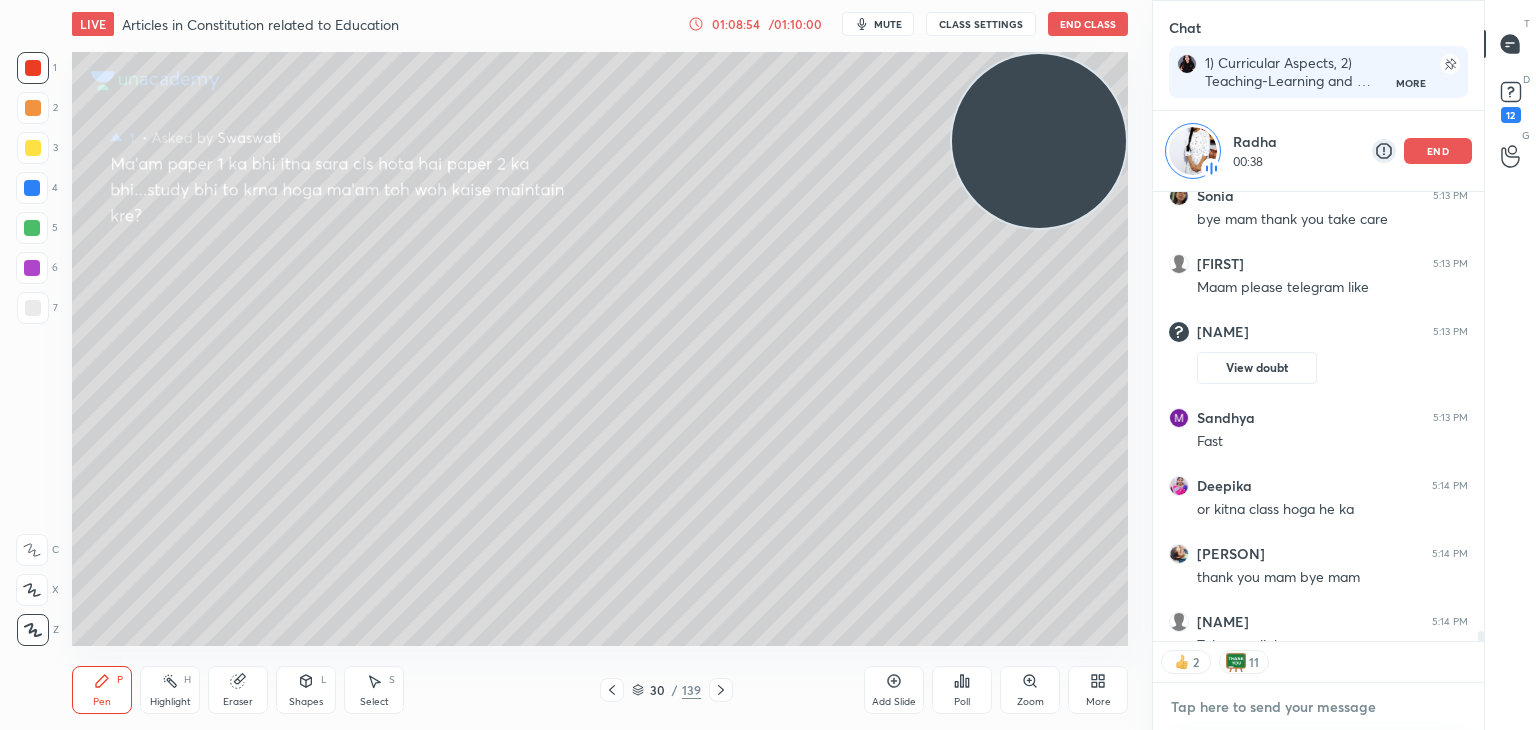 click at bounding box center (1318, 707) 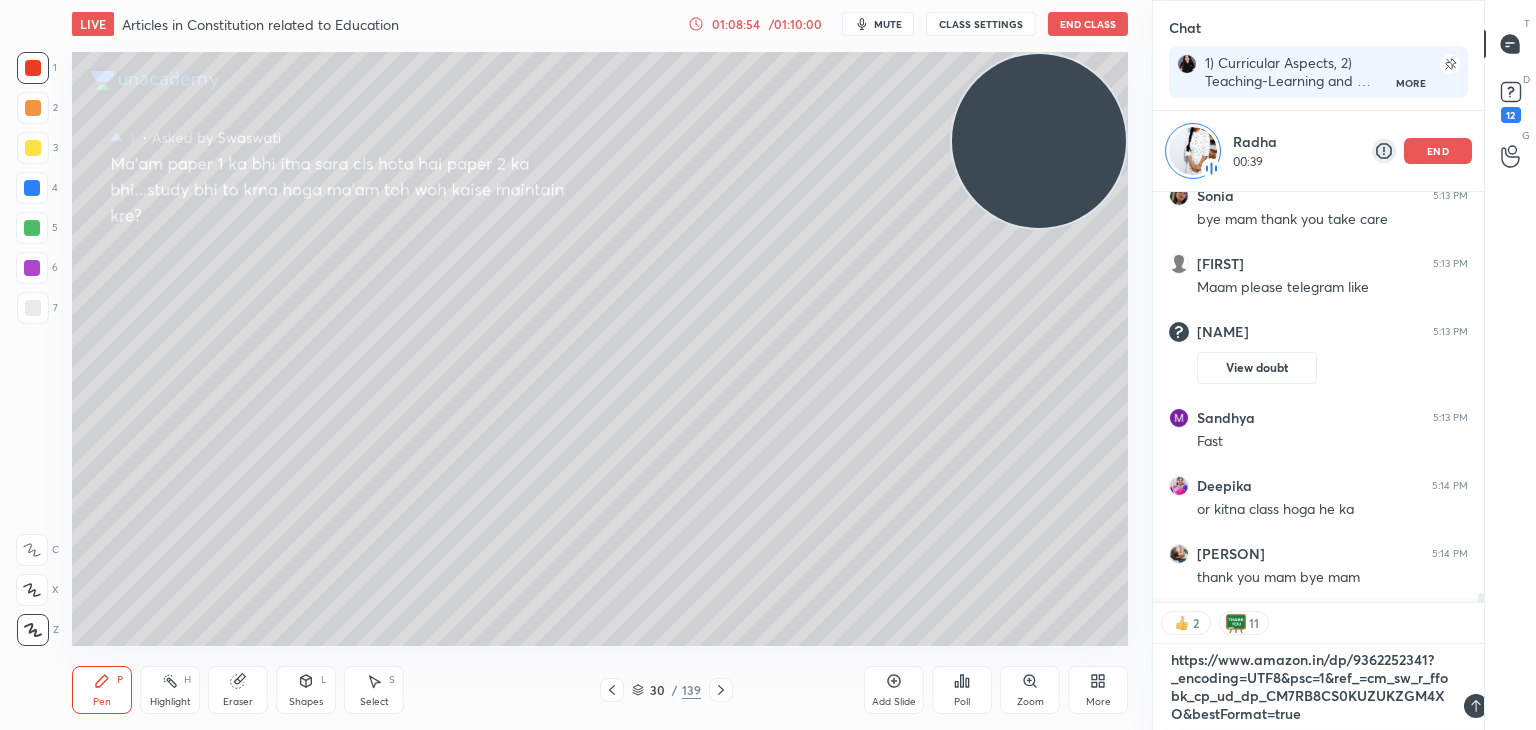 scroll, scrollTop: 0, scrollLeft: 0, axis: both 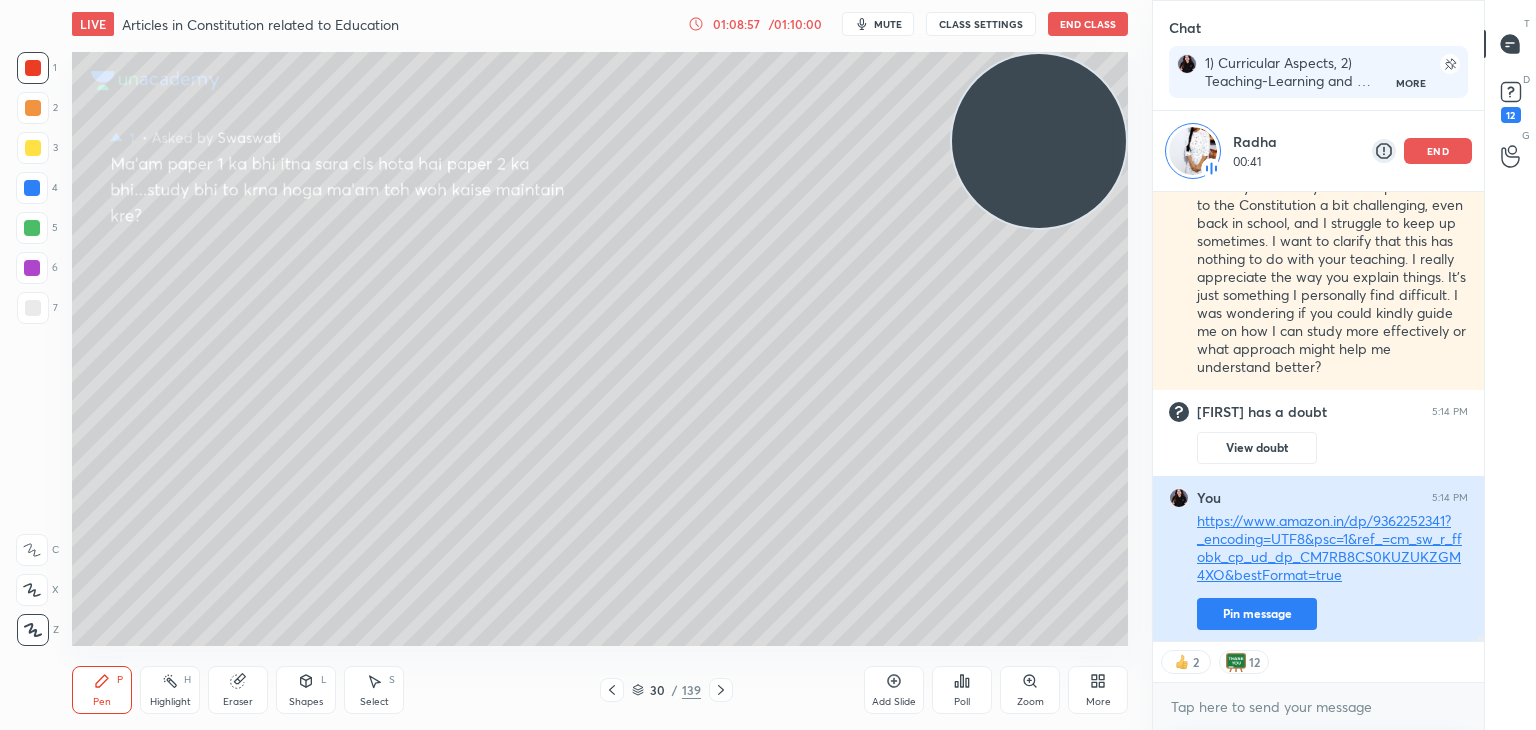 click on "Pin message" at bounding box center [1257, 614] 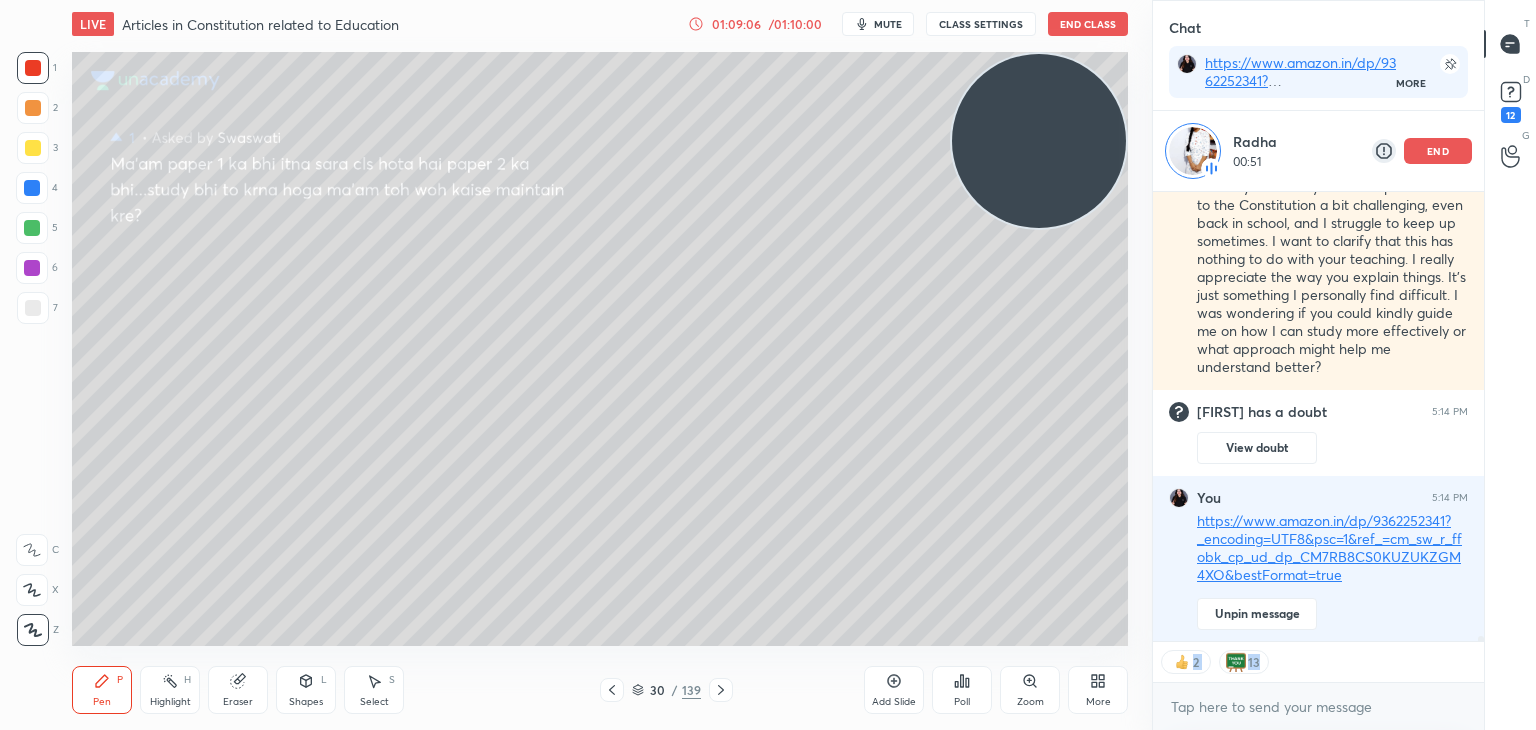 drag, startPoint x: 1482, startPoint y: 669, endPoint x: 1482, endPoint y: 641, distance: 28 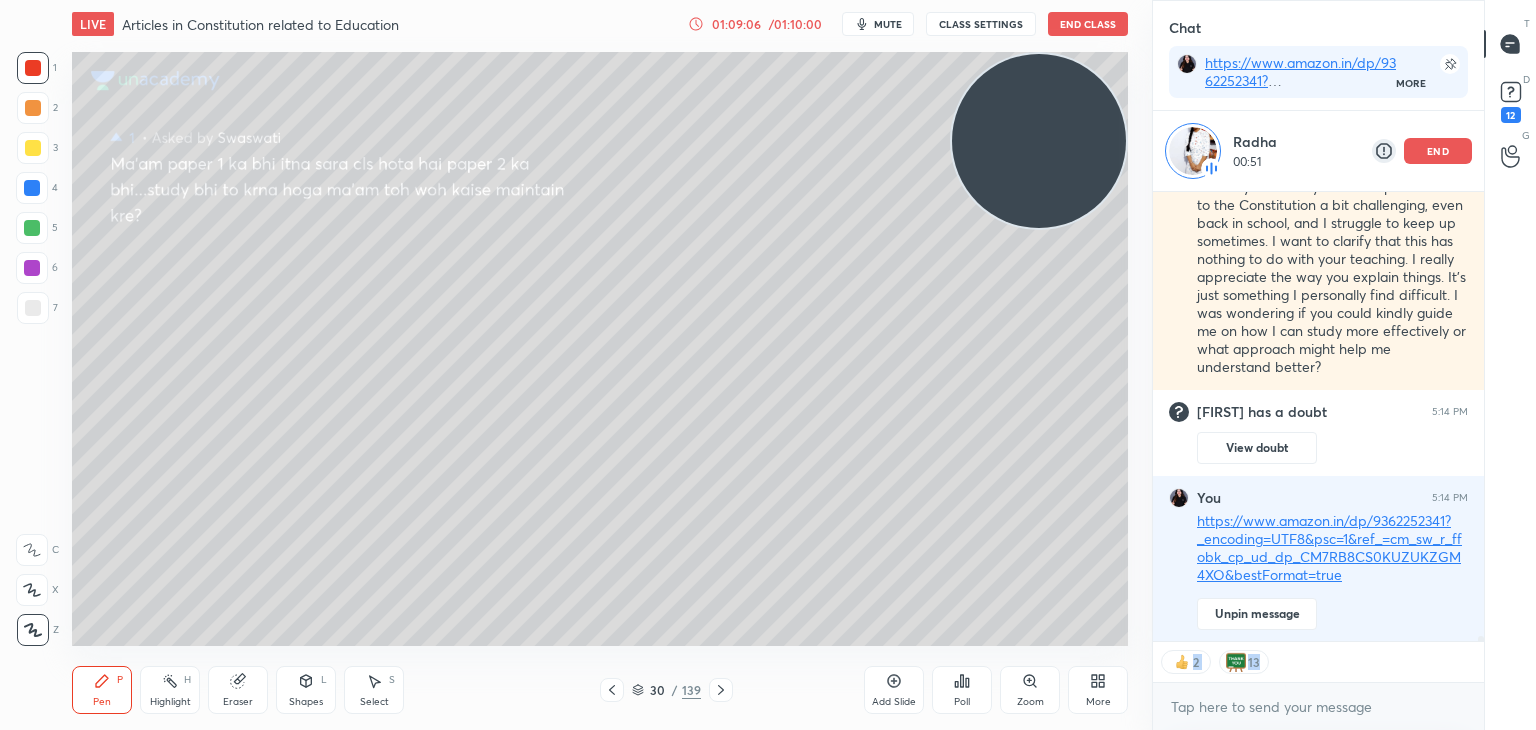 click on "2 13 Enable hand raising Enable raise hand to speak to learners. Once enabled, chat will be turned off temporarily. Enable x" at bounding box center (1318, 685) 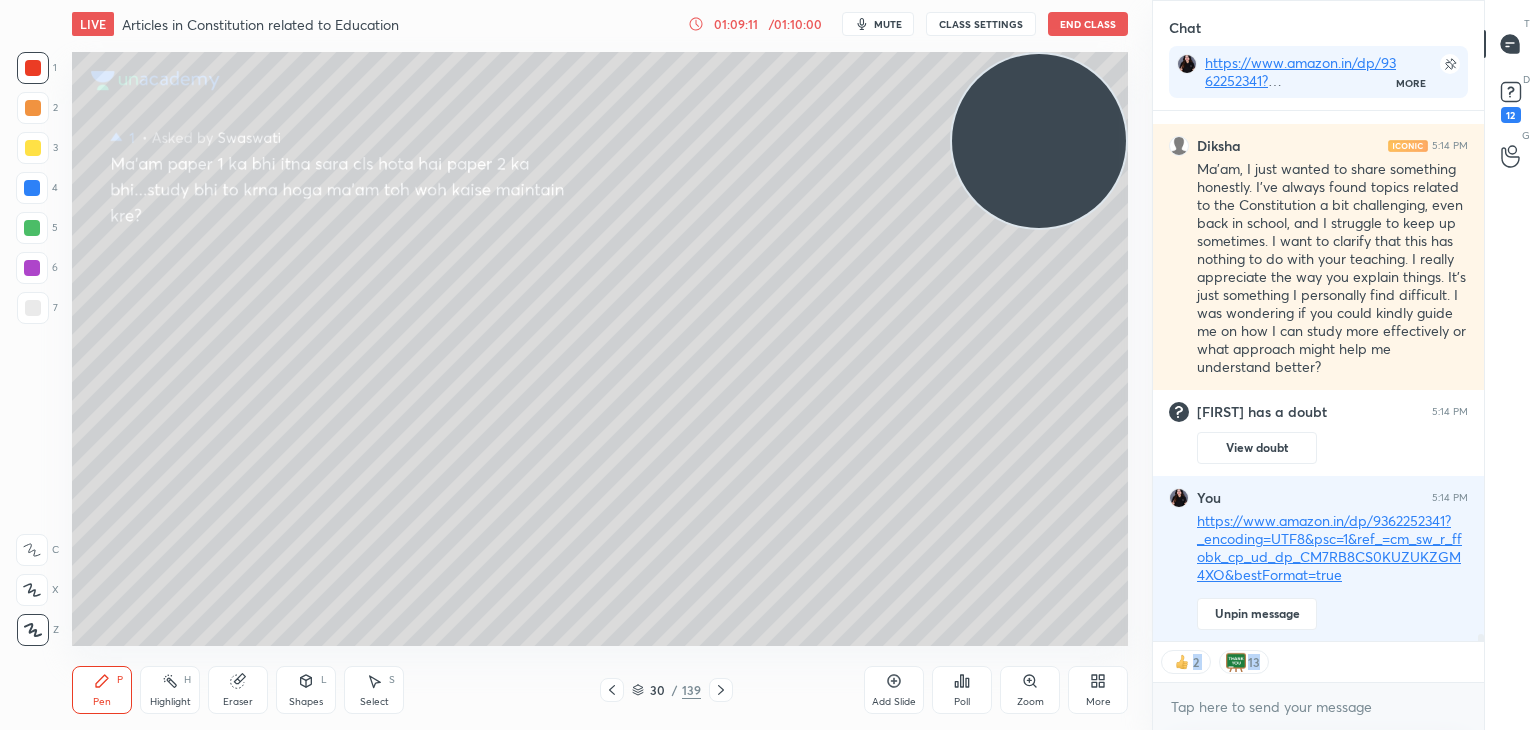 scroll, scrollTop: 7, scrollLeft: 6, axis: both 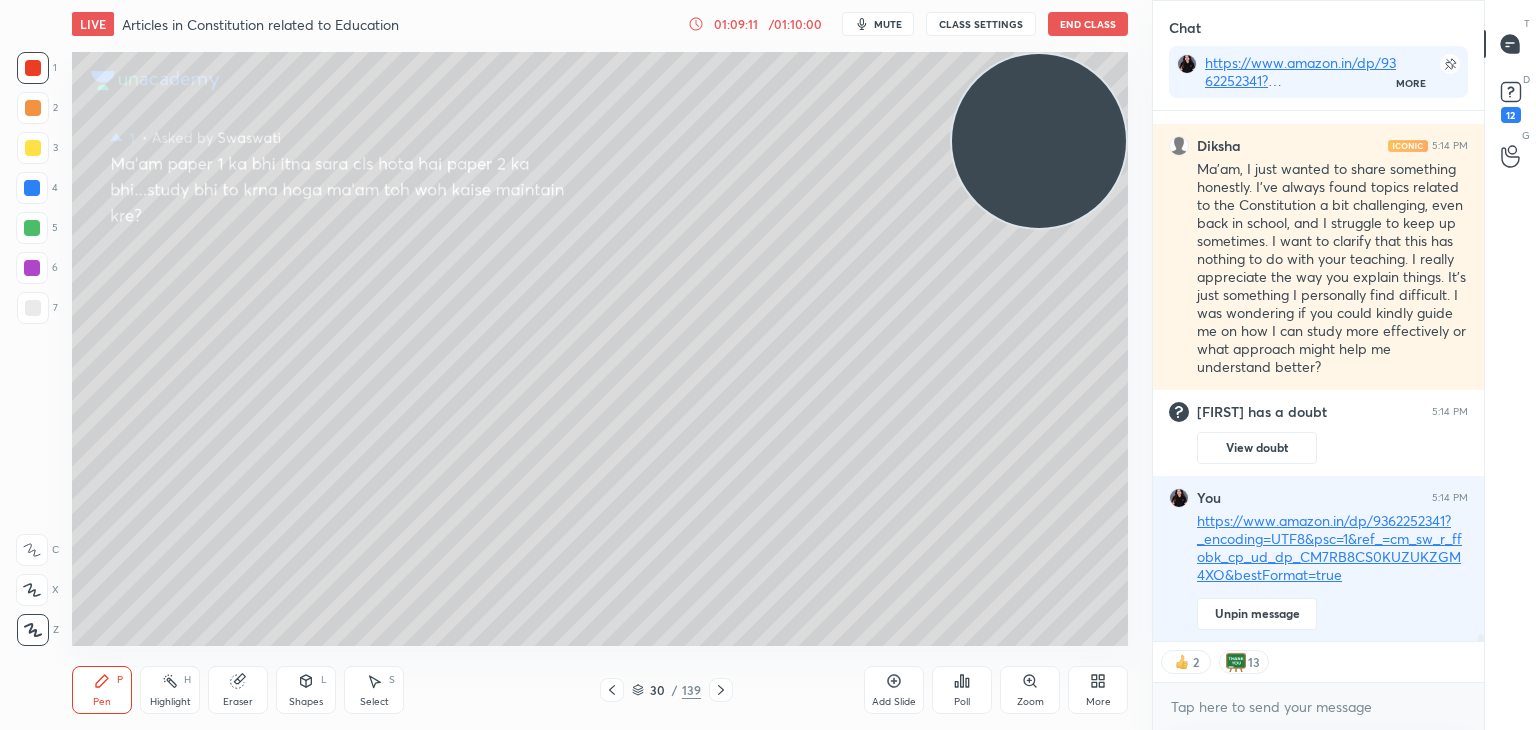 click on "5:14 PM" at bounding box center [1450, 146] 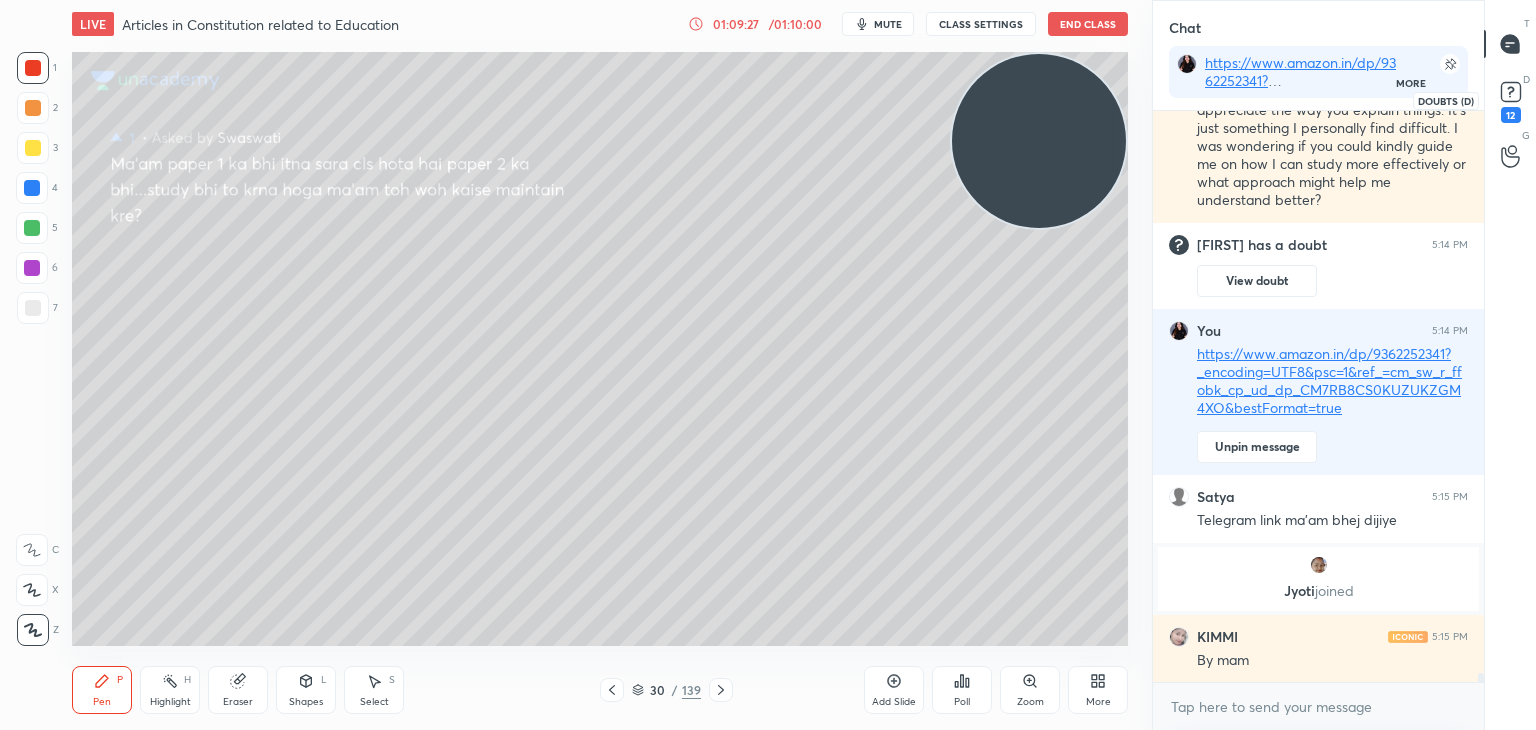 click 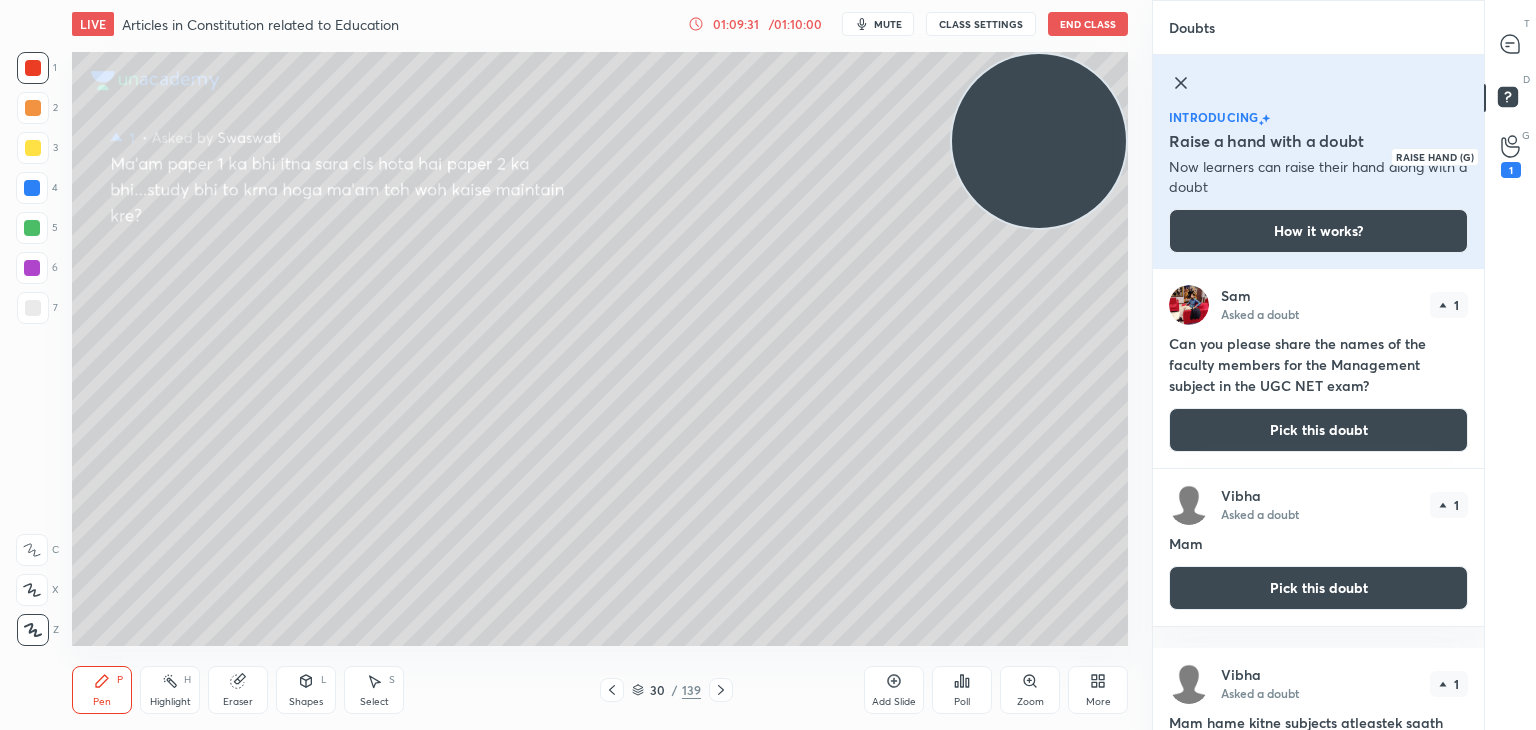 click 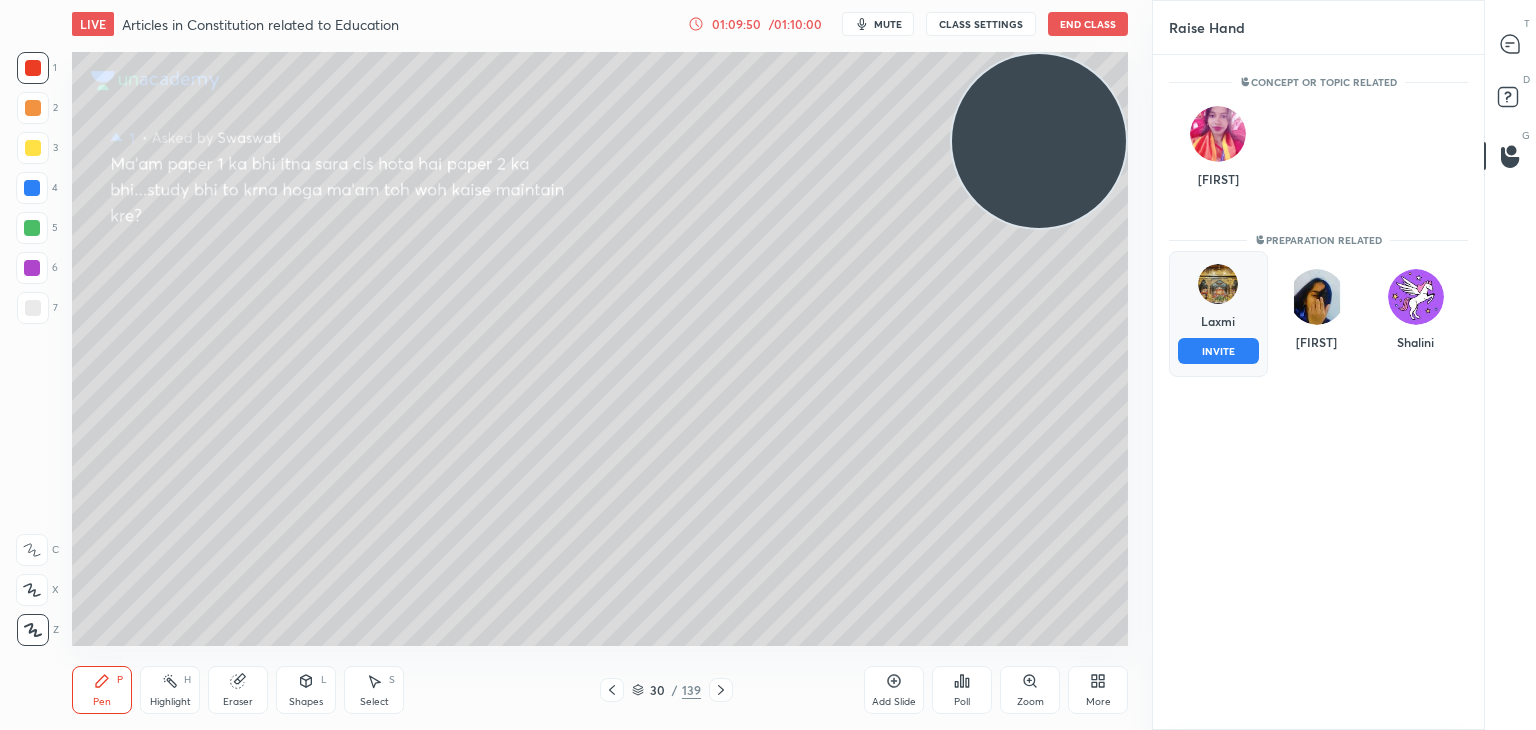 click at bounding box center (1218, 284) 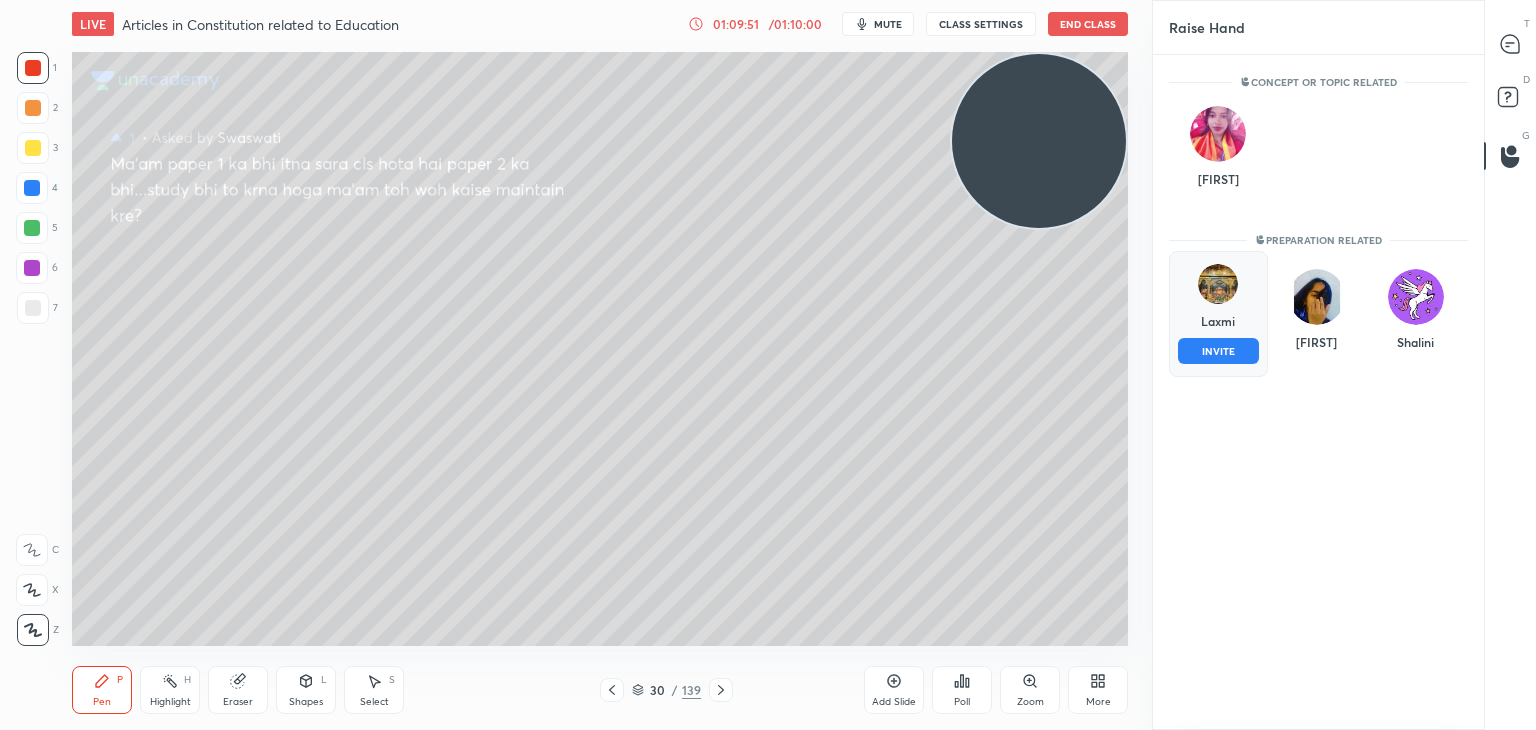 click on "INVITE" at bounding box center [1218, 351] 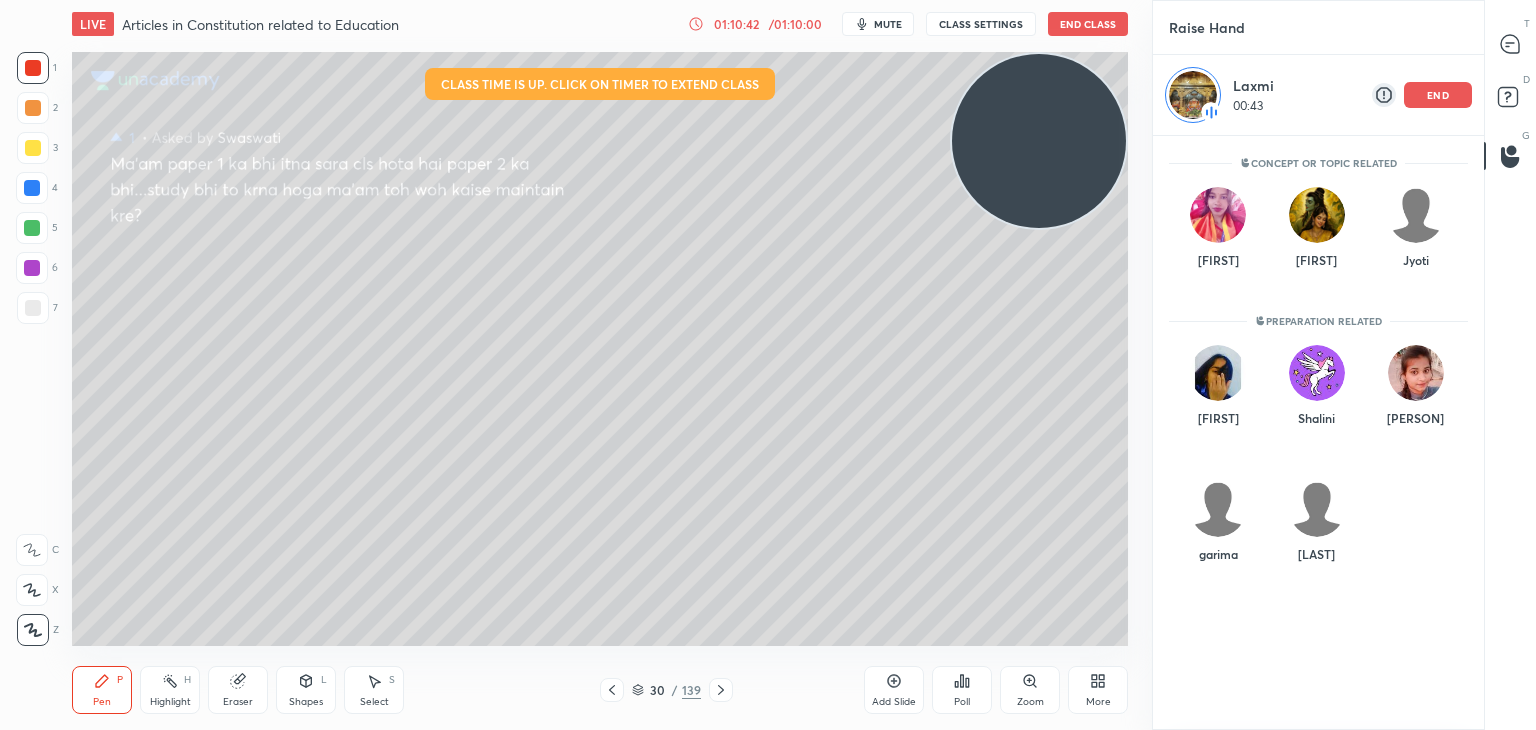 click on "end" at bounding box center (1438, 95) 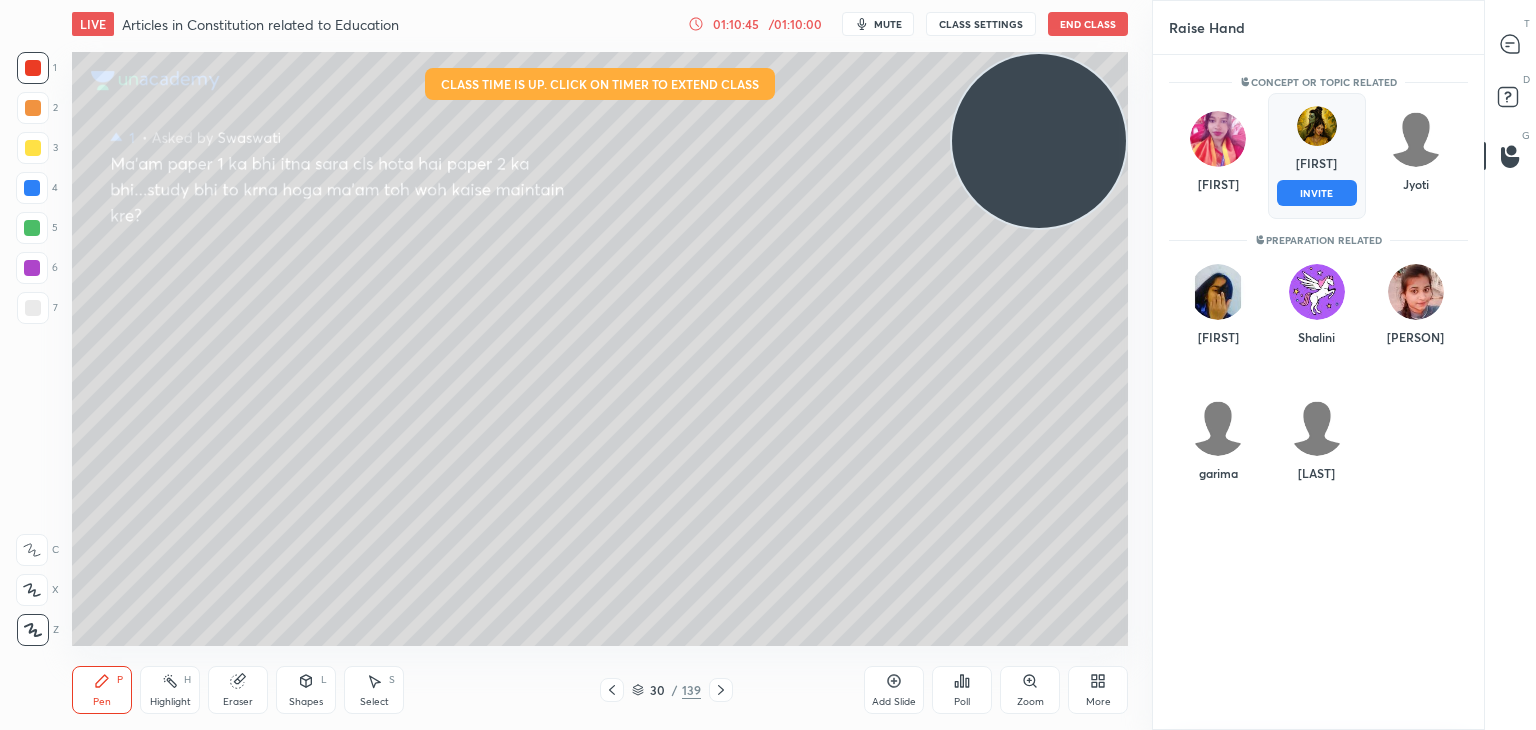 click on "[PERSON] INVITE" at bounding box center [1317, 156] 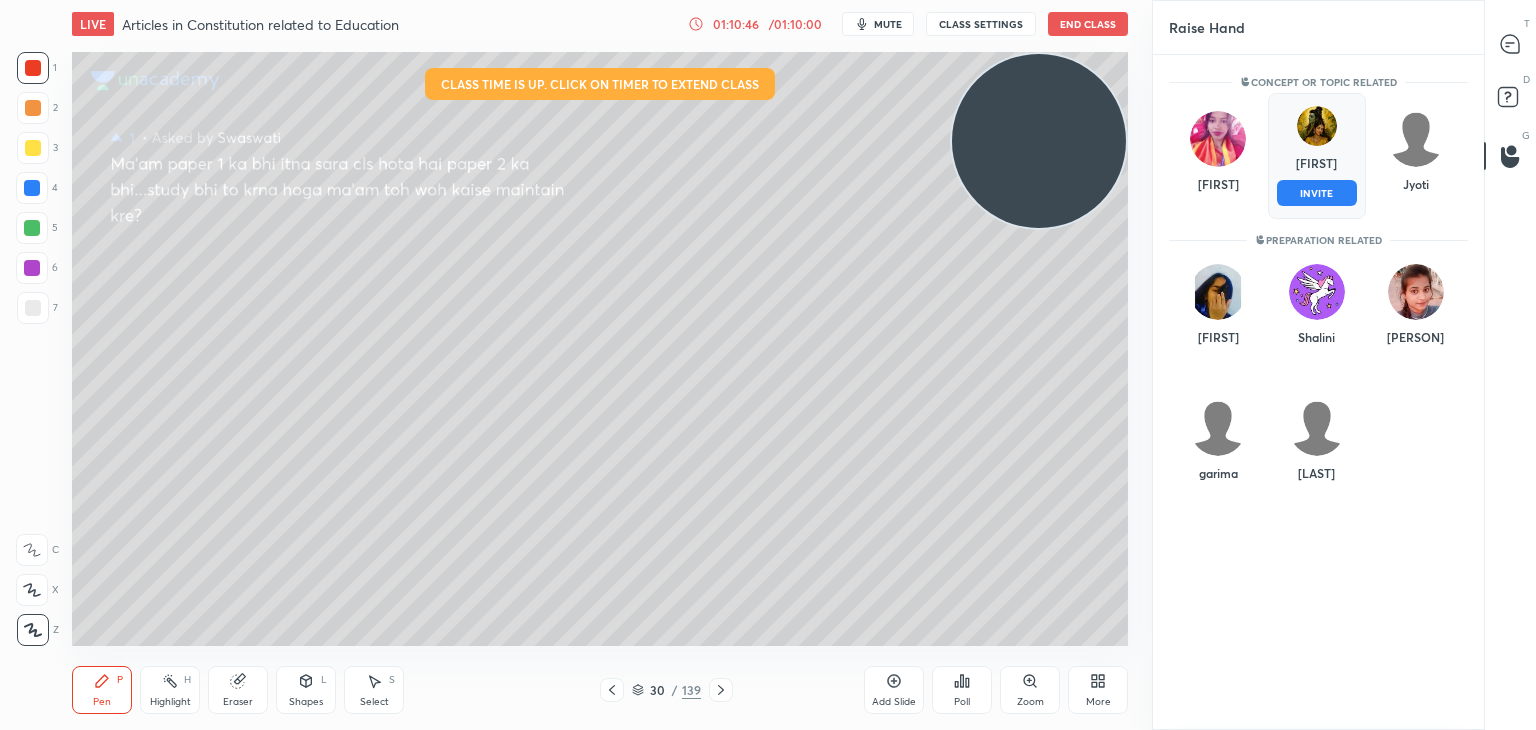 click on "INVITE" at bounding box center [1317, 193] 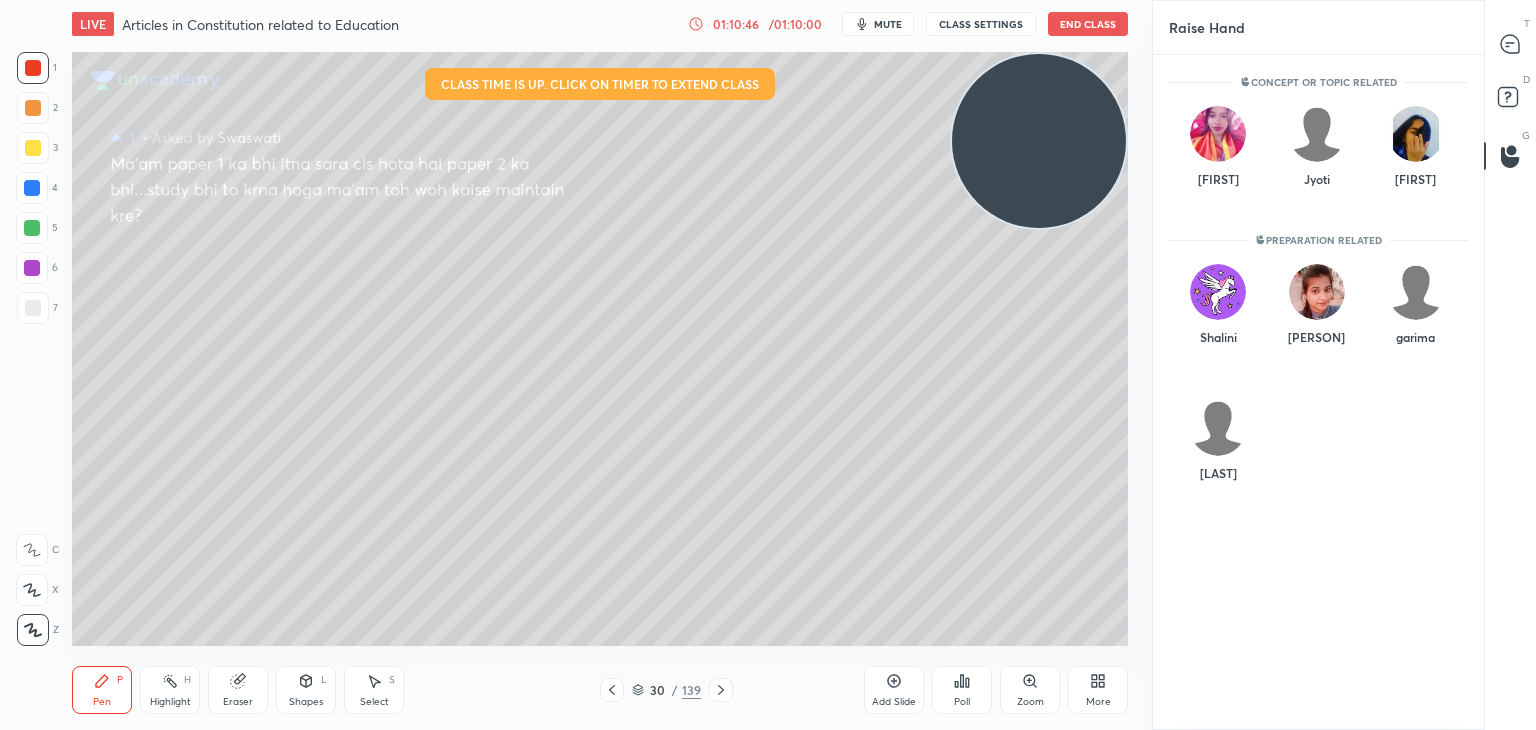 scroll, scrollTop: 589, scrollLeft: 325, axis: both 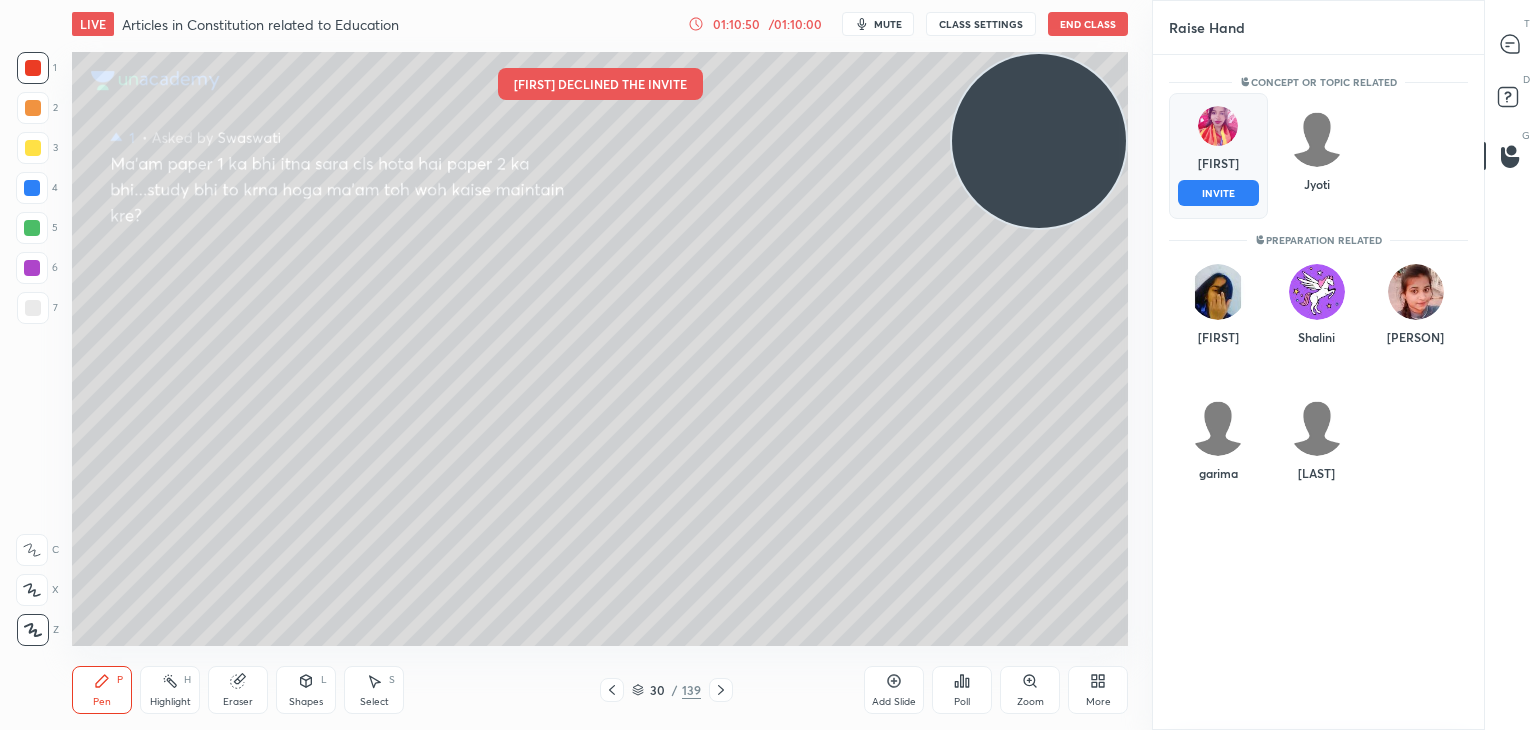 click on "[FIRST] INVITE" at bounding box center [1218, 156] 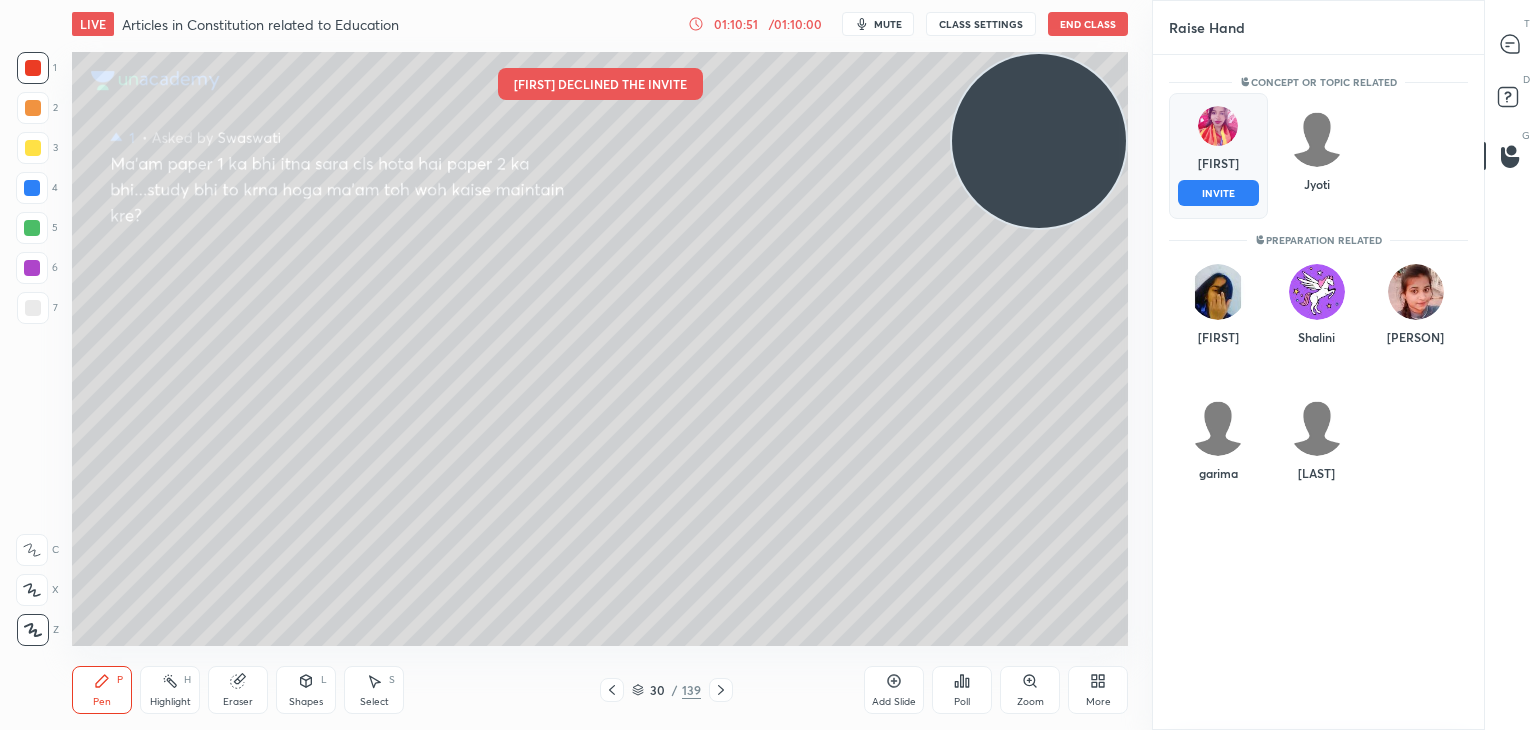 click on "INVITE" at bounding box center [1218, 193] 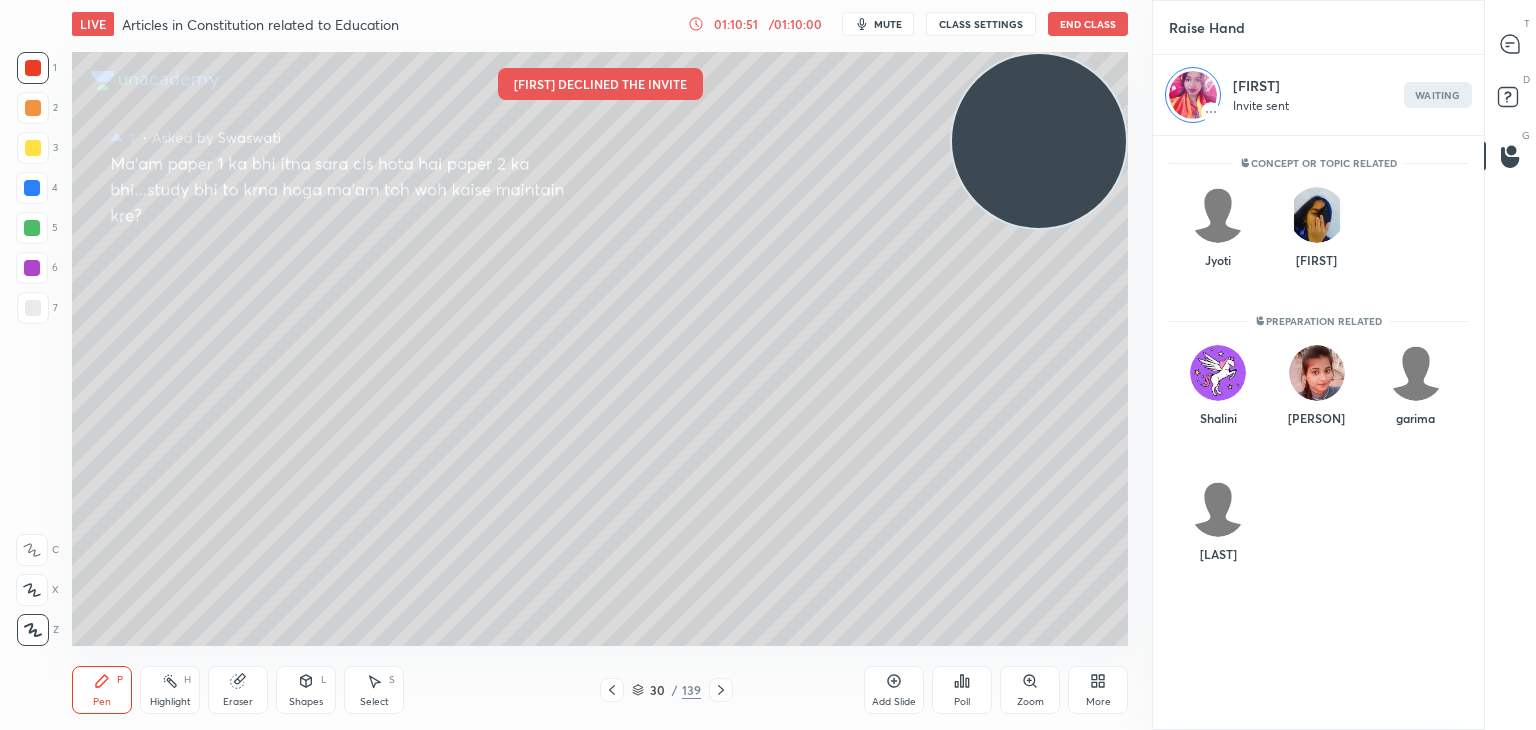 scroll, scrollTop: 589, scrollLeft: 325, axis: both 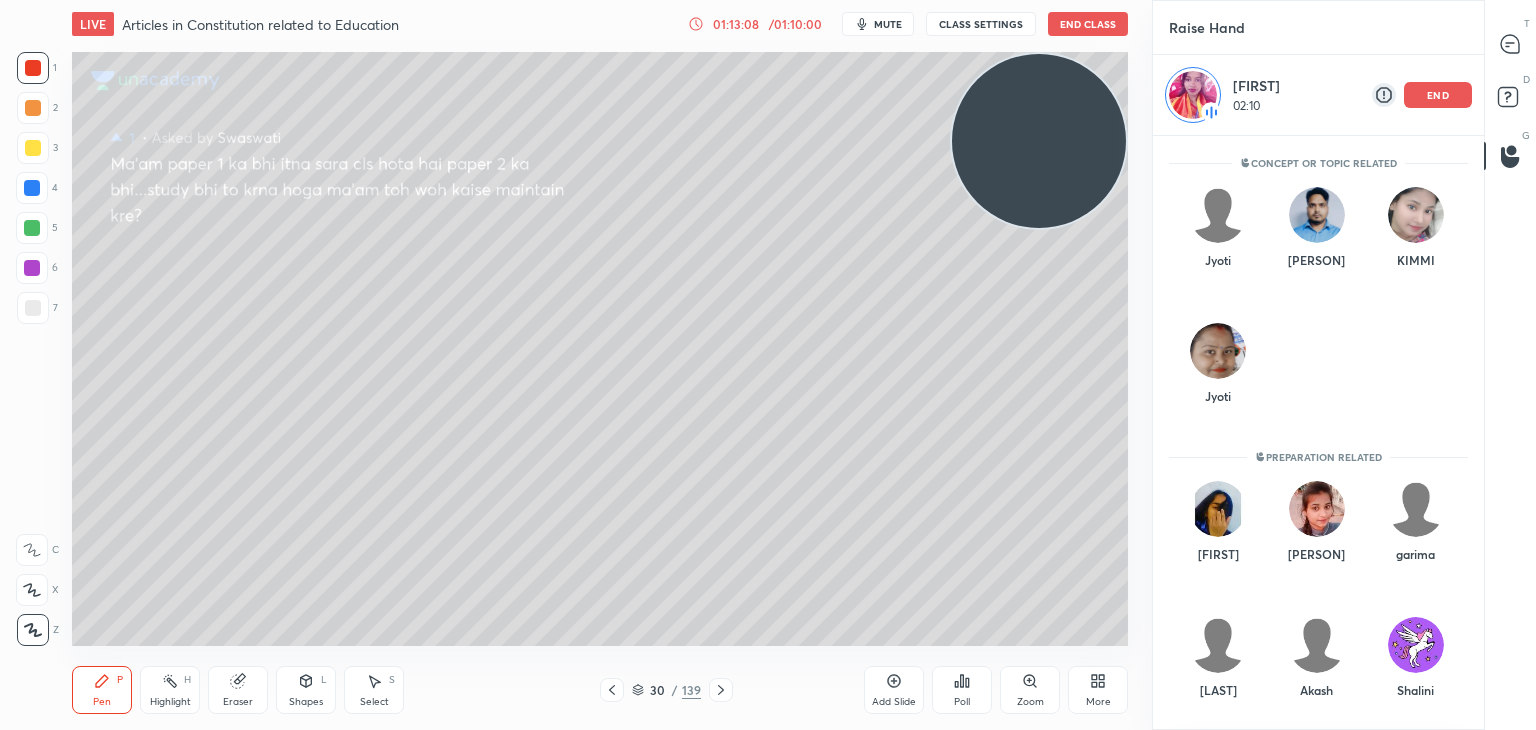 click on "end" at bounding box center (1438, 95) 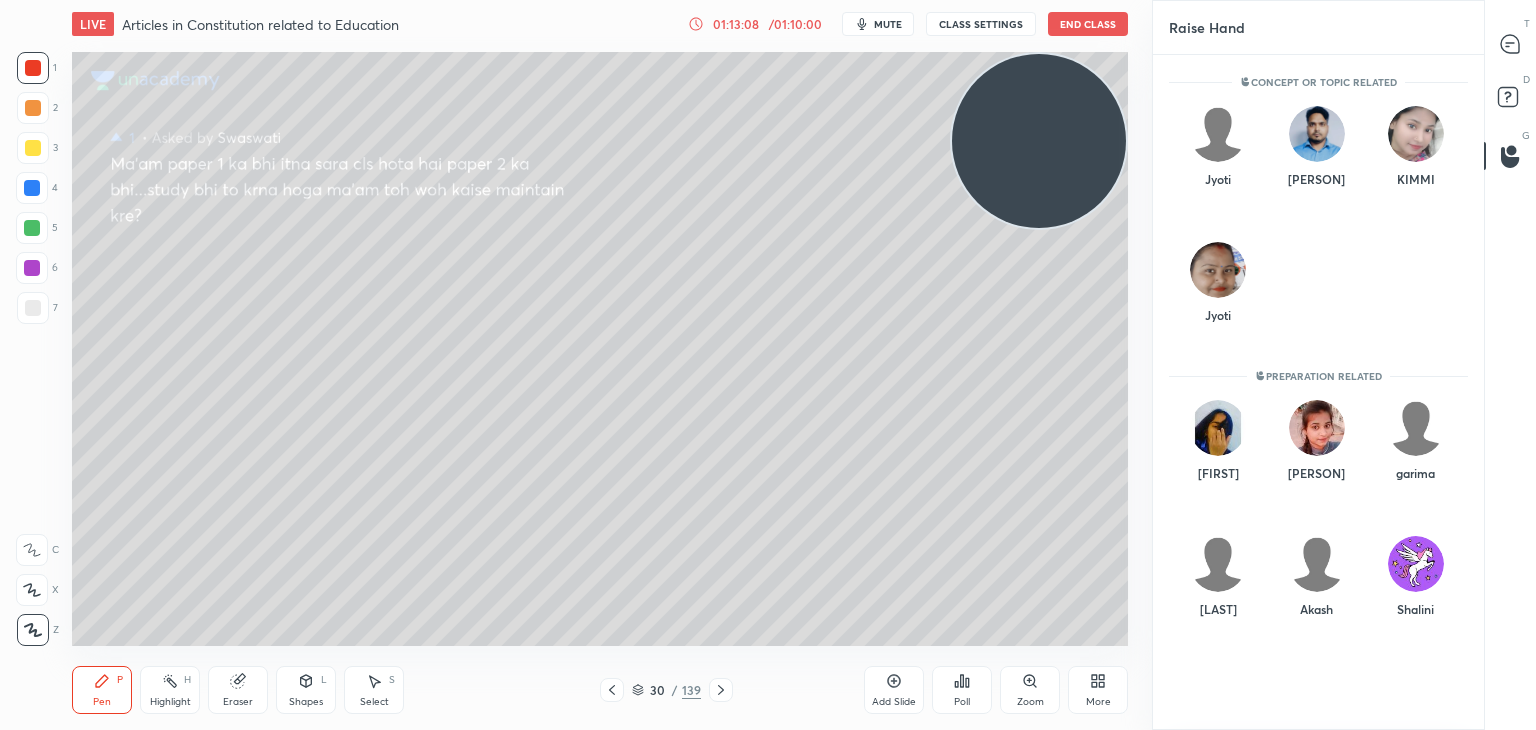 scroll, scrollTop: 6, scrollLeft: 6, axis: both 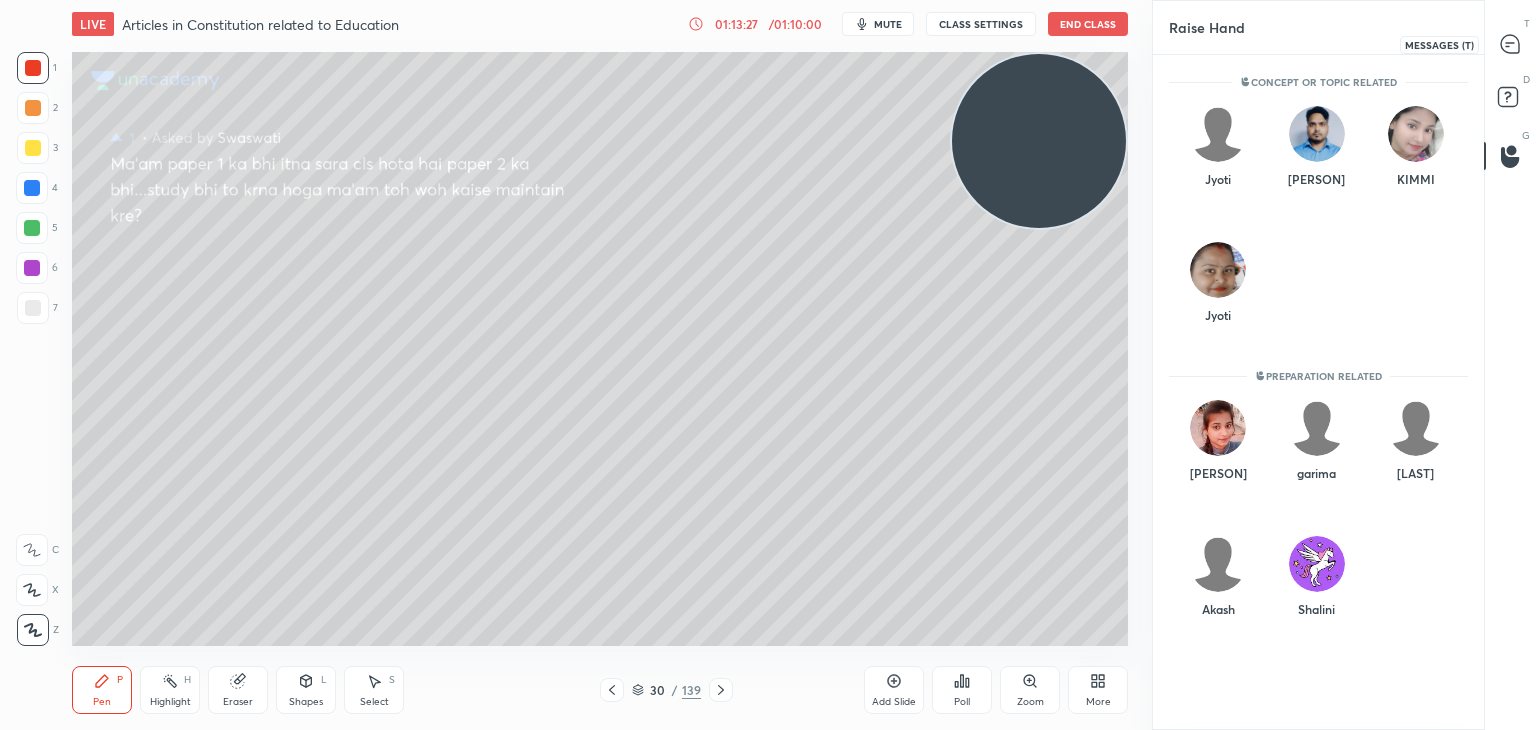 click at bounding box center [1511, 44] 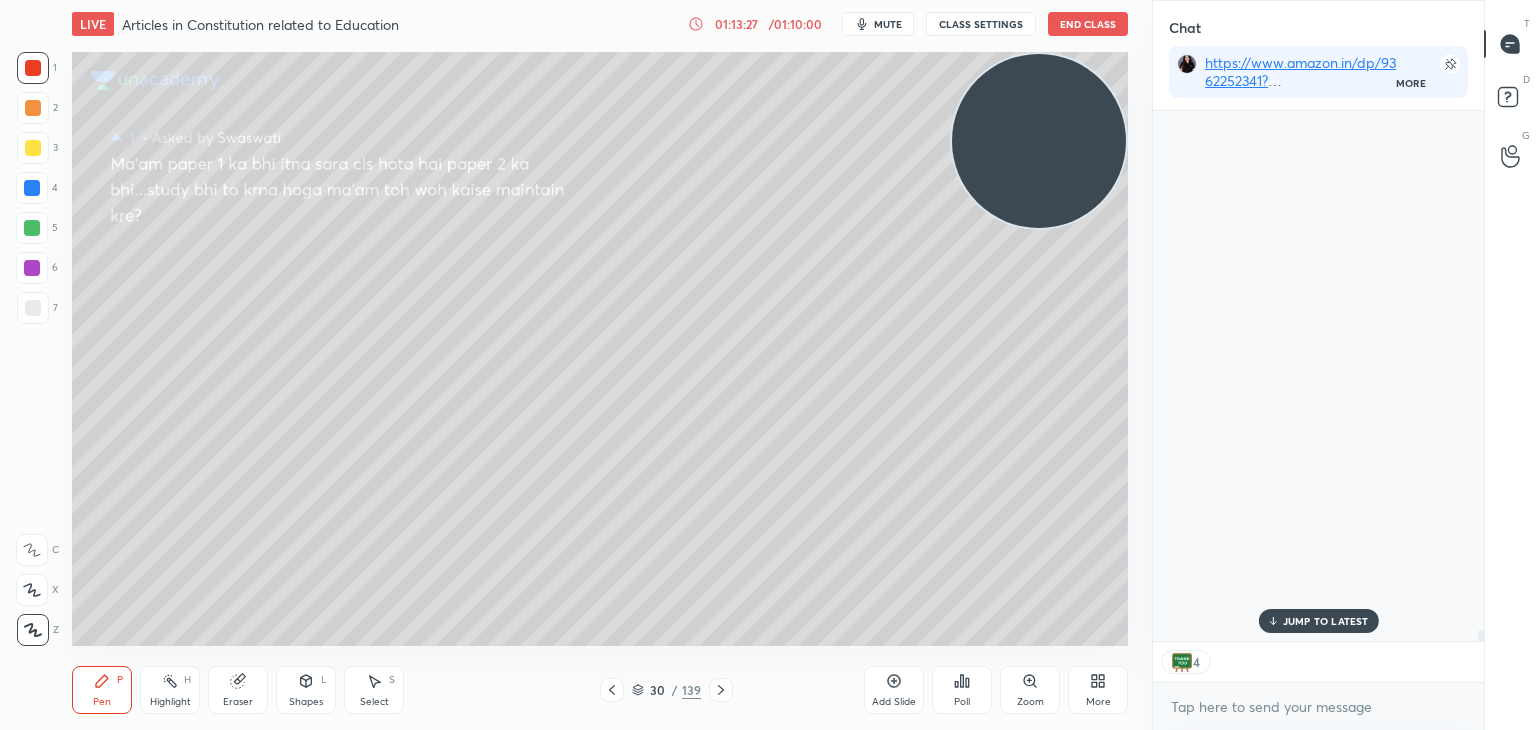 scroll, scrollTop: 38167, scrollLeft: 0, axis: vertical 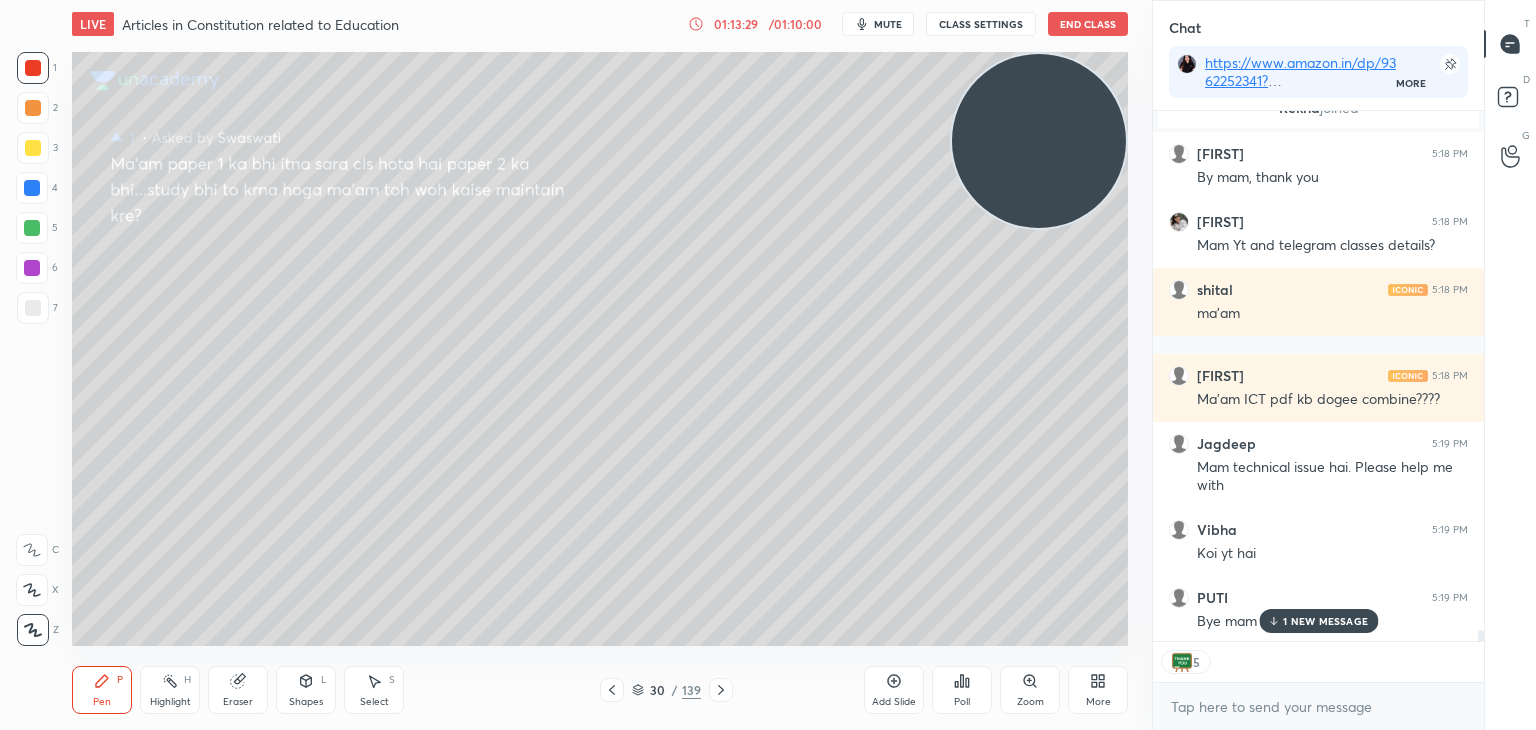 click 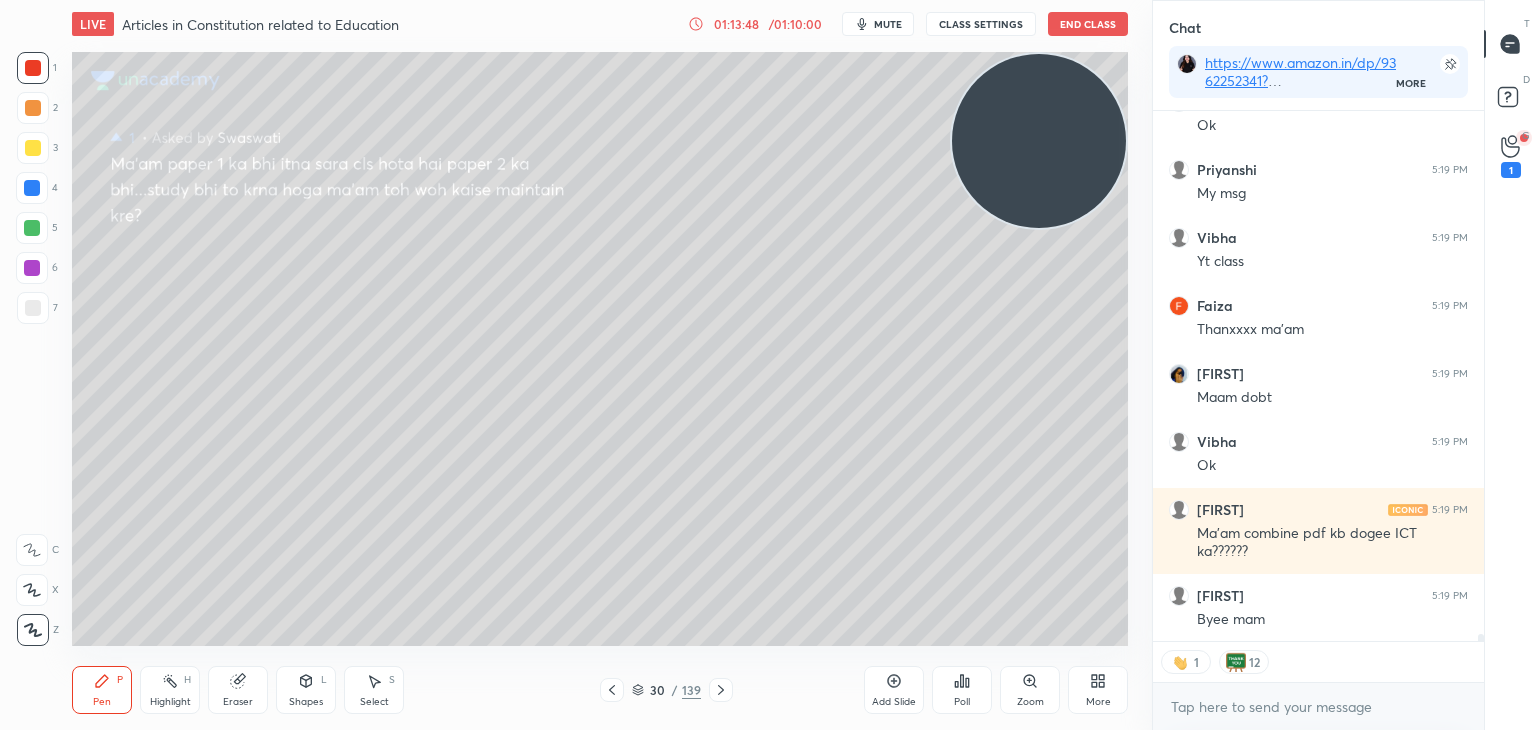 scroll, scrollTop: 39295, scrollLeft: 0, axis: vertical 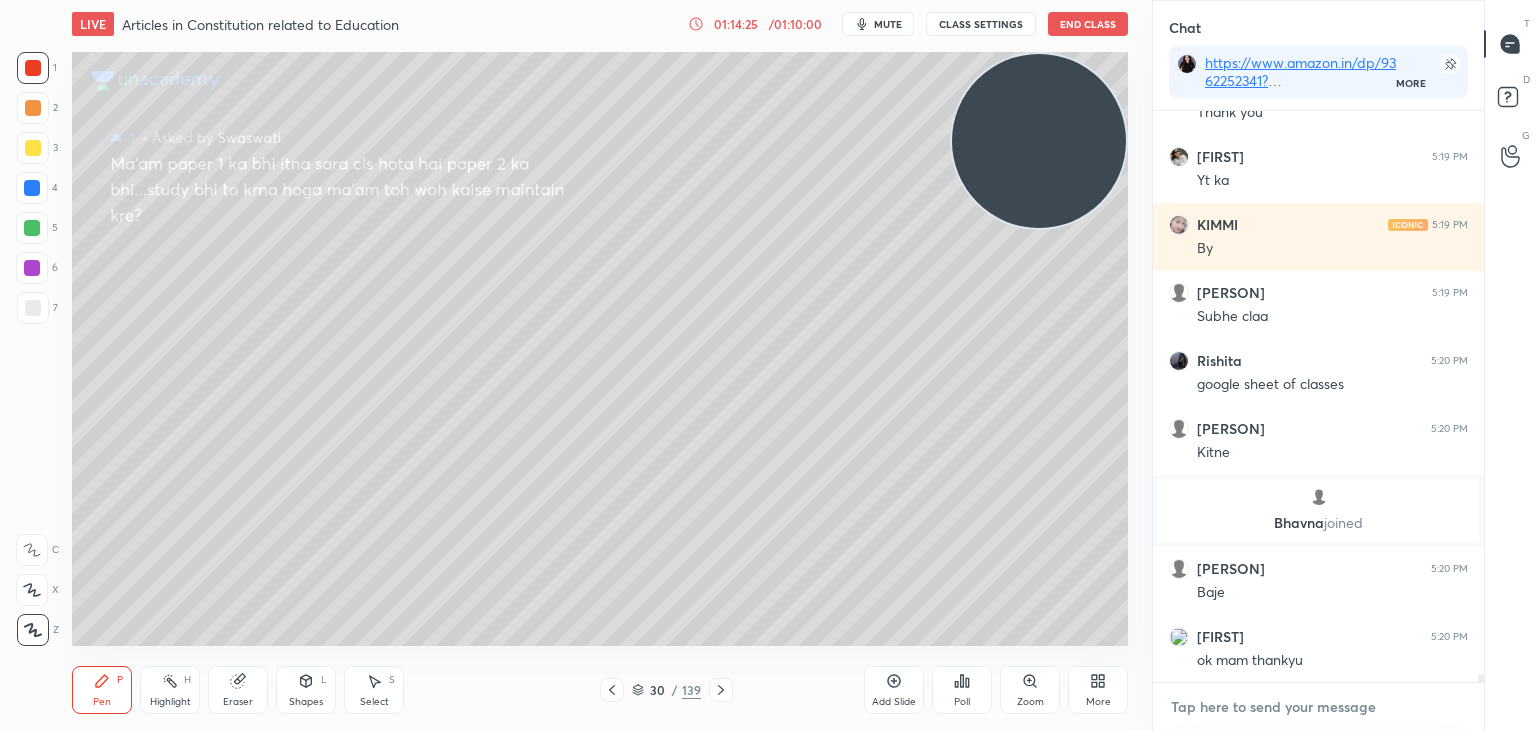 click at bounding box center (1318, 707) 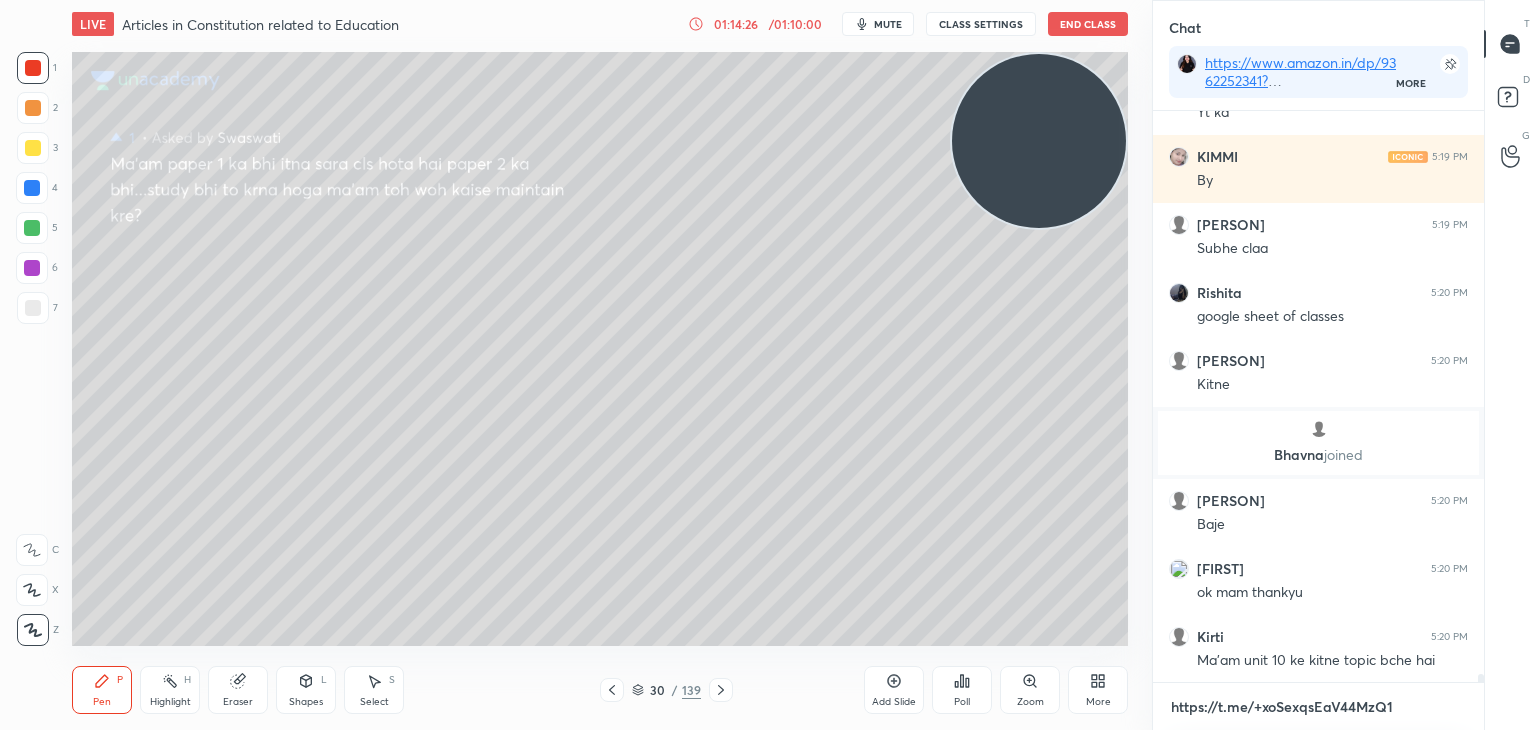 type 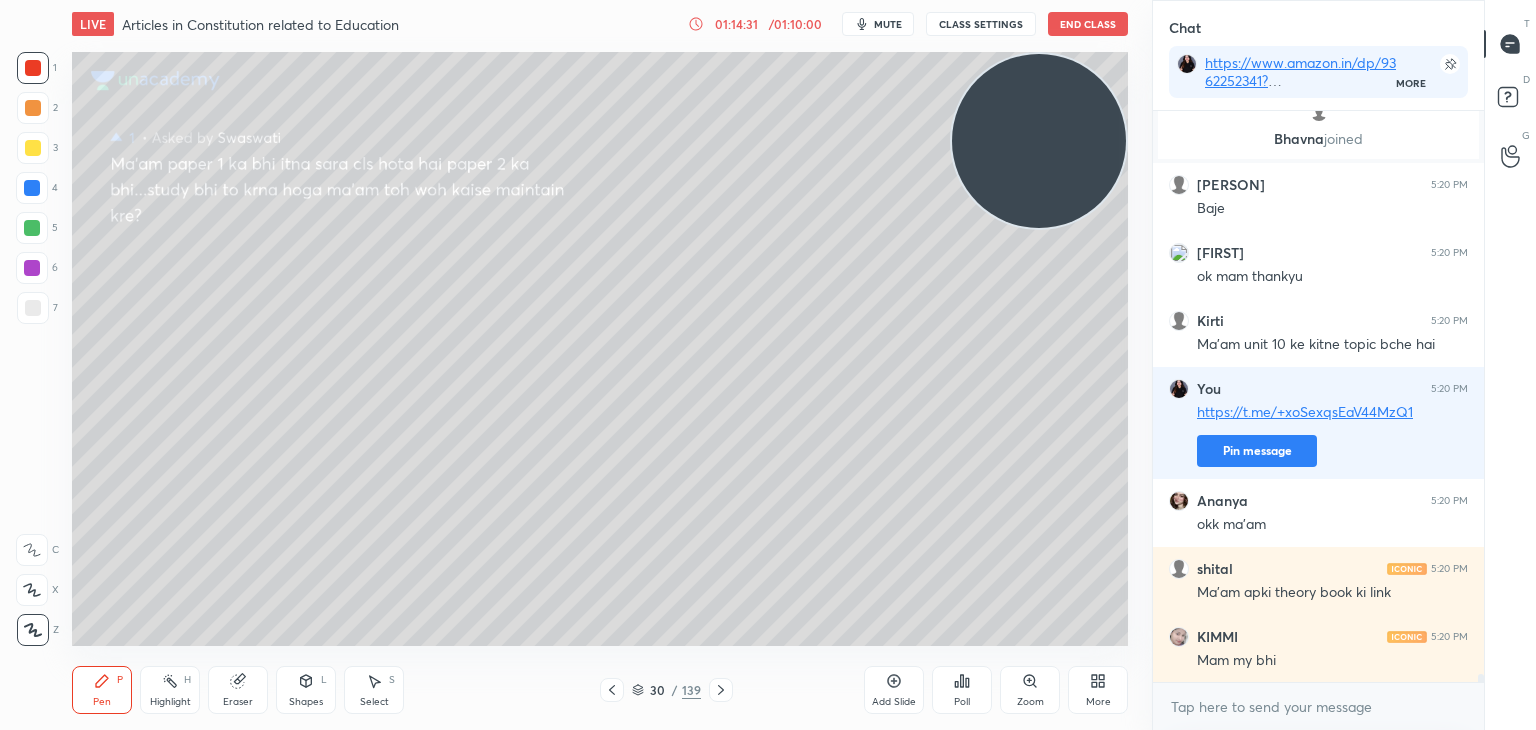 click on "End Class" at bounding box center (1088, 24) 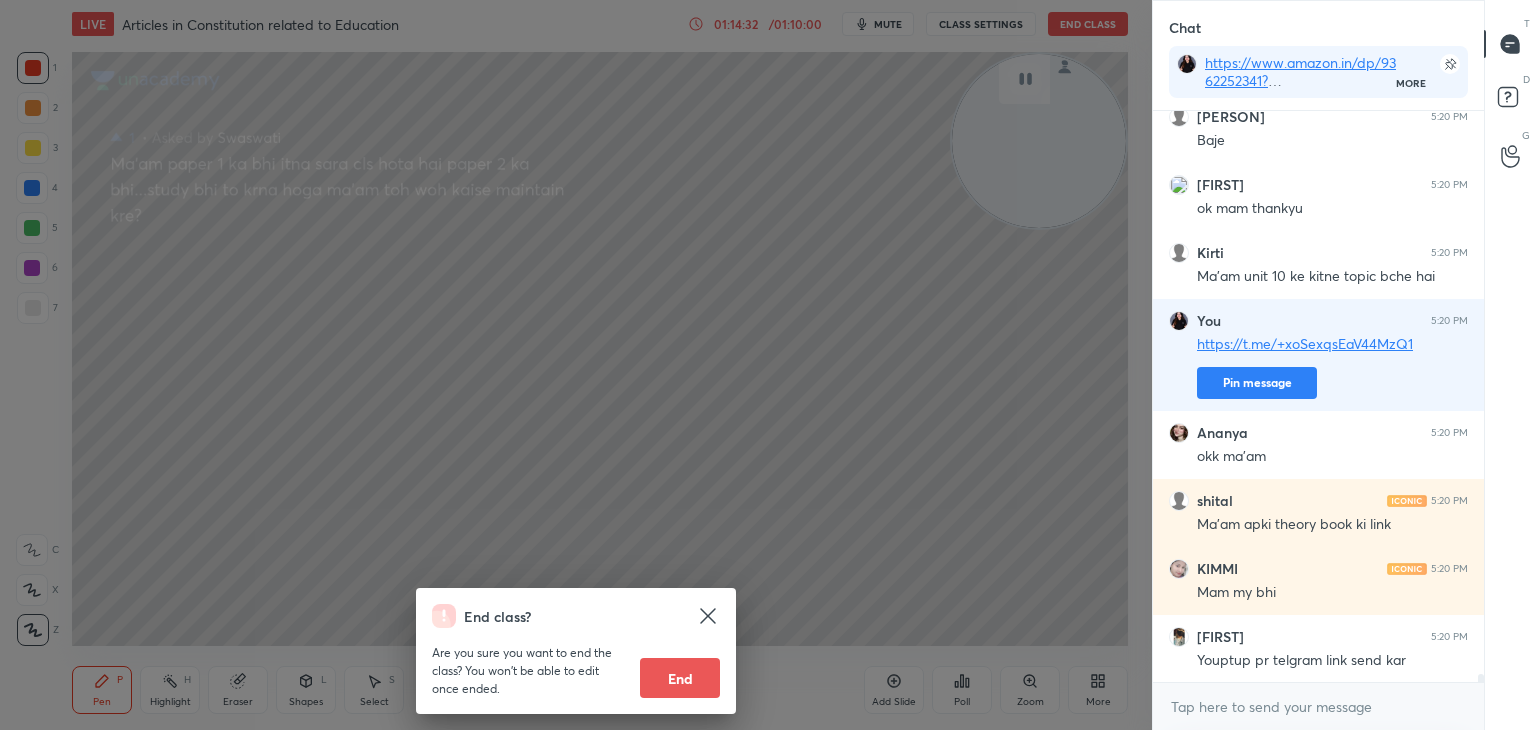 click on "End" at bounding box center (680, 678) 